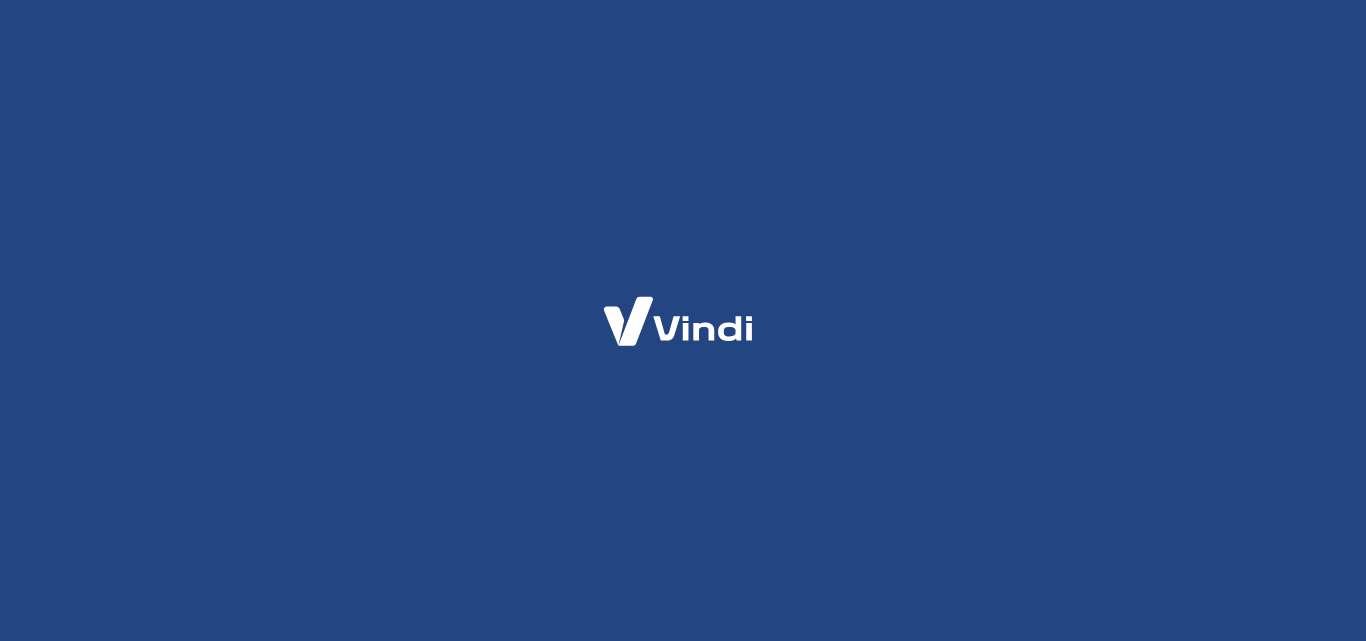 scroll, scrollTop: 0, scrollLeft: 0, axis: both 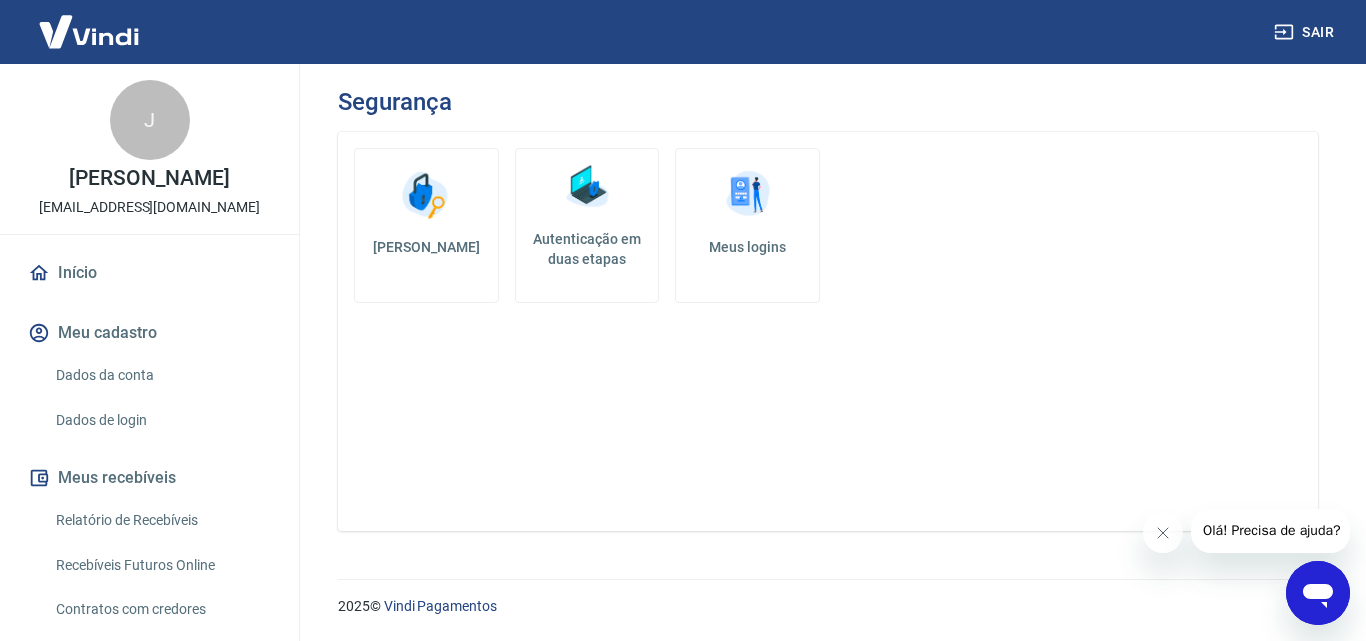 click on "Meus logins" at bounding box center (747, 247) 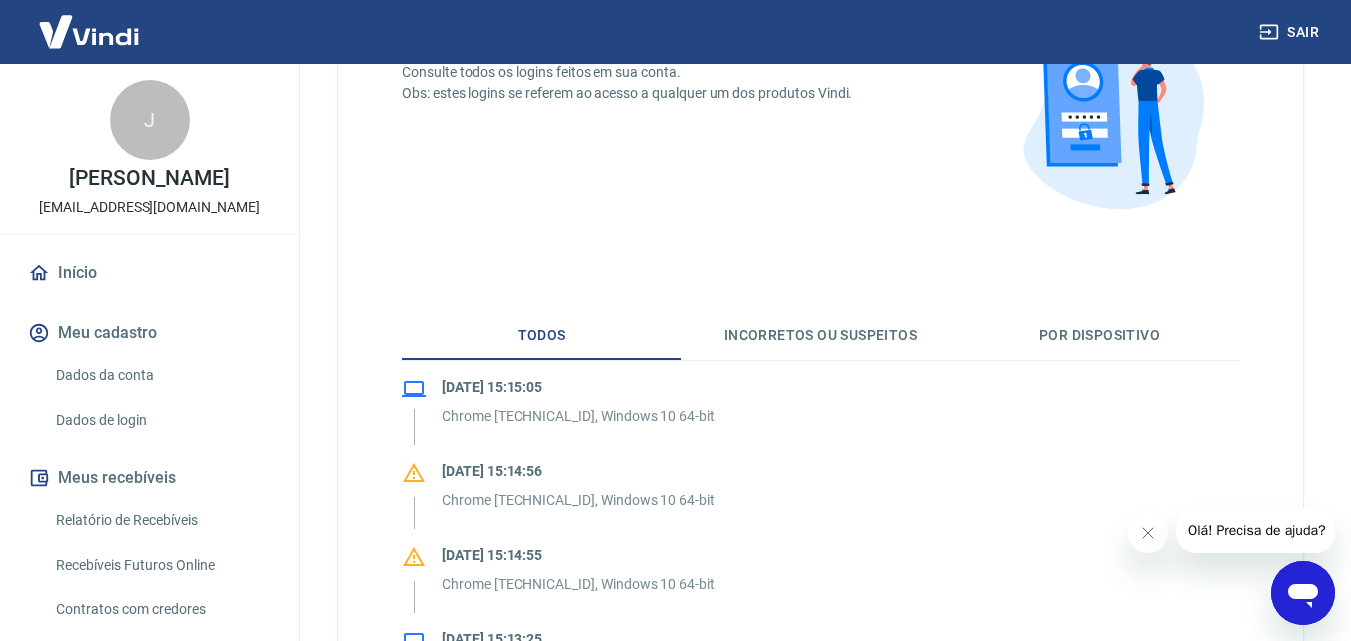 scroll, scrollTop: 200, scrollLeft: 0, axis: vertical 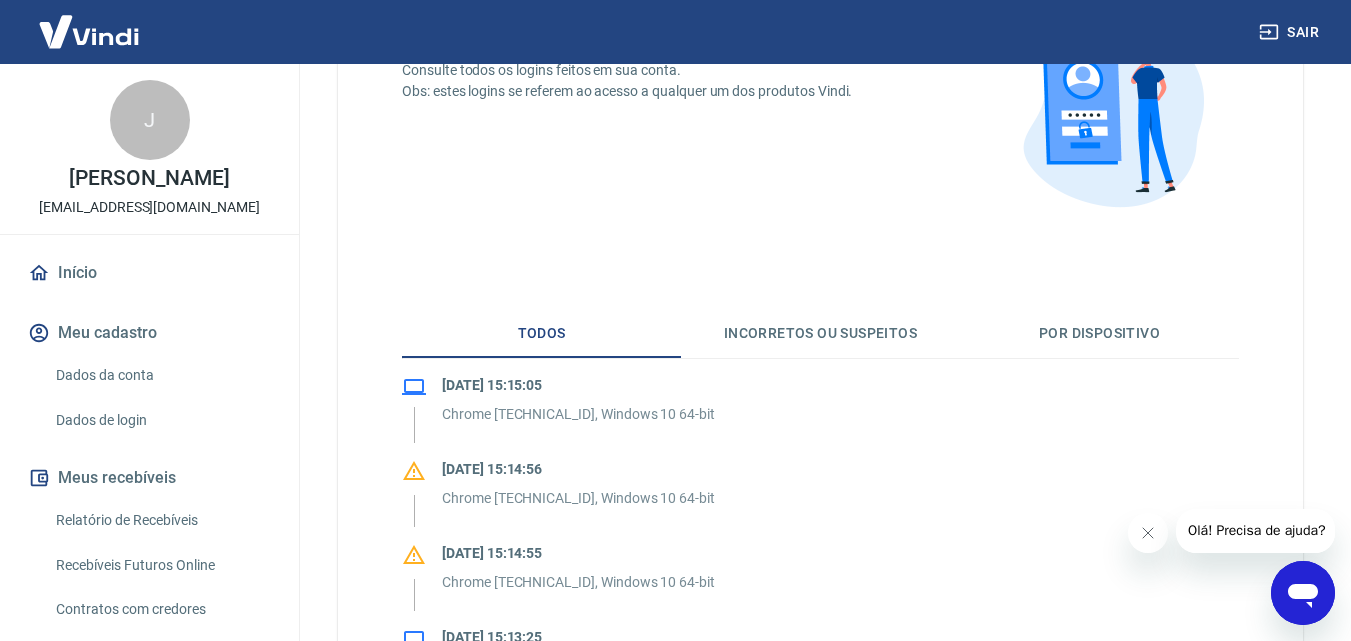 click on "Por dispositivo" at bounding box center [1099, 334] 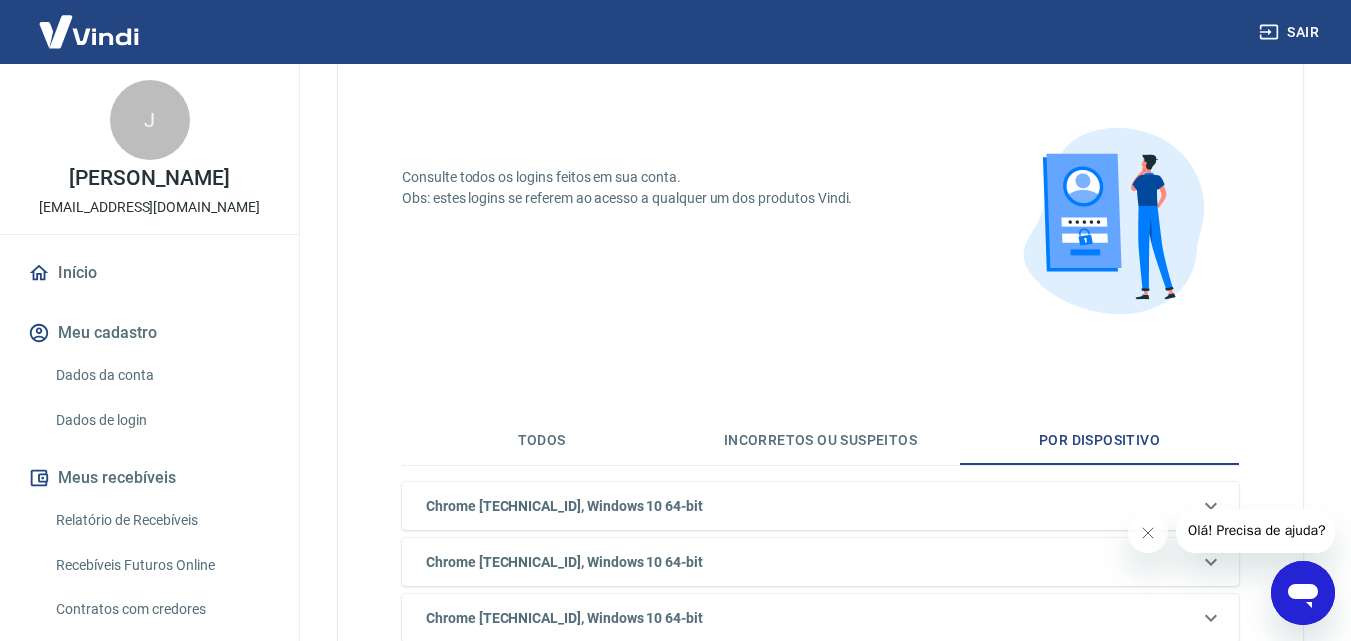 scroll, scrollTop: 100, scrollLeft: 0, axis: vertical 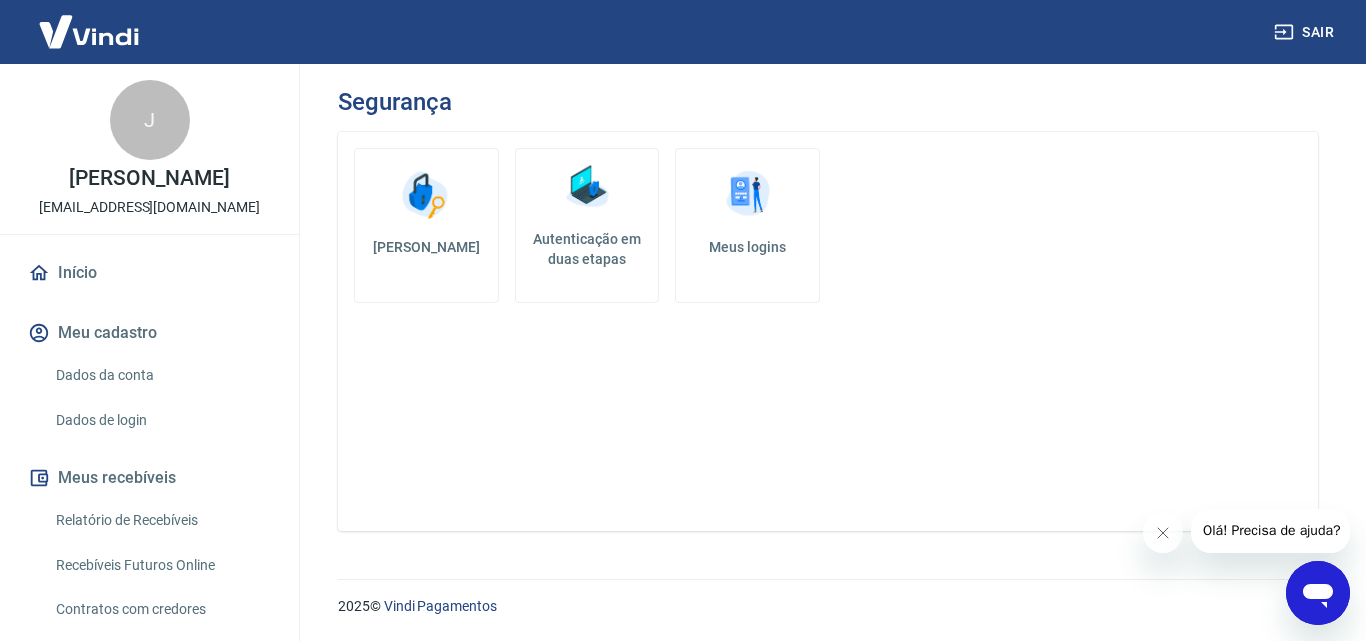 click at bounding box center [587, 187] 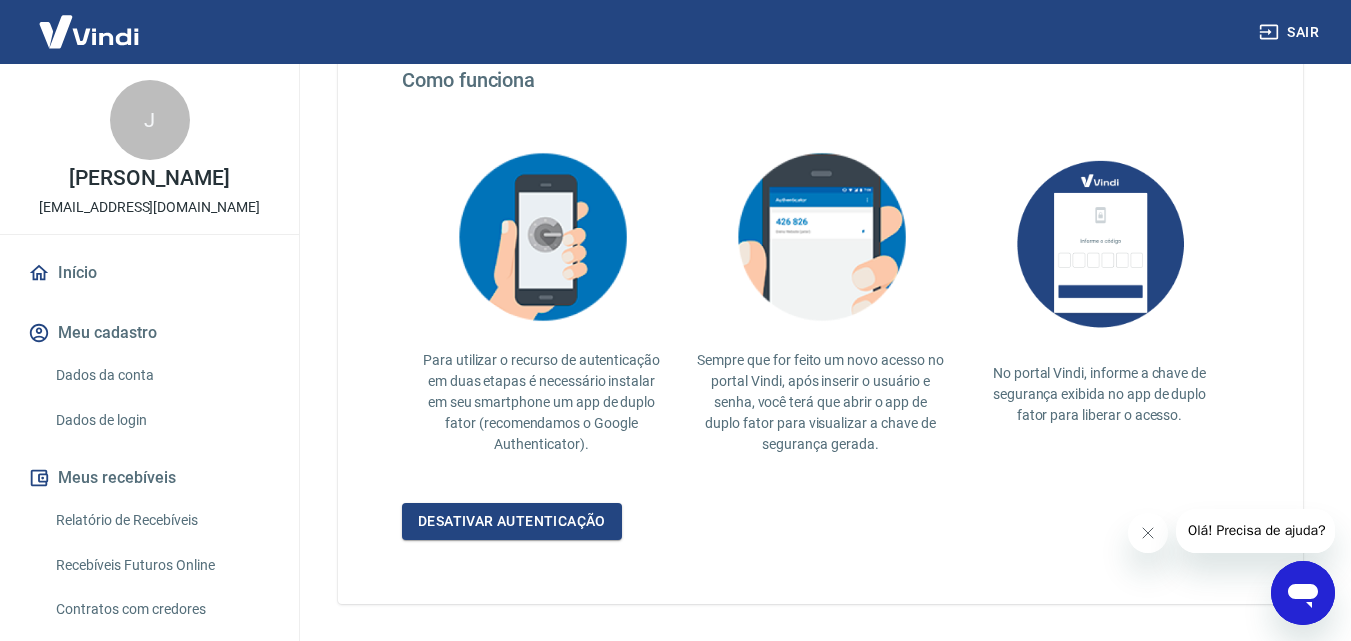 scroll, scrollTop: 465, scrollLeft: 0, axis: vertical 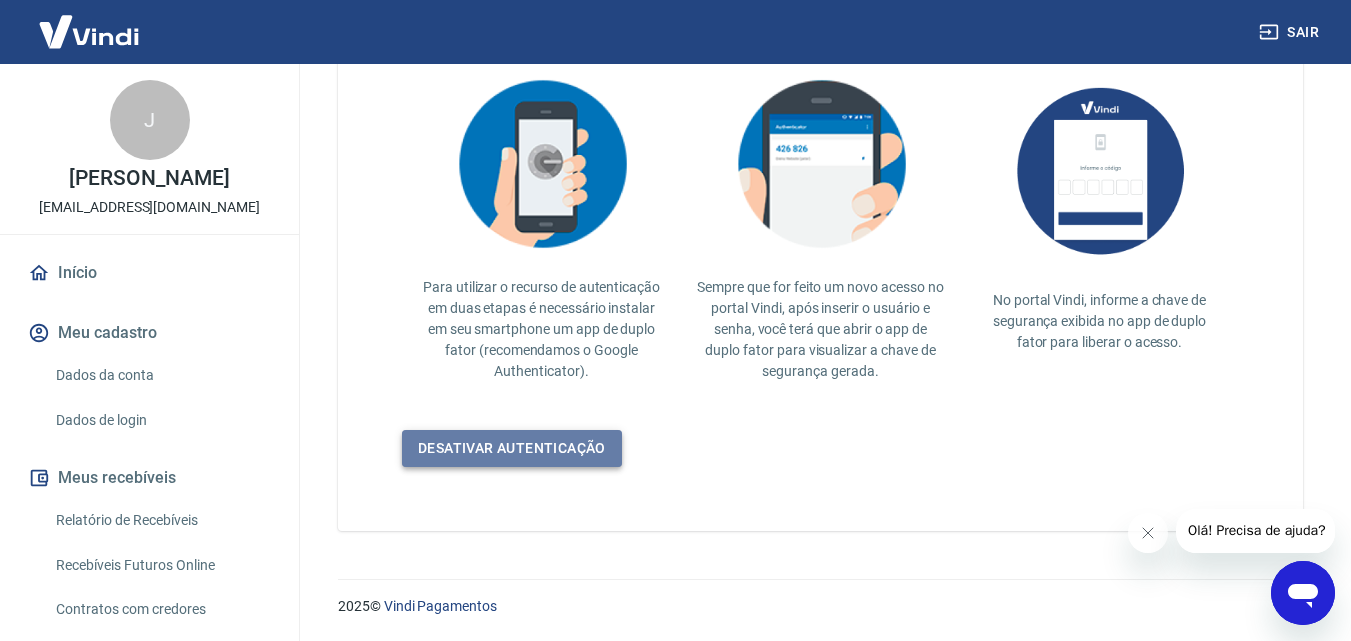 click on "Desativar autenticação" at bounding box center [512, 448] 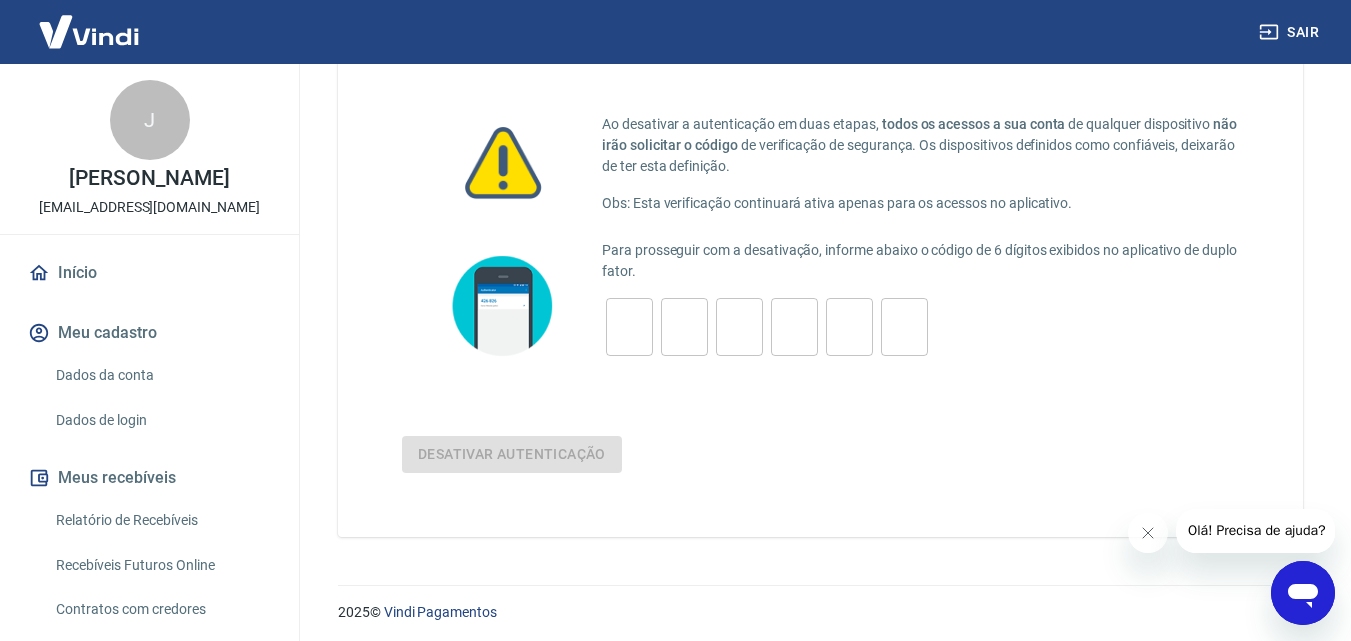 scroll, scrollTop: 98, scrollLeft: 0, axis: vertical 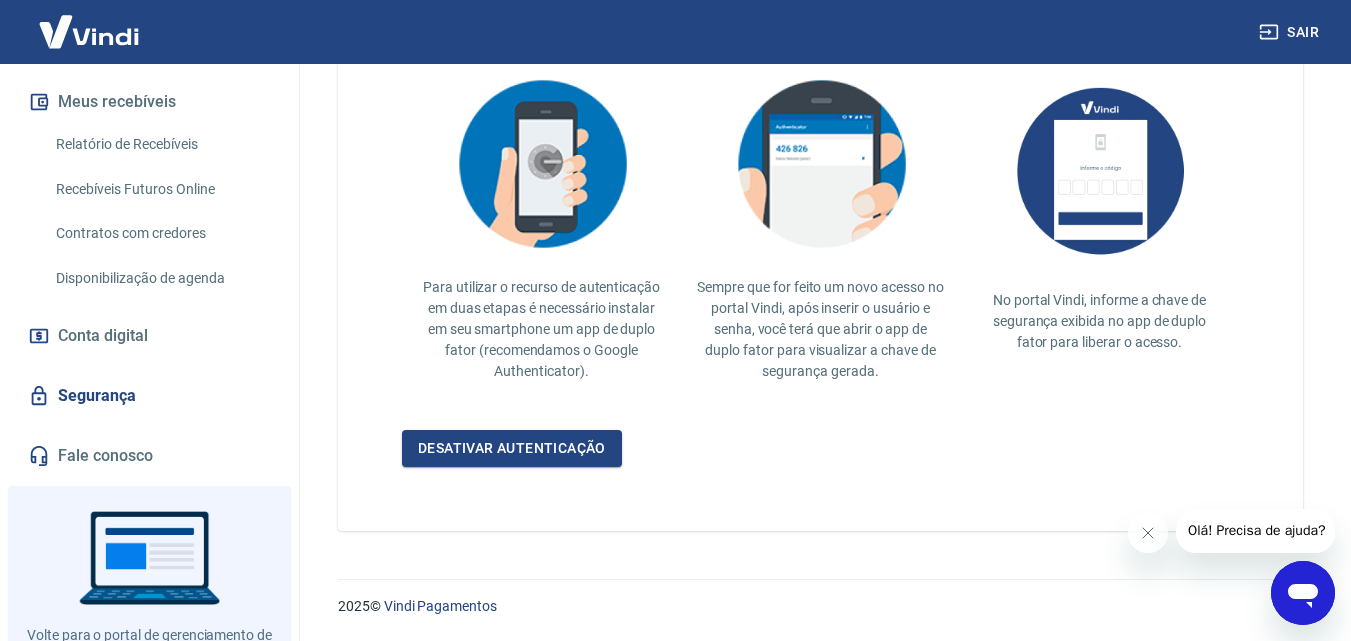 click on "Fale conosco" at bounding box center (149, 456) 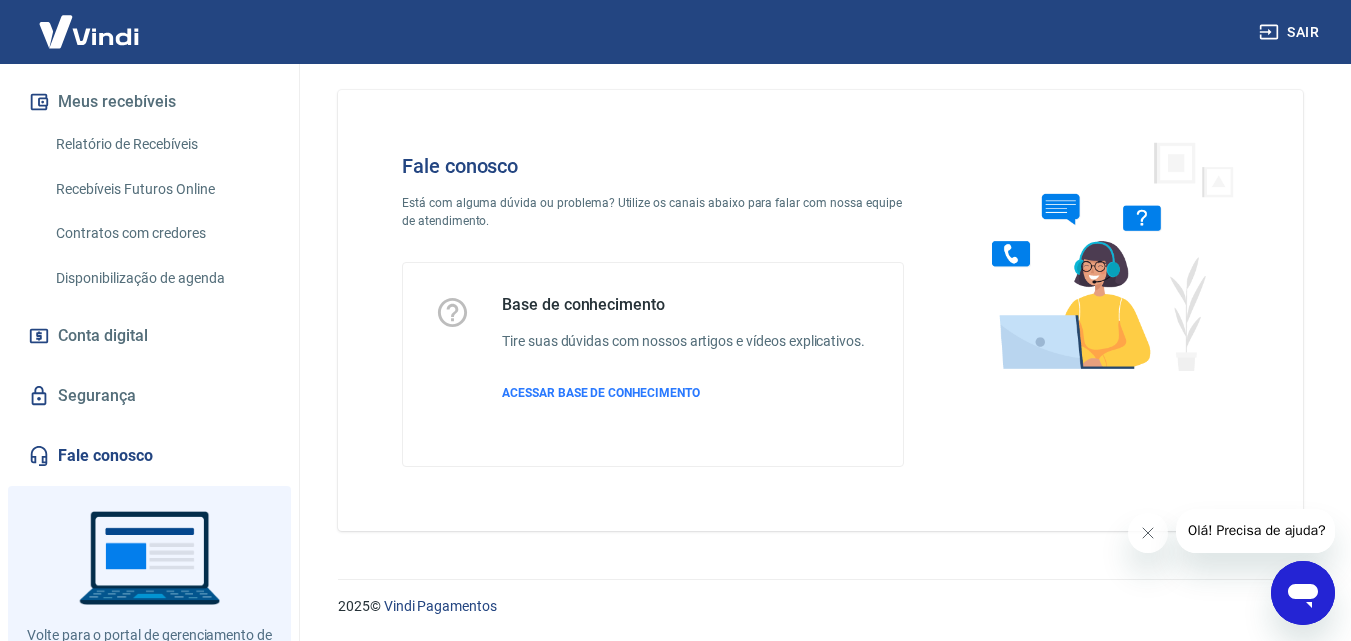 scroll, scrollTop: 14, scrollLeft: 0, axis: vertical 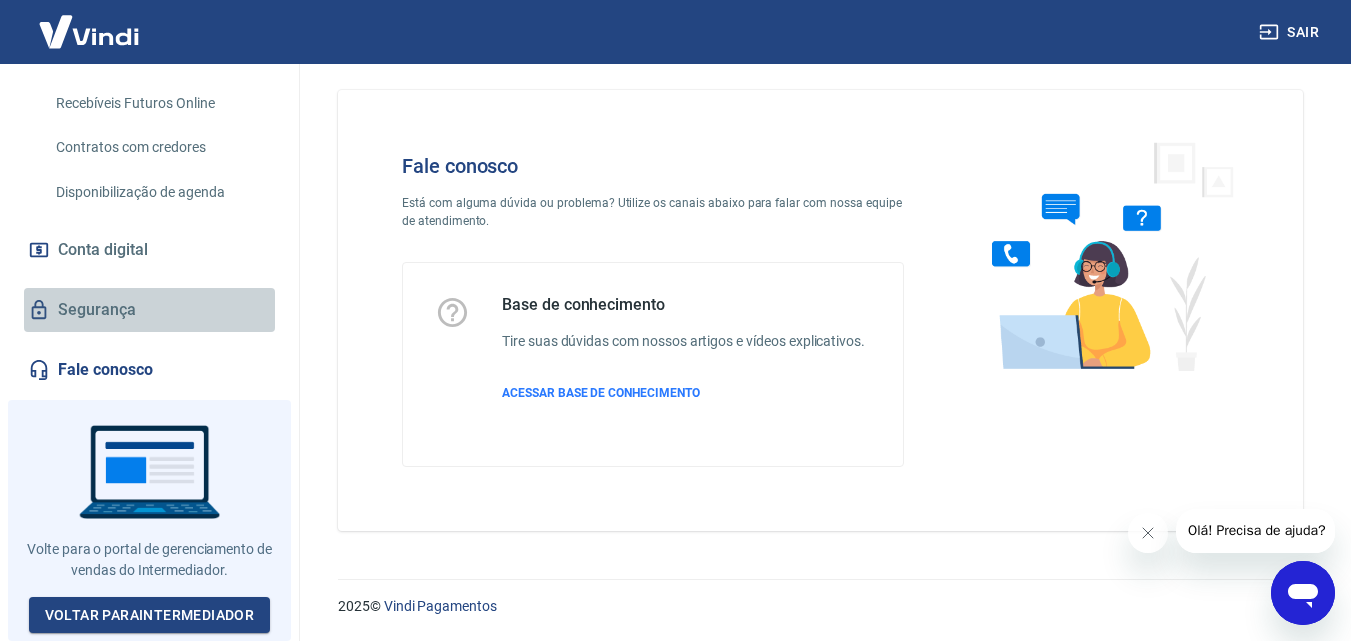click on "Segurança" at bounding box center (149, 310) 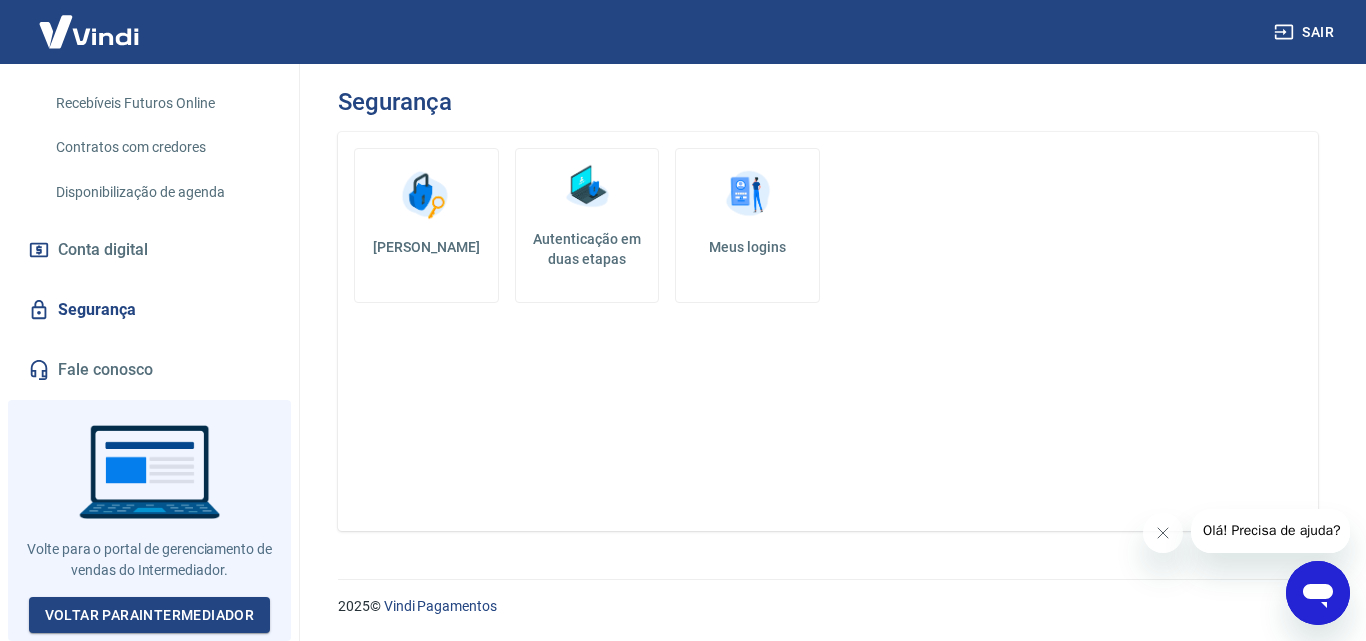 click on "Alterar senha" at bounding box center (426, 225) 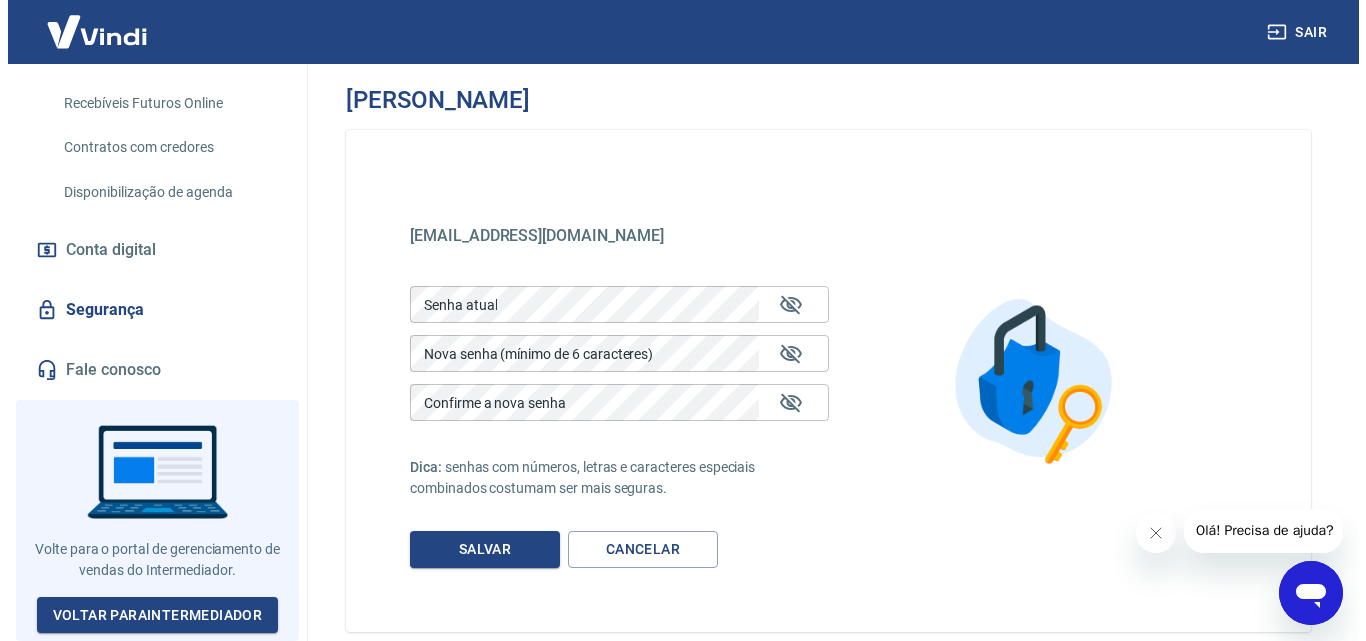 scroll, scrollTop: 0, scrollLeft: 0, axis: both 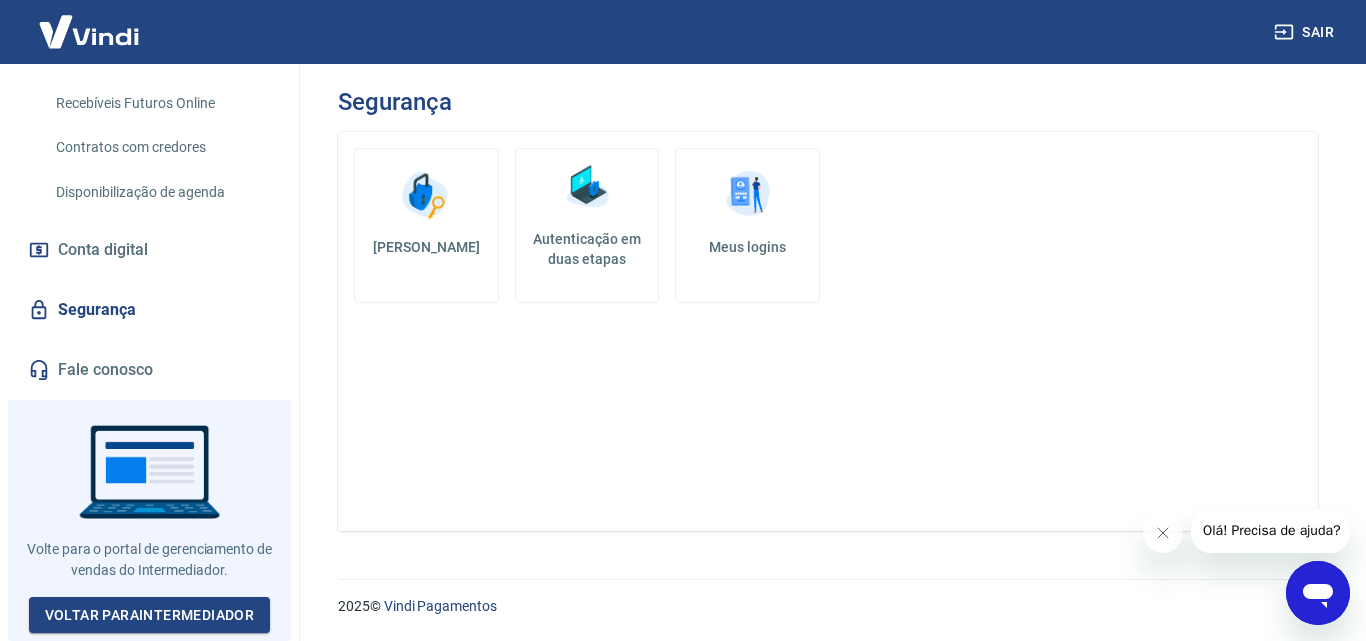click 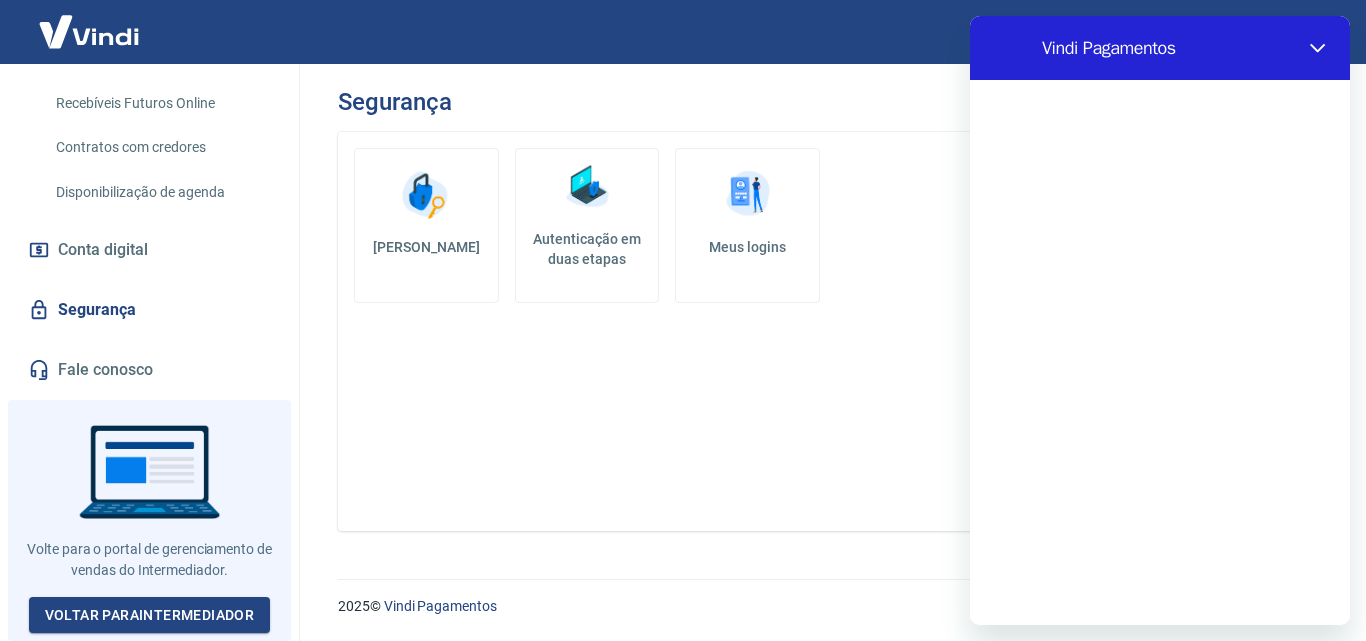 scroll, scrollTop: 0, scrollLeft: 0, axis: both 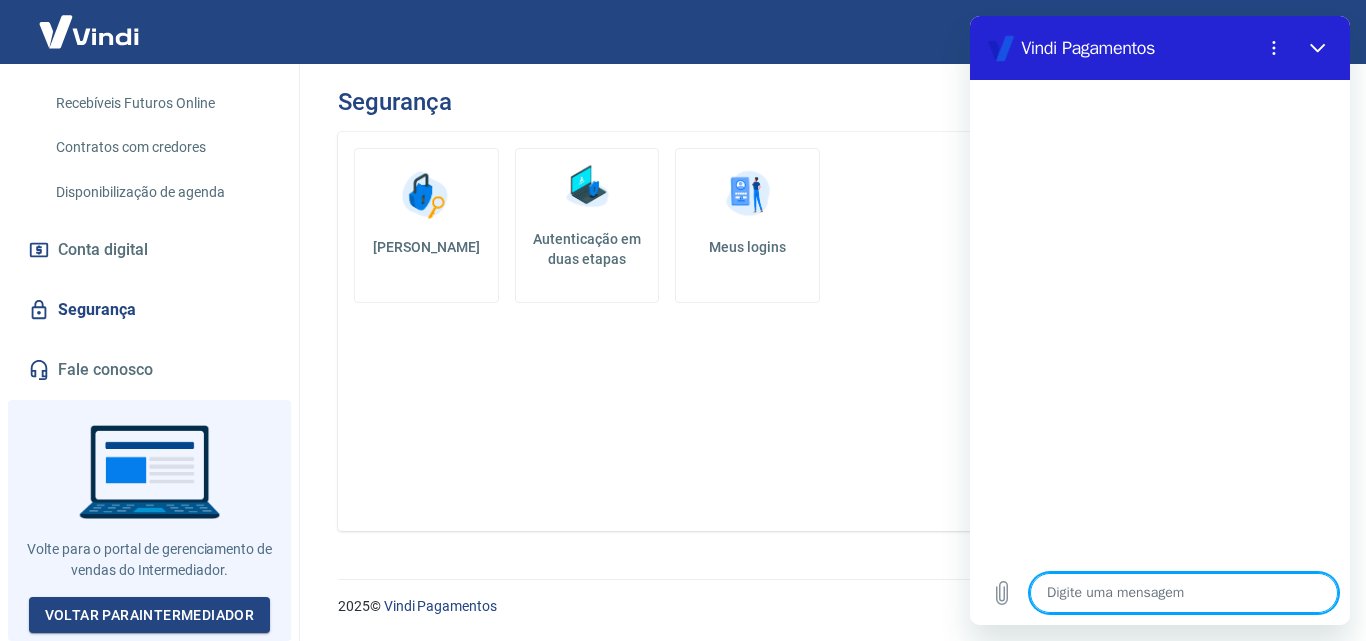click at bounding box center (1184, 593) 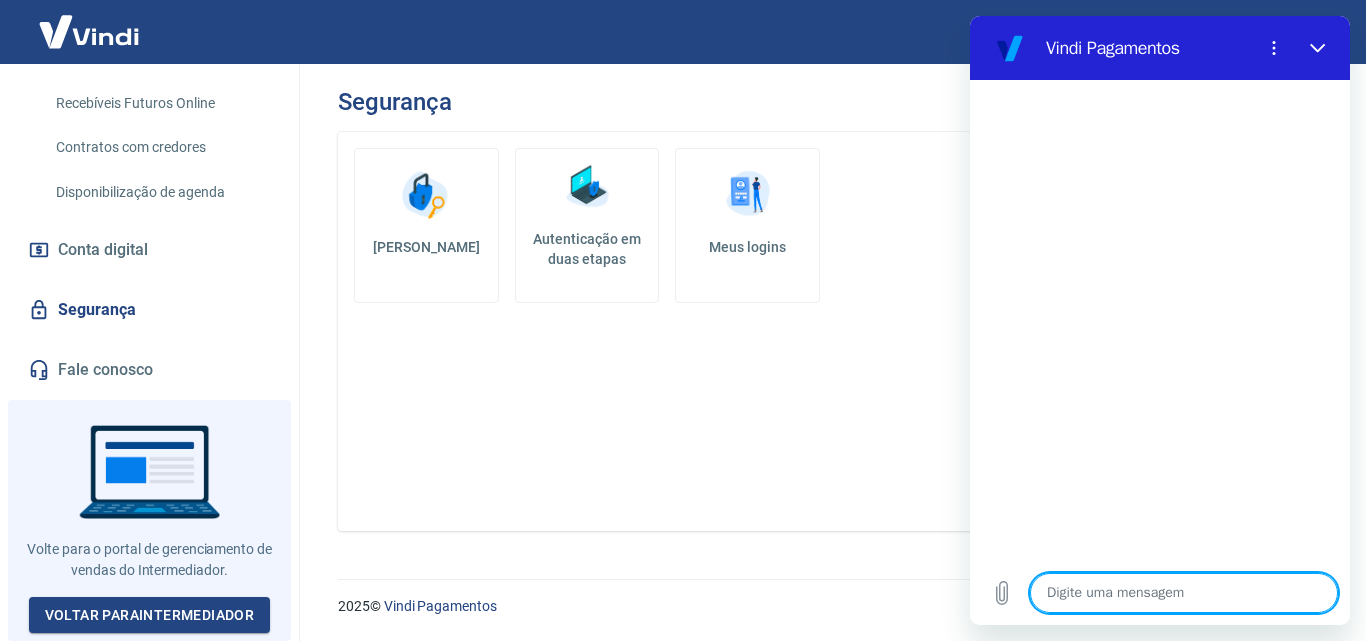 type on "c" 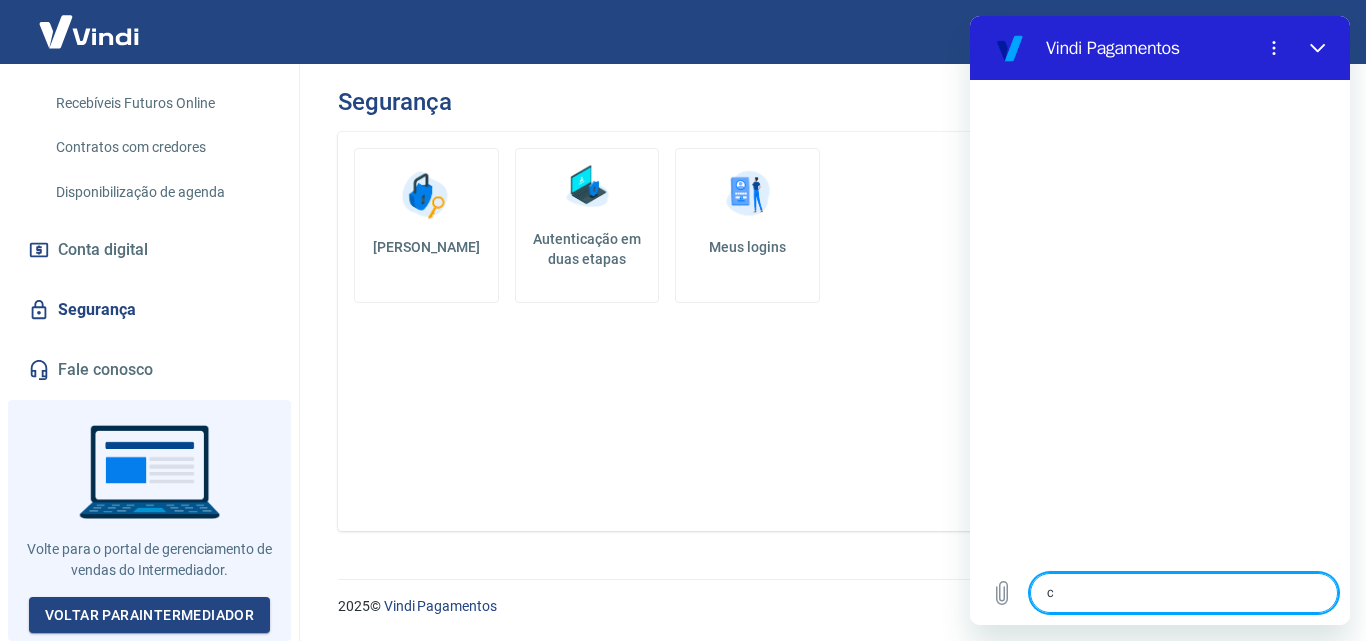 type on "ca" 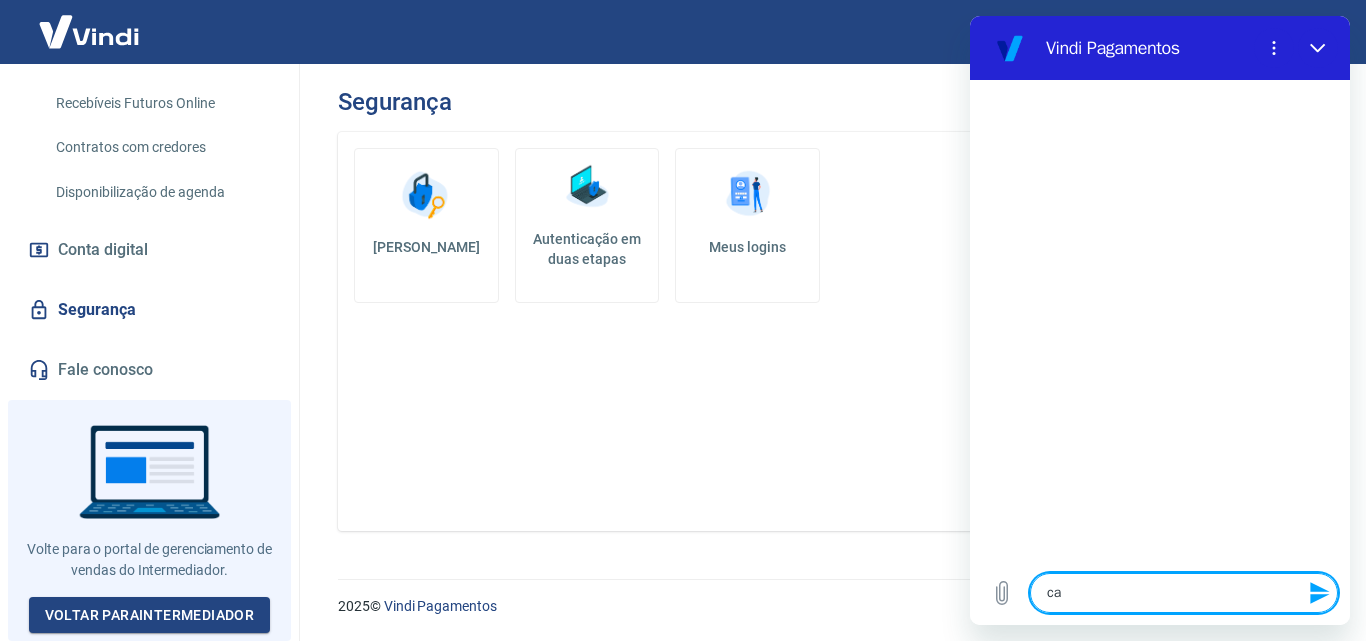 type on "cas" 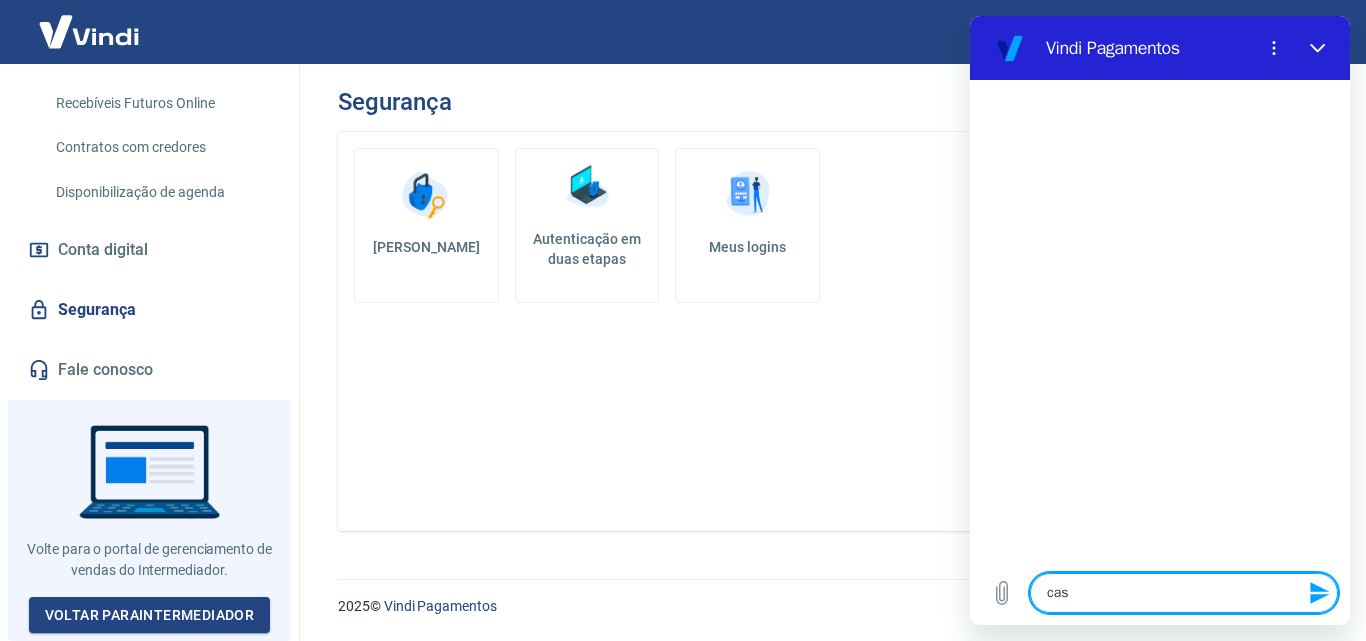 type on "ca" 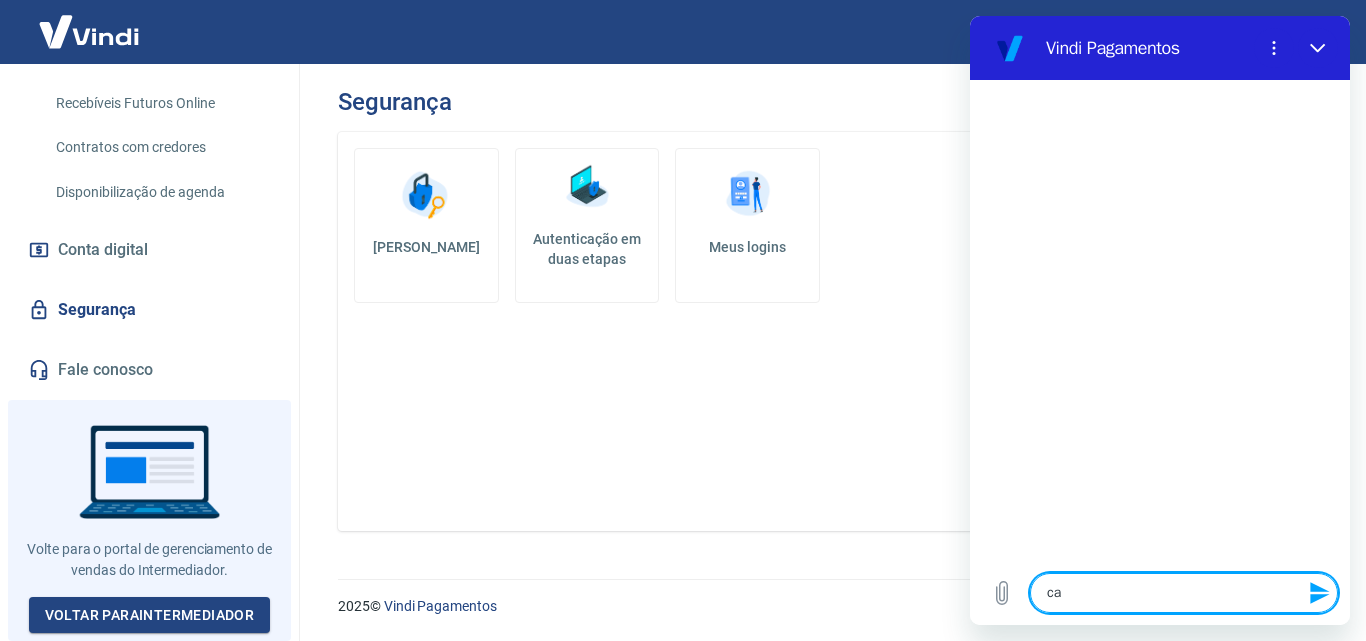 type on "c" 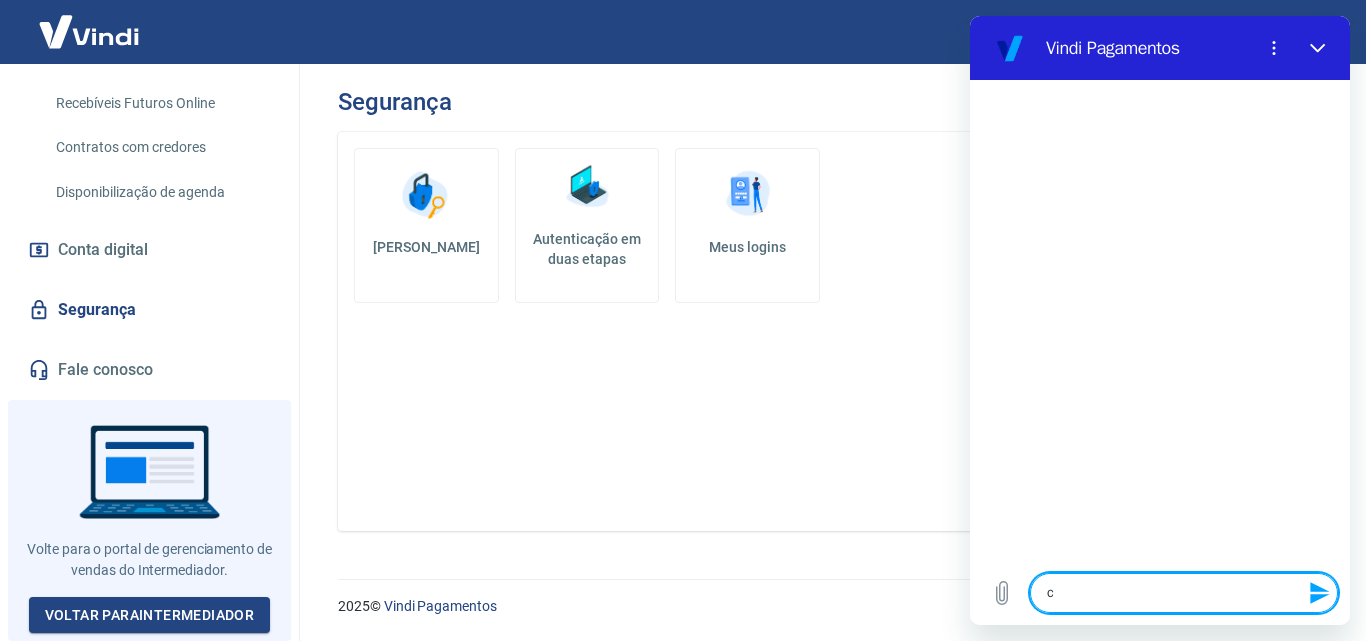 type 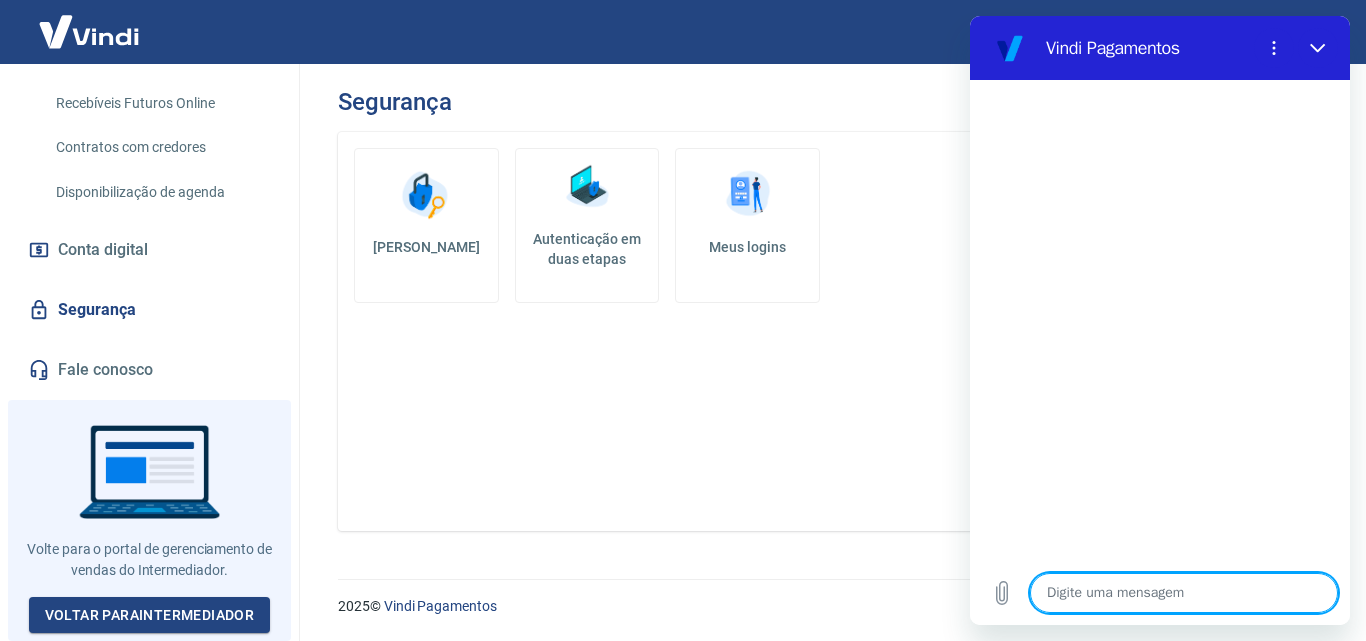 type on "o" 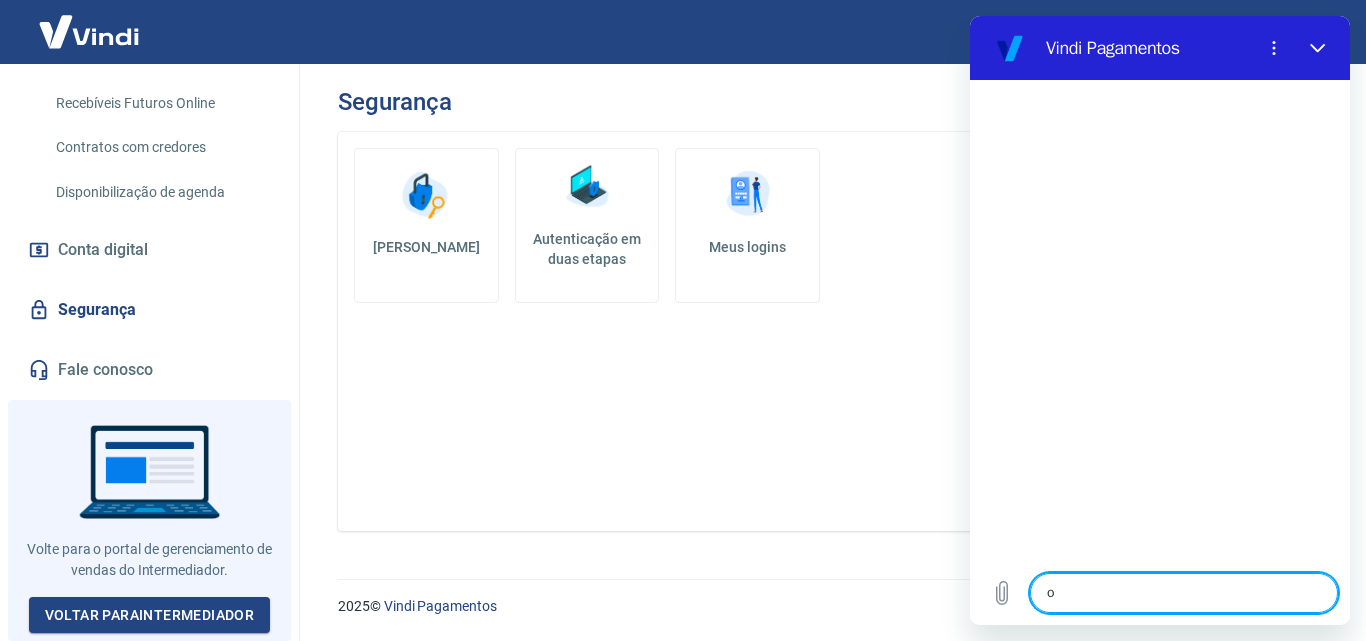 type on "oi" 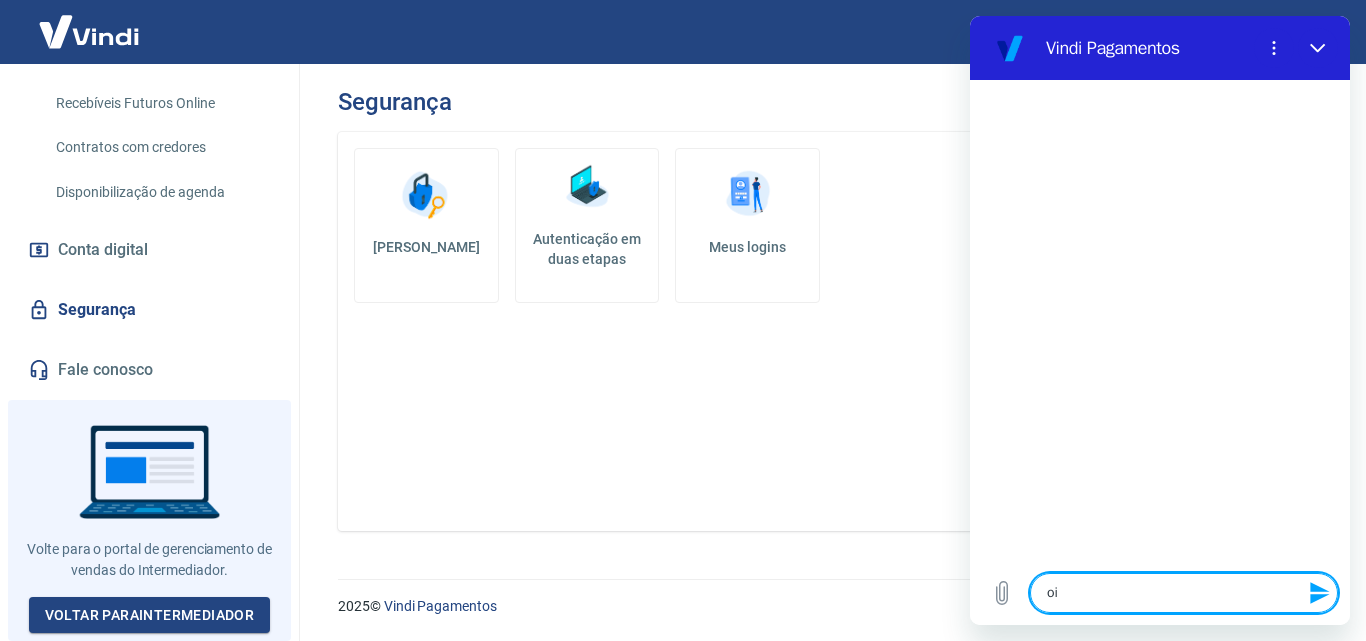 type 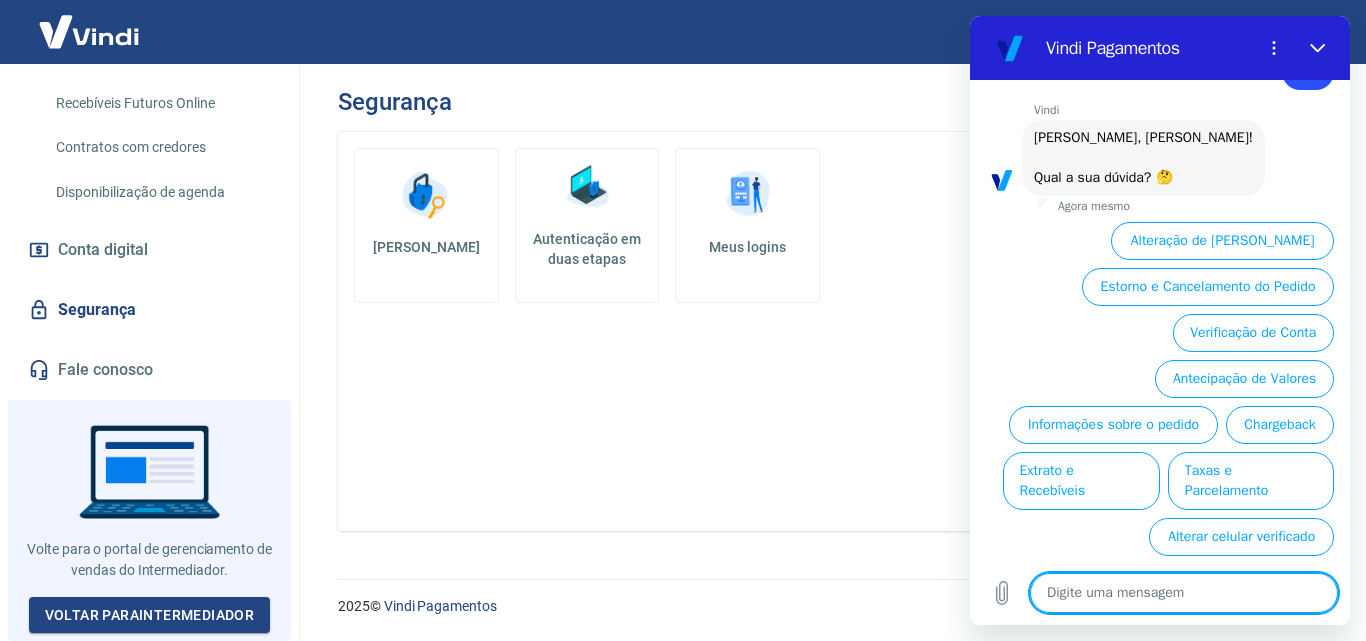 scroll, scrollTop: 92, scrollLeft: 0, axis: vertical 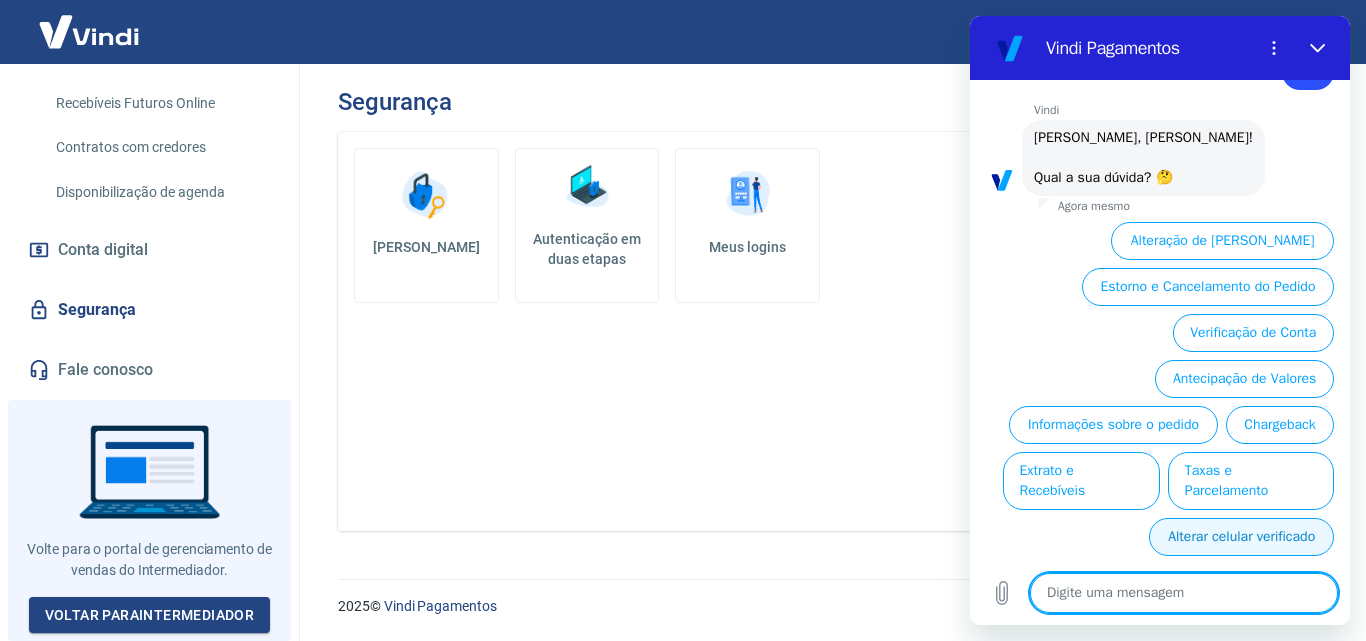 click on "Alterar celular verificado" at bounding box center [1241, 537] 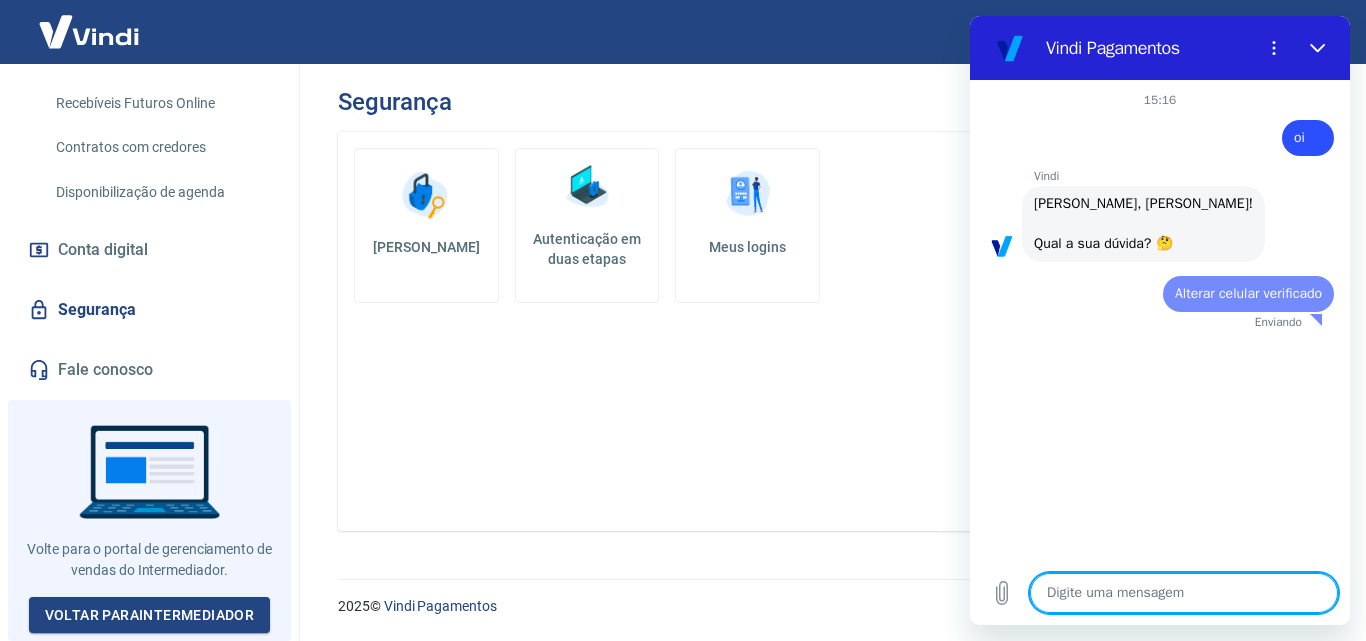 scroll, scrollTop: 0, scrollLeft: 0, axis: both 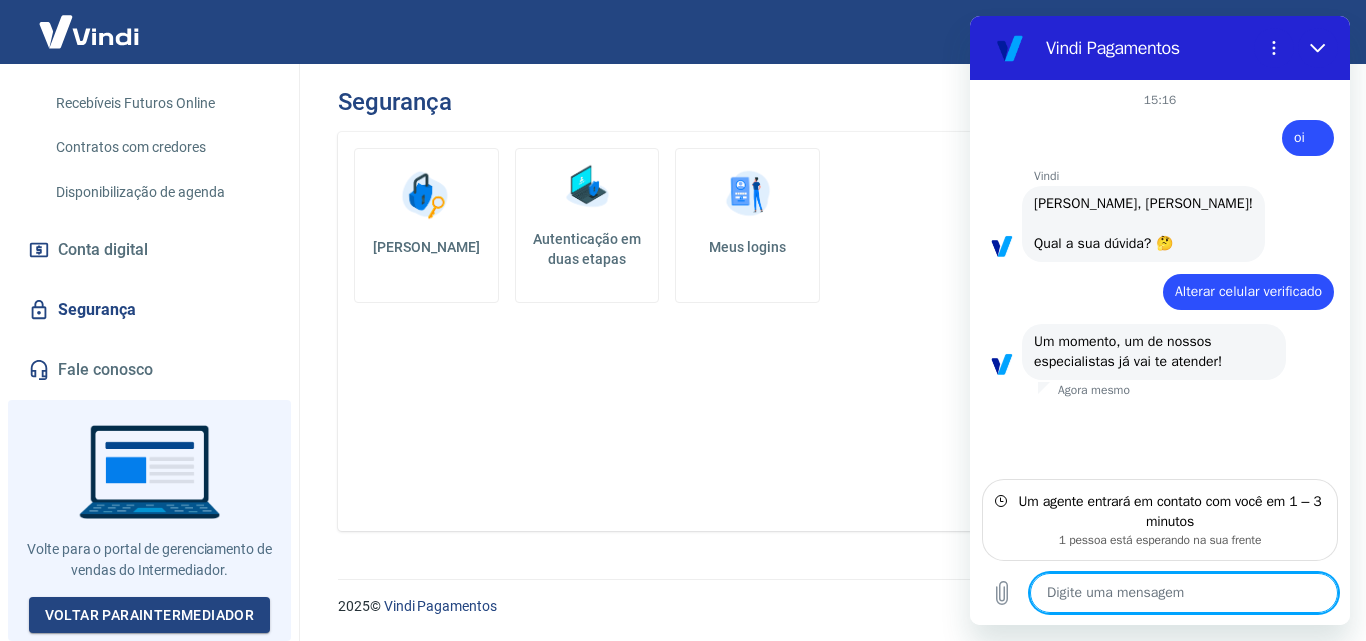 click at bounding box center [1184, 593] 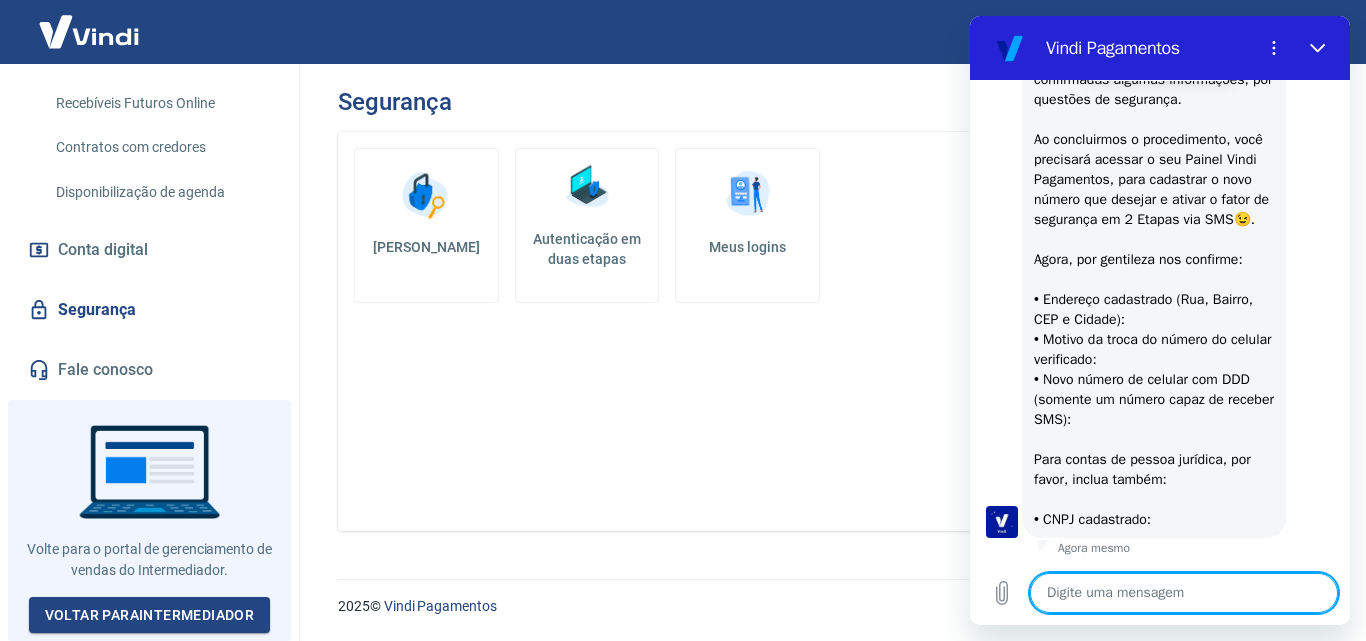 type on "x" 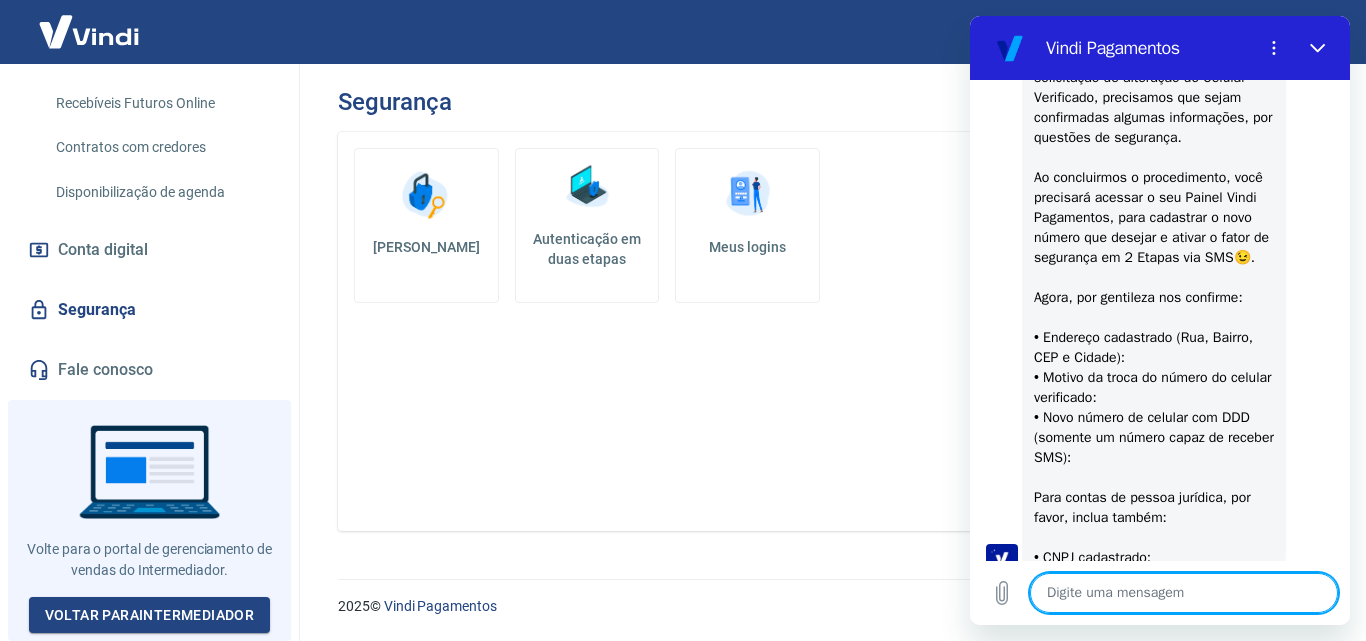 scroll, scrollTop: 488, scrollLeft: 0, axis: vertical 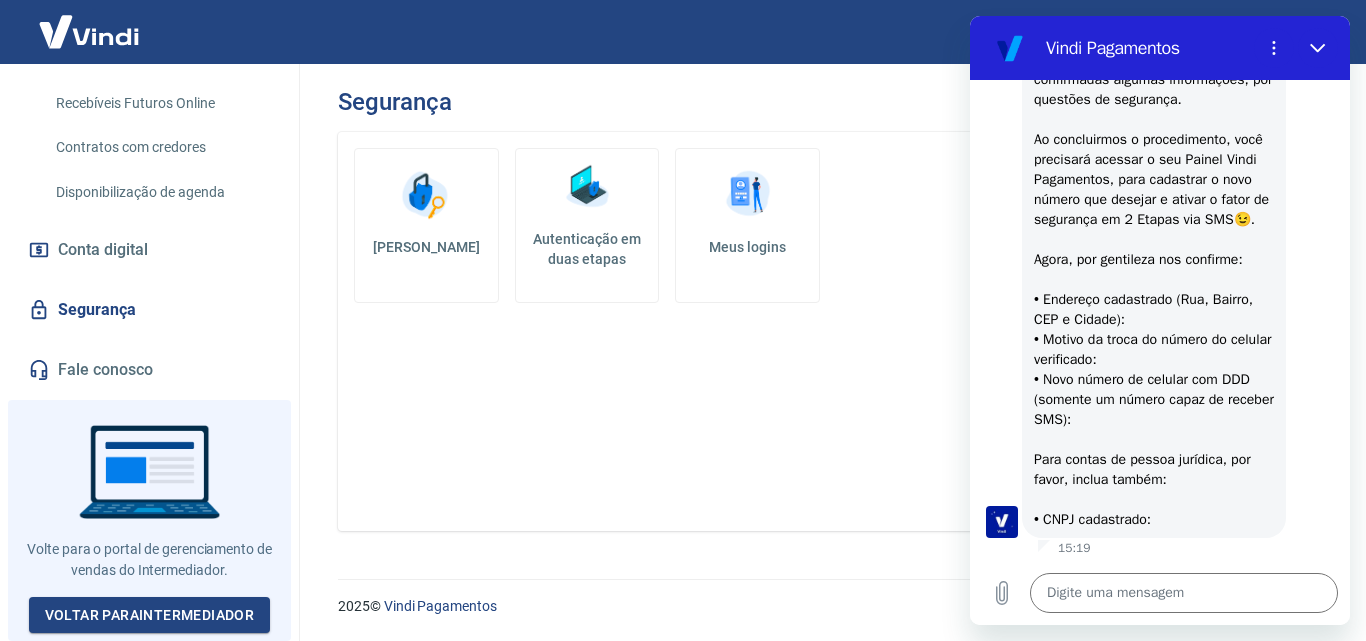 drag, startPoint x: 1035, startPoint y: 302, endPoint x: 1164, endPoint y: 411, distance: 168.88458 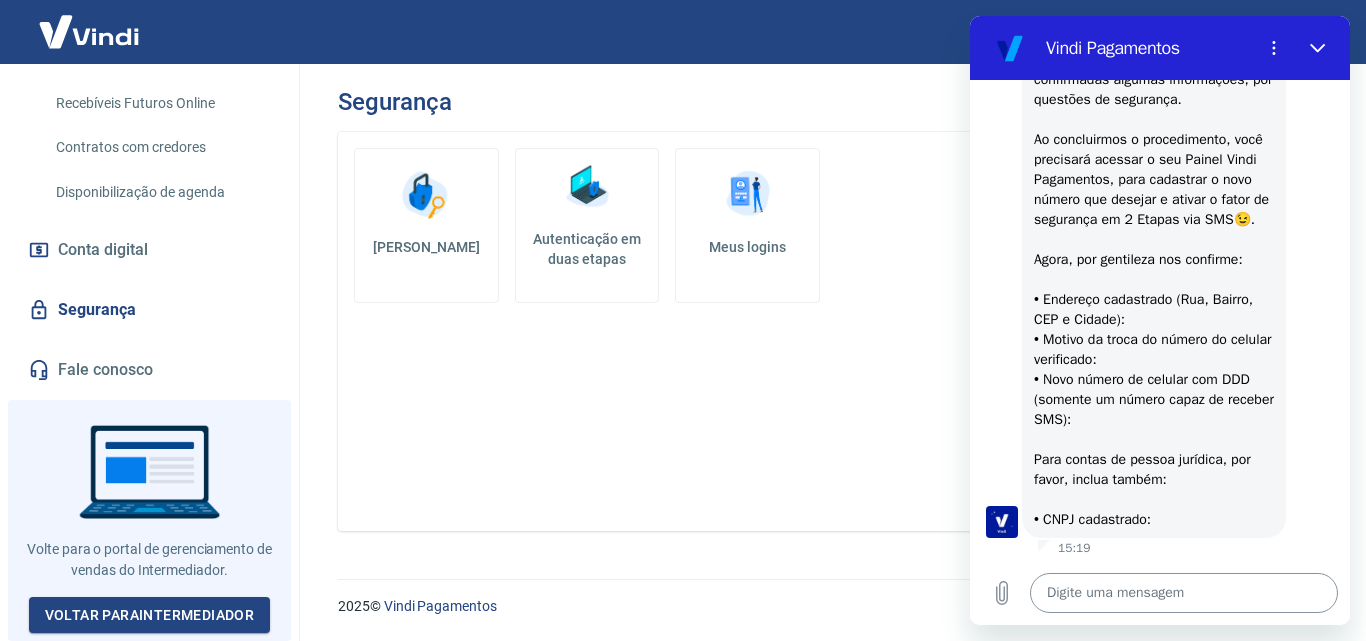 click at bounding box center (1184, 593) 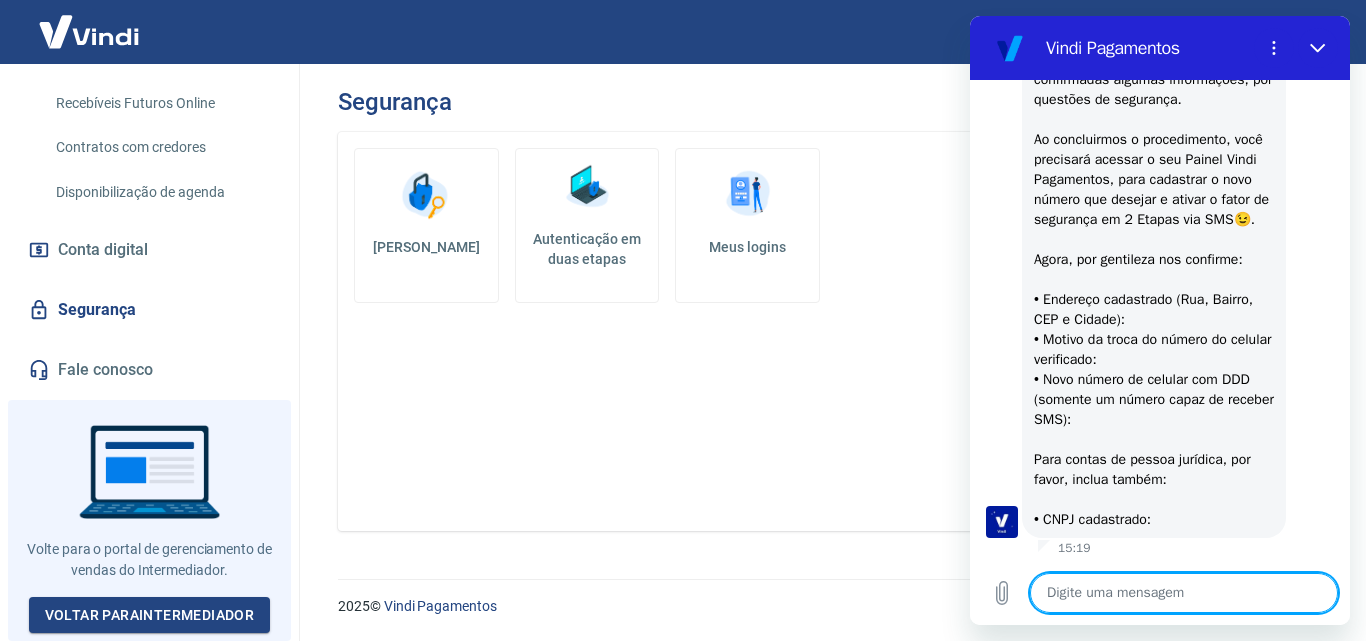 paste on "• Endereço cadastrado (Rua, Bairro, CEP e Cidade):
• Motivo da troca do número do celular verificado:
• Novo número de celular com DDD (somente um número capaz de receber SMS):" 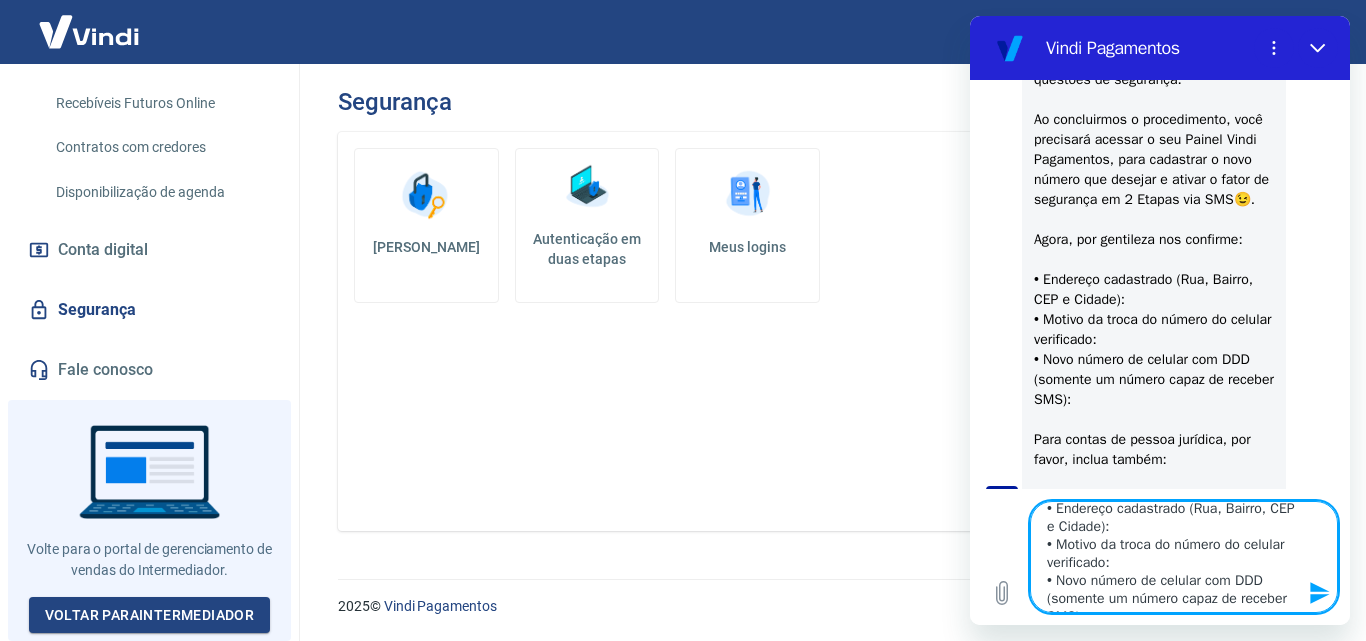 scroll, scrollTop: 0, scrollLeft: 0, axis: both 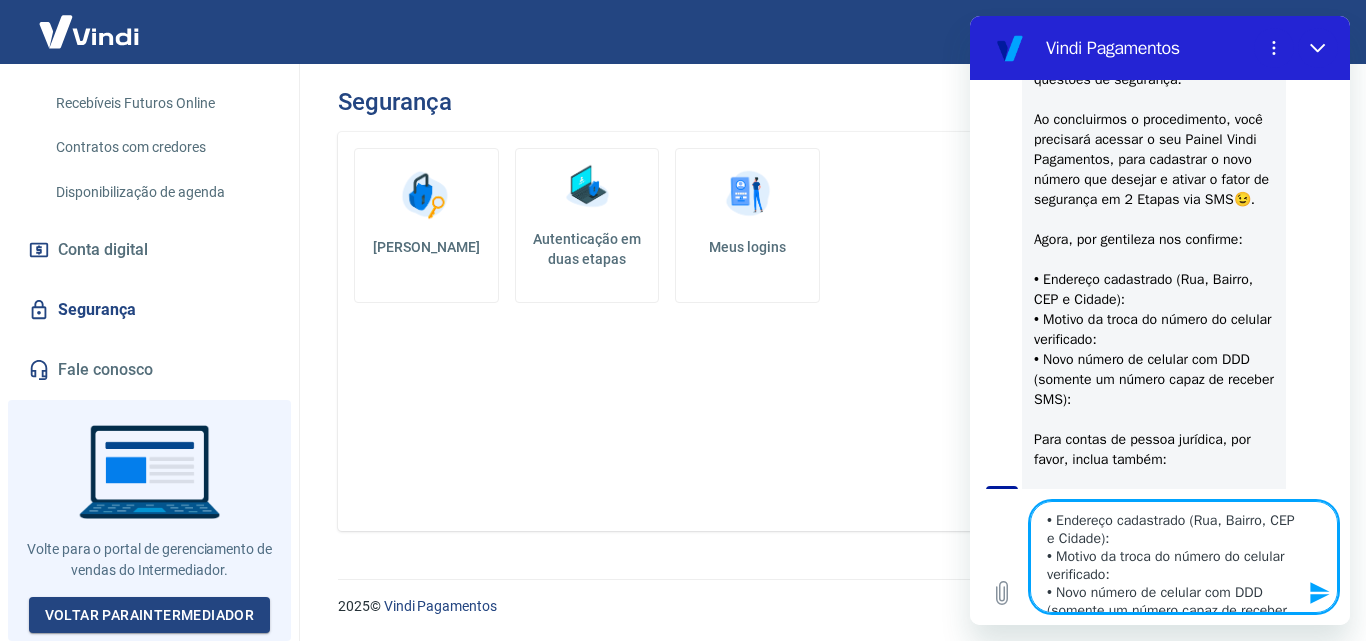 click on "• Endereço cadastrado (Rua, Bairro, CEP e Cidade):
• Motivo da troca do número do celular verificado:
• Novo número de celular com DDD (somente um número capaz de receber SMS):" at bounding box center [1184, 557] 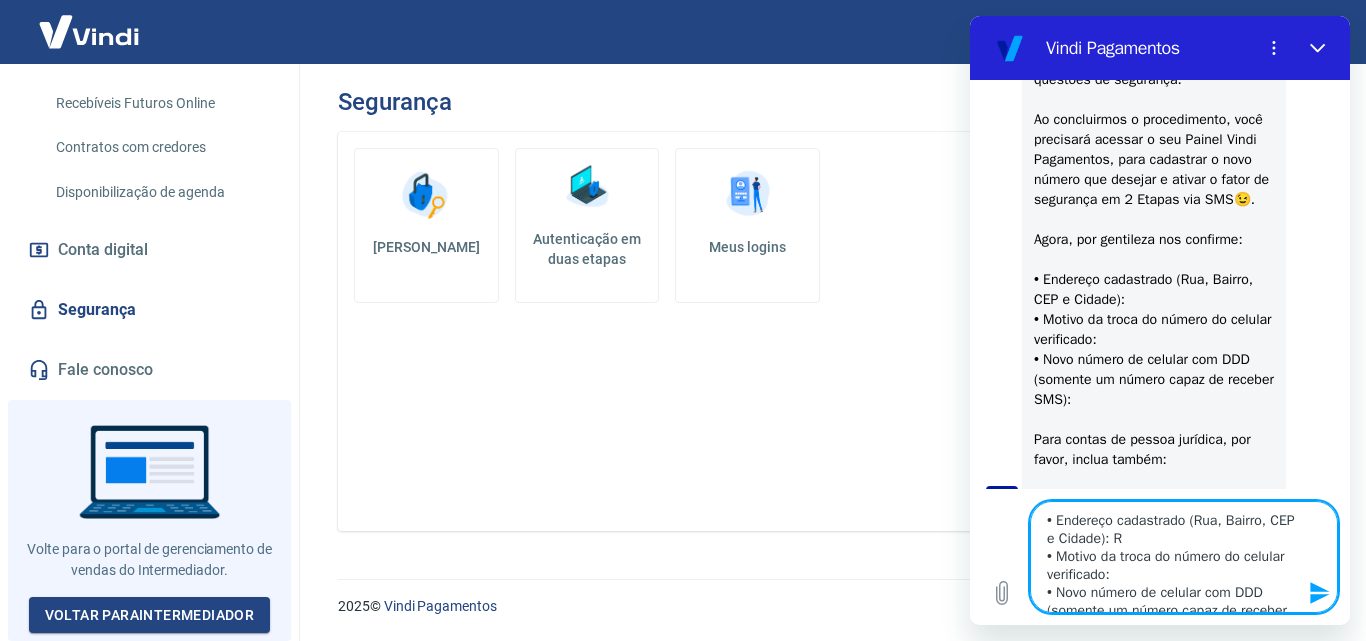 type on "• Endereço cadastrado (Rua, Bairro, CEP e Cidade): Ru
• Motivo da troca do número do celular verificado:
• Novo número de celular com DDD (somente um número capaz de receber SMS):" 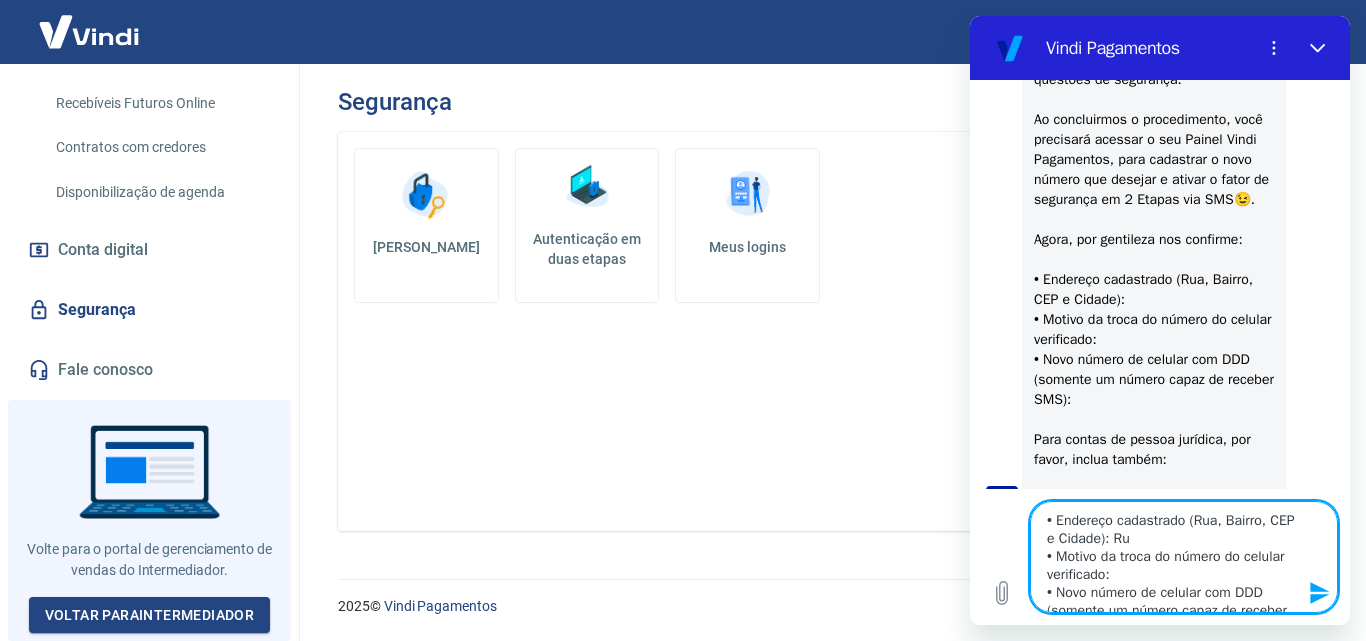 type on "• Endereço cadastrado (Rua, Bairro, CEP e Cidade): Rua
• Motivo da troca do número do celular verificado:
• Novo número de celular com DDD (somente um número capaz de receber SMS):" 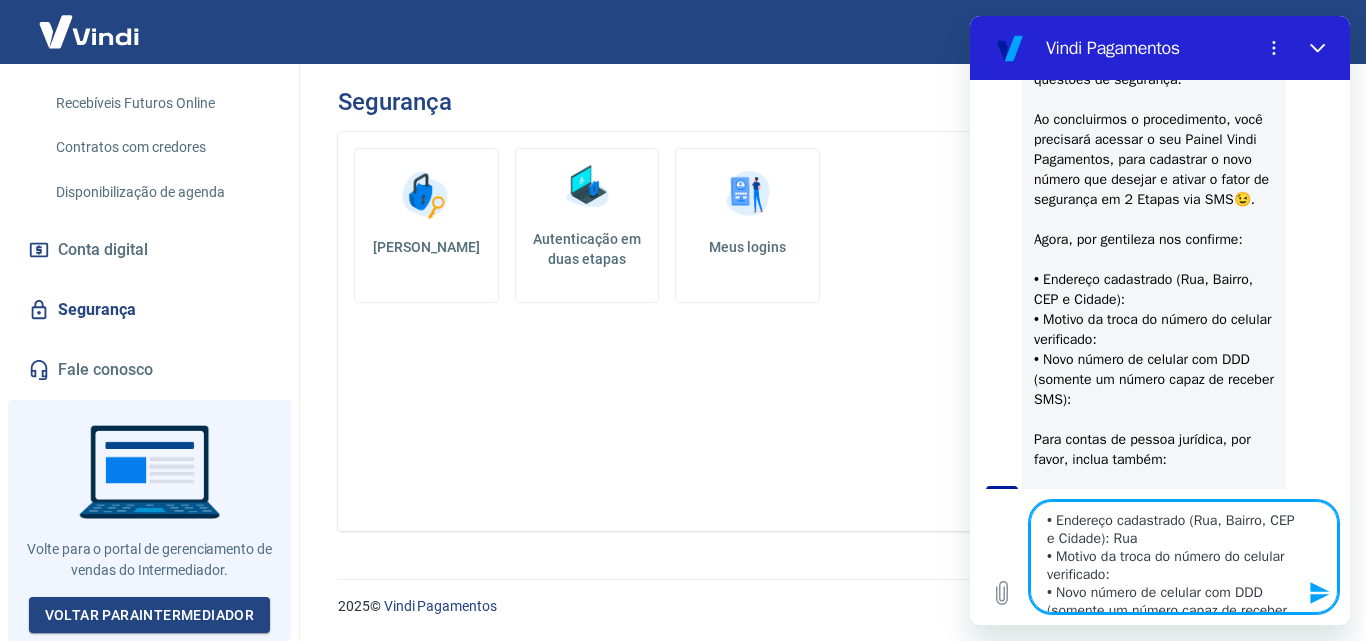 type on "• Endereço cadastrado (Rua, Bairro, CEP e Cidade): Rua
• Motivo da troca do número do celular verificado:
• Novo número de celular com DDD (somente um número capaz de receber SMS):" 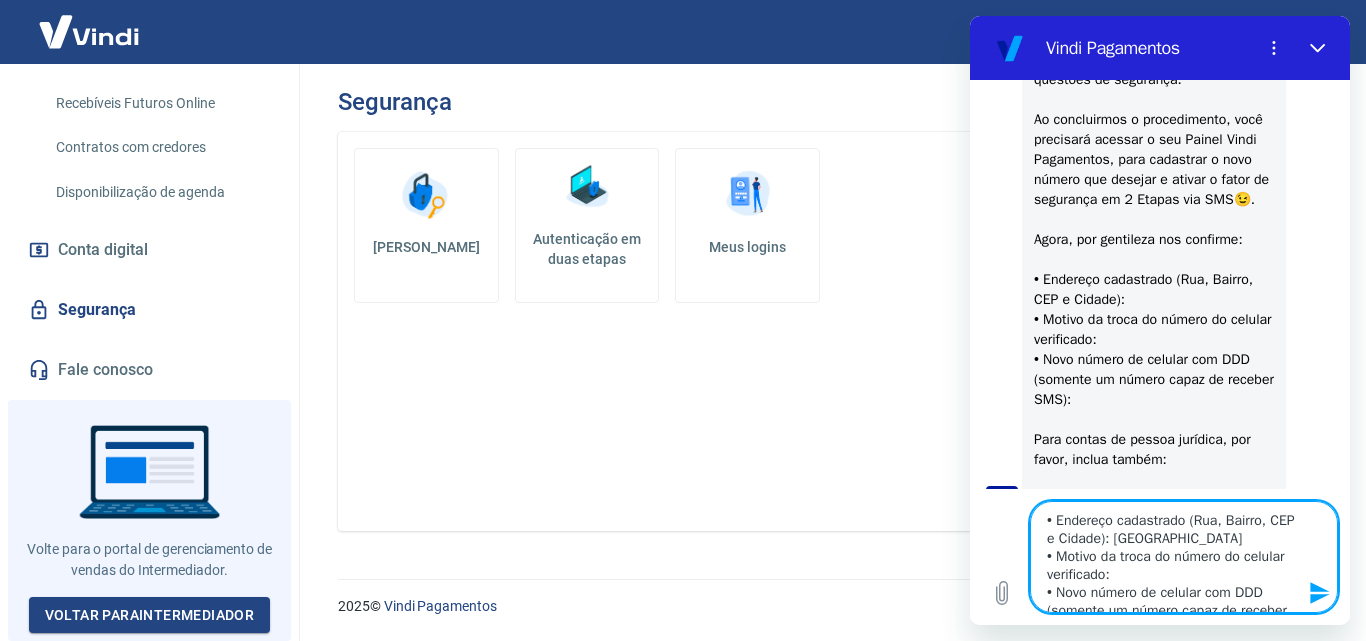 type on "• Endereço cadastrado (Rua, Bairro, CEP e Cidade): Rua SM
• Motivo da troca do número do celular verificado:
• Novo número de celular com DDD (somente um número capaz de receber SMS):" 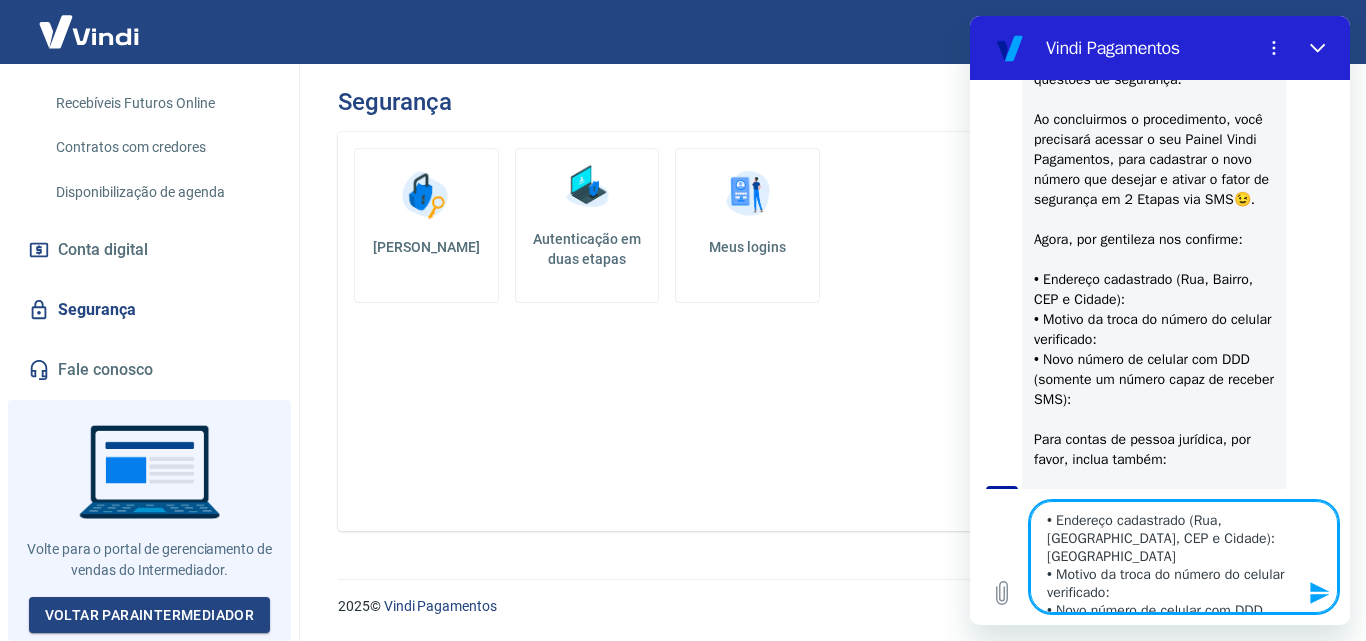 type on "• Endereço cadastrado (Rua, Bairro, CEP e Cidade): Rua SM1
• Motivo da troca do número do celular verificado:
• Novo número de celular com DDD (somente um número capaz de receber SMS):" 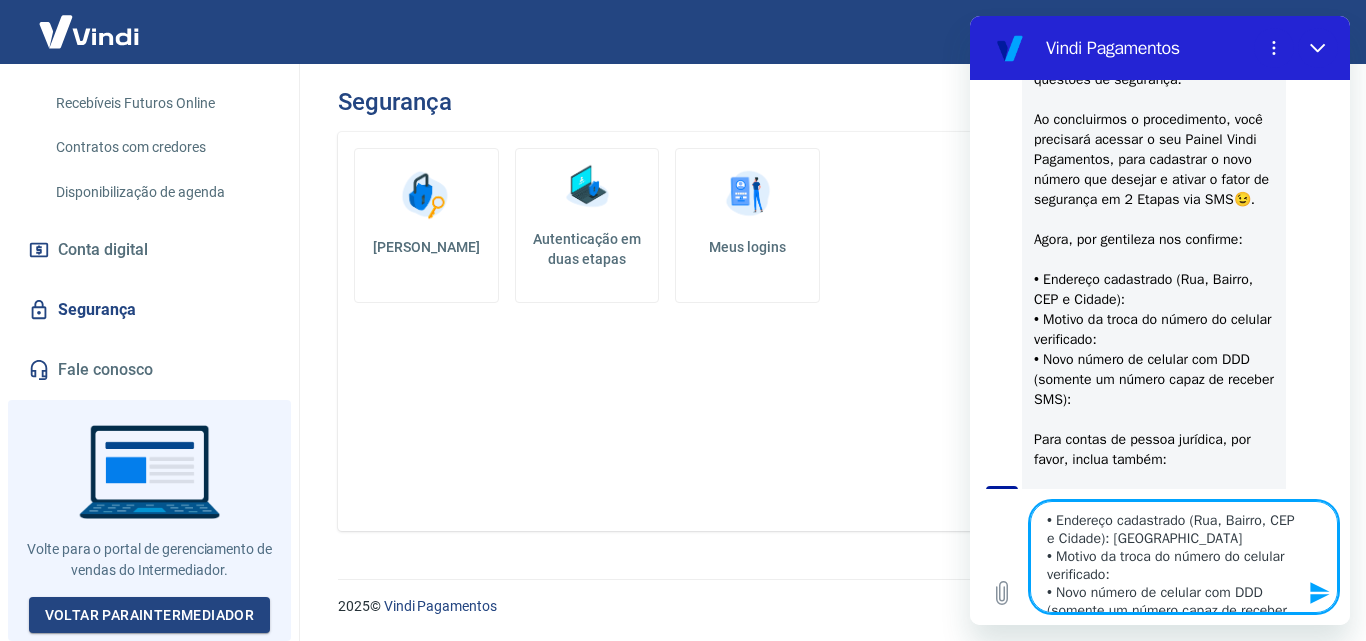 type on "• Endereço cadastrado (Rua, Bairro, CEP e Cidade): Rua SM1,
• Motivo da troca do número do celular verificado:
• Novo número de celular com DDD (somente um número capaz de receber SMS):" 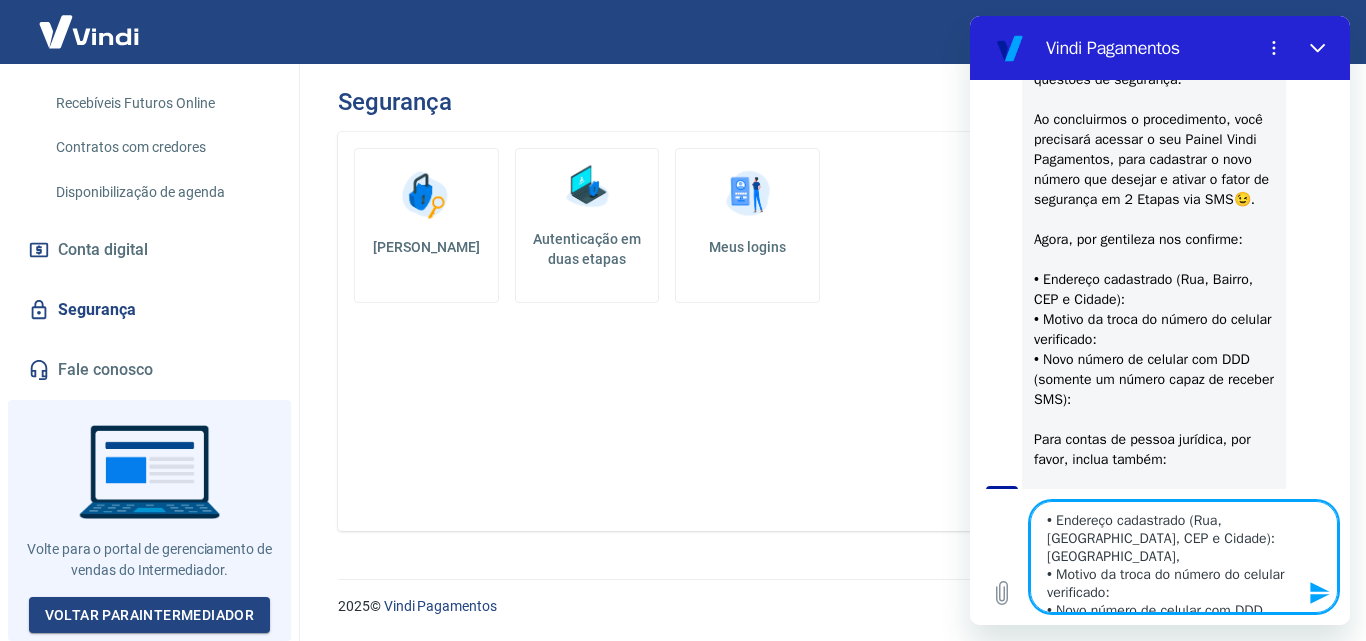 type on "• Endereço cadastrado (Rua, Bairro, CEP e Cidade): Rua SM1,
• Motivo da troca do número do celular verificado:
• Novo número de celular com DDD (somente um número capaz de receber SMS):" 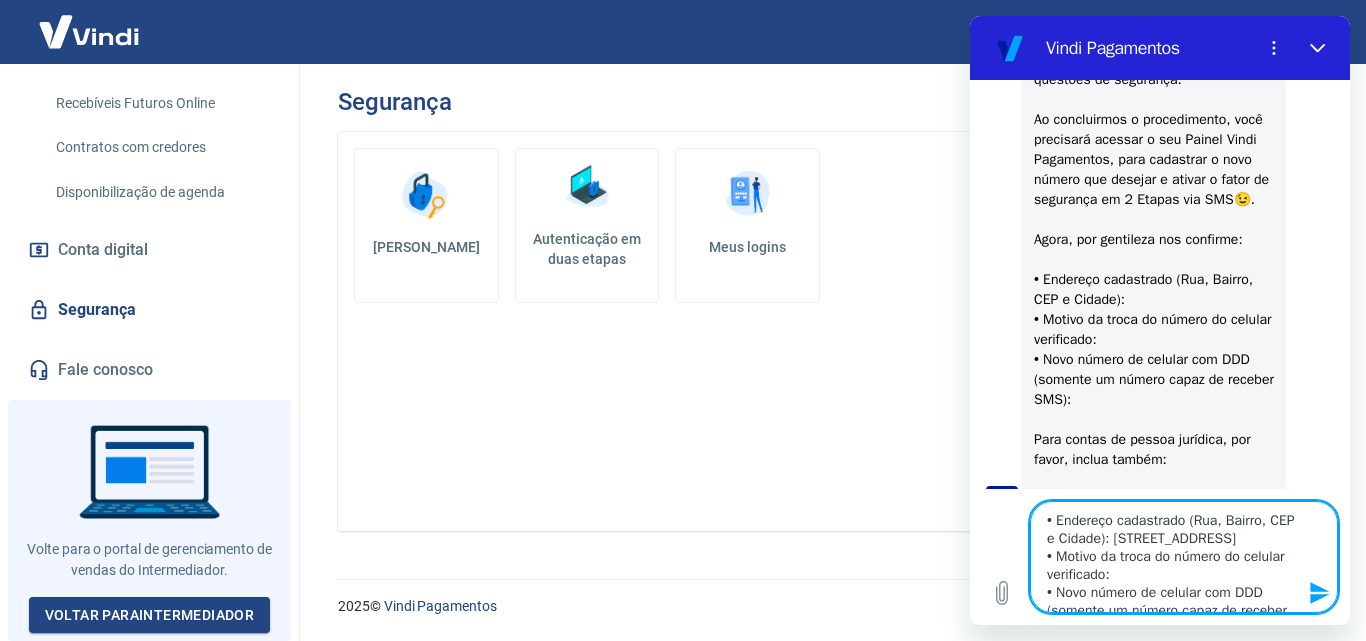 type on "• Endereço cadastrado (Rua, Bairro, CEP e Cidade): Rua SM1, 10
• Motivo da troca do número do celular verificado:
• Novo número de celular com DDD (somente um número capaz de receber SMS):" 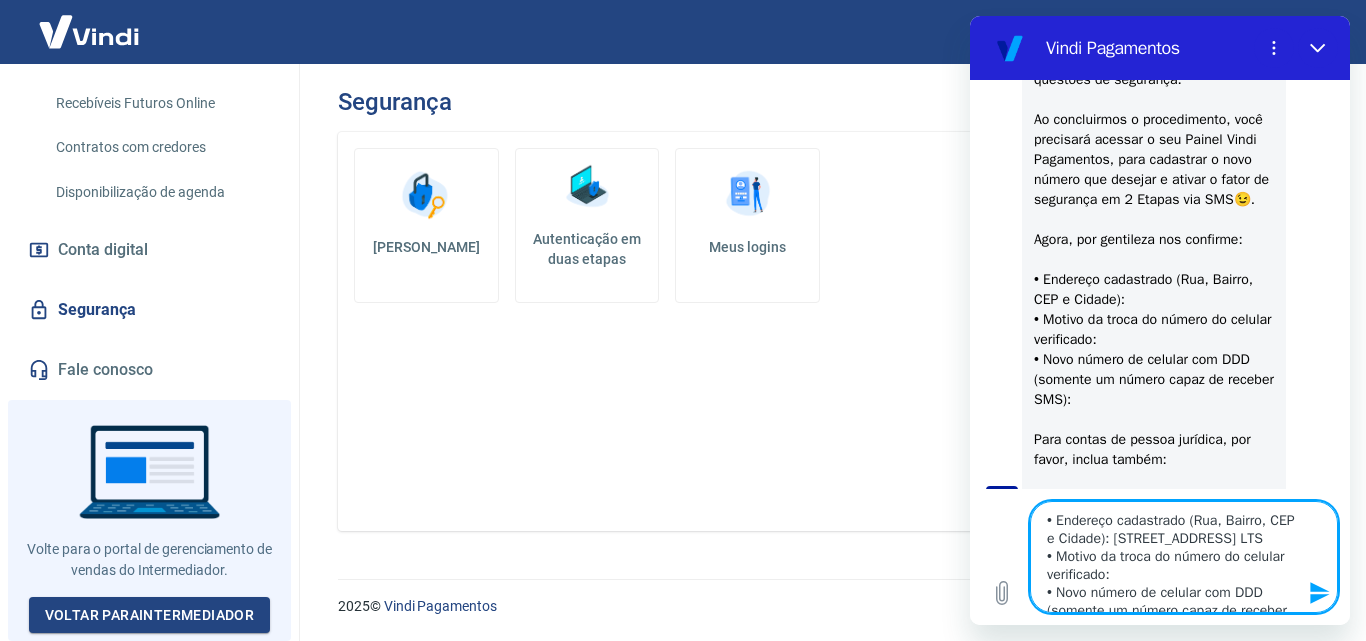 type on "• Endereço cadastrado (Rua, Bairro, CEP e Cidade): Rua SM1, 100 QD 01 LTS
• Motivo da troca do número do celular verificado:
• Novo número de celular com DDD (somente um número capaz de receber SMS):" 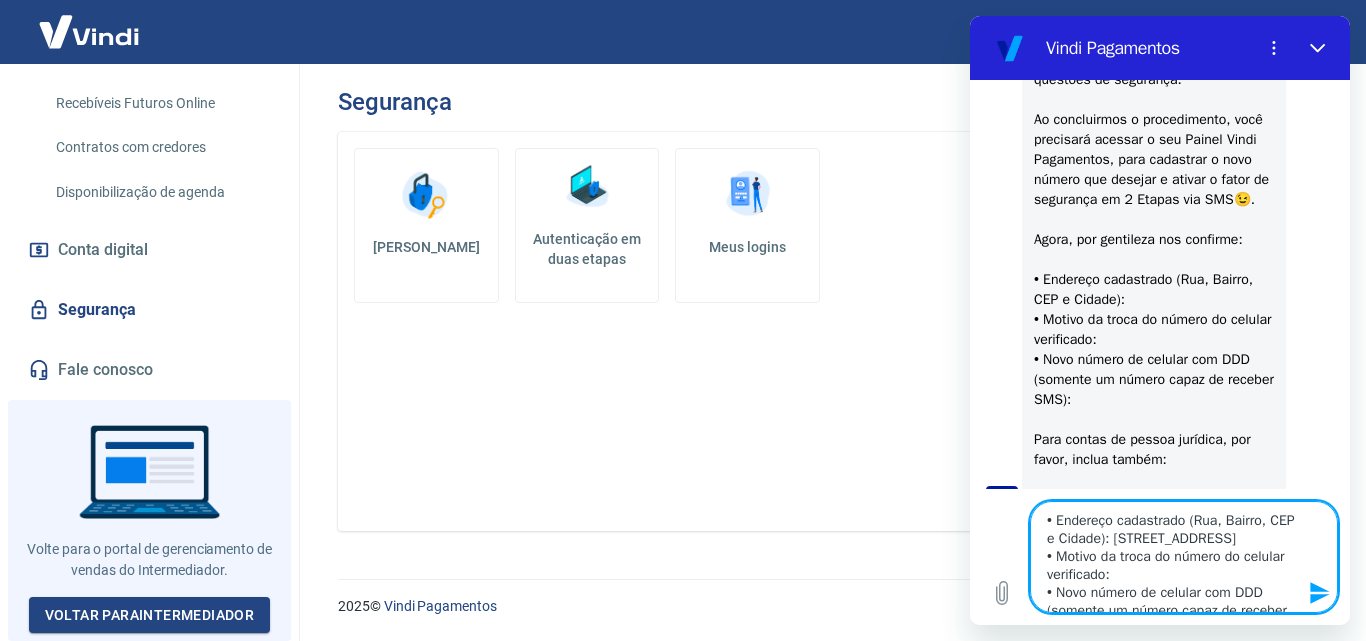 type on "• Endereço cadastrado (Rua, Bairro, CEP e Cidade): Rua SM1, 100 QD 01 LTS 11
• Motivo da troca do número do celular verificado:
• Novo número de celular com DDD (somente um número capaz de receber SMS):" 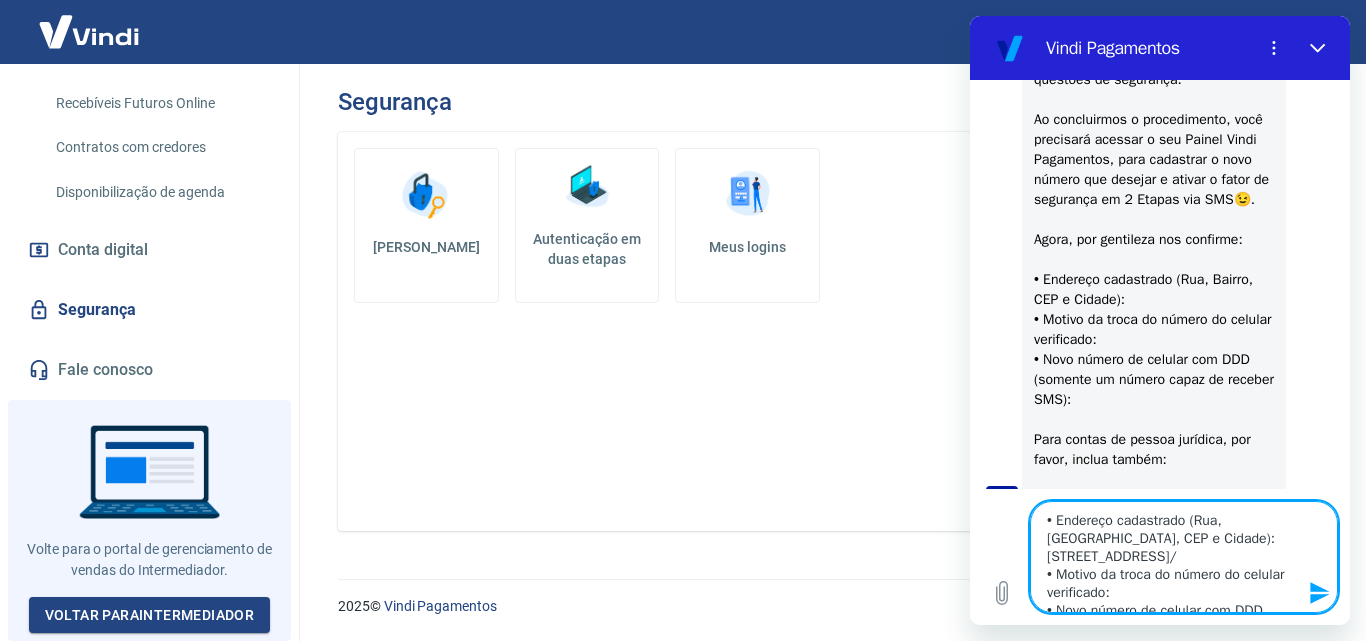 type on "• Endereço cadastrado (Rua, Bairro, CEP e Cidade): Rua SM1, 100 QD 01 LTS 11/1
• Motivo da troca do número do celular verificado:
• Novo número de celular com DDD (somente um número capaz de receber SMS):" 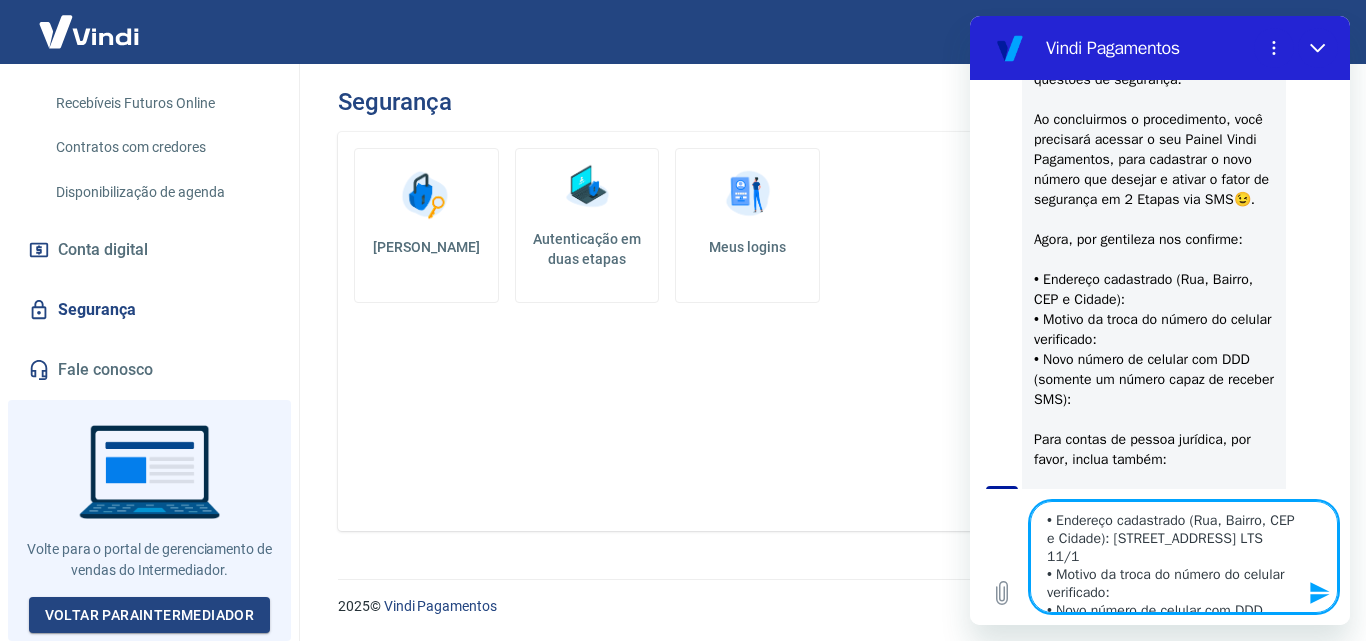 type on "• Endereço cadastrado (Rua, Bairro, CEP e Cidade): Rua SM1, 100 QD 01 LTS 11/12
• Motivo da troca do número do celular verificado:
• Novo número de celular com DDD (somente um número capaz de receber SMS):" 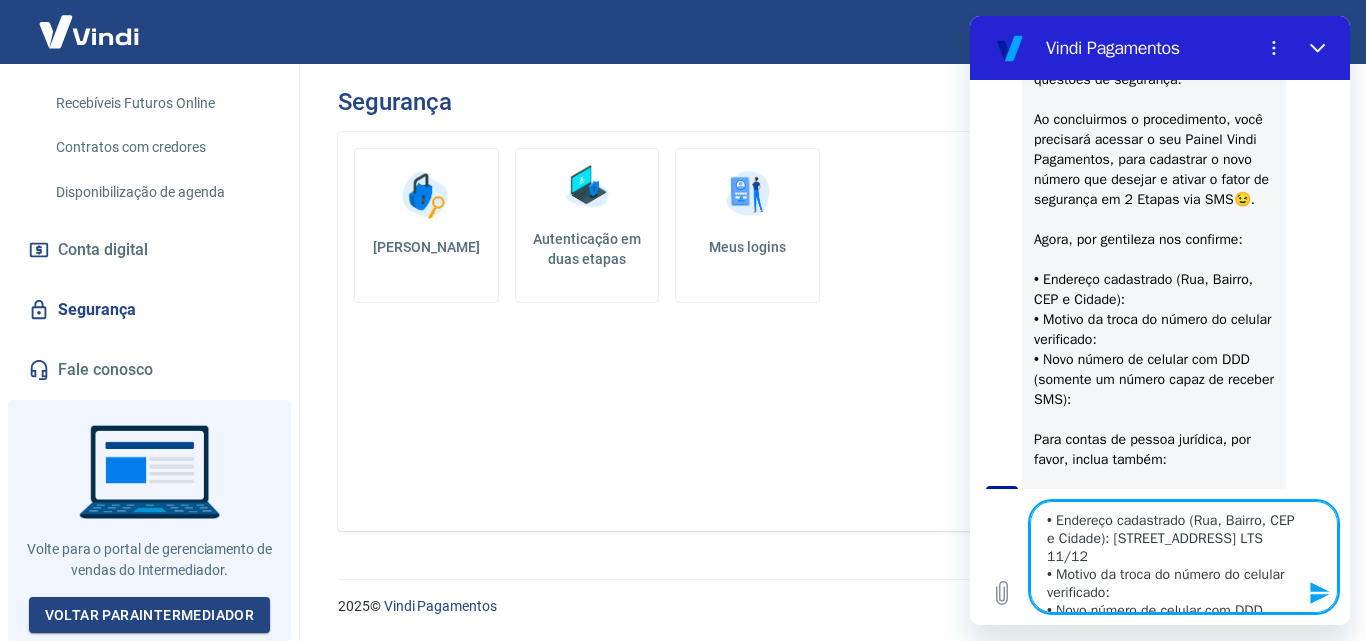 type on "• Endereço cadastrado (Rua, Bairro, CEP e Cidade): Rua SM1, 100 QD 01 LTS 11/12
• Motivo da troca do número do celular verificado:
• Novo número de celular com DDD (somente um número capaz de receber SMS):" 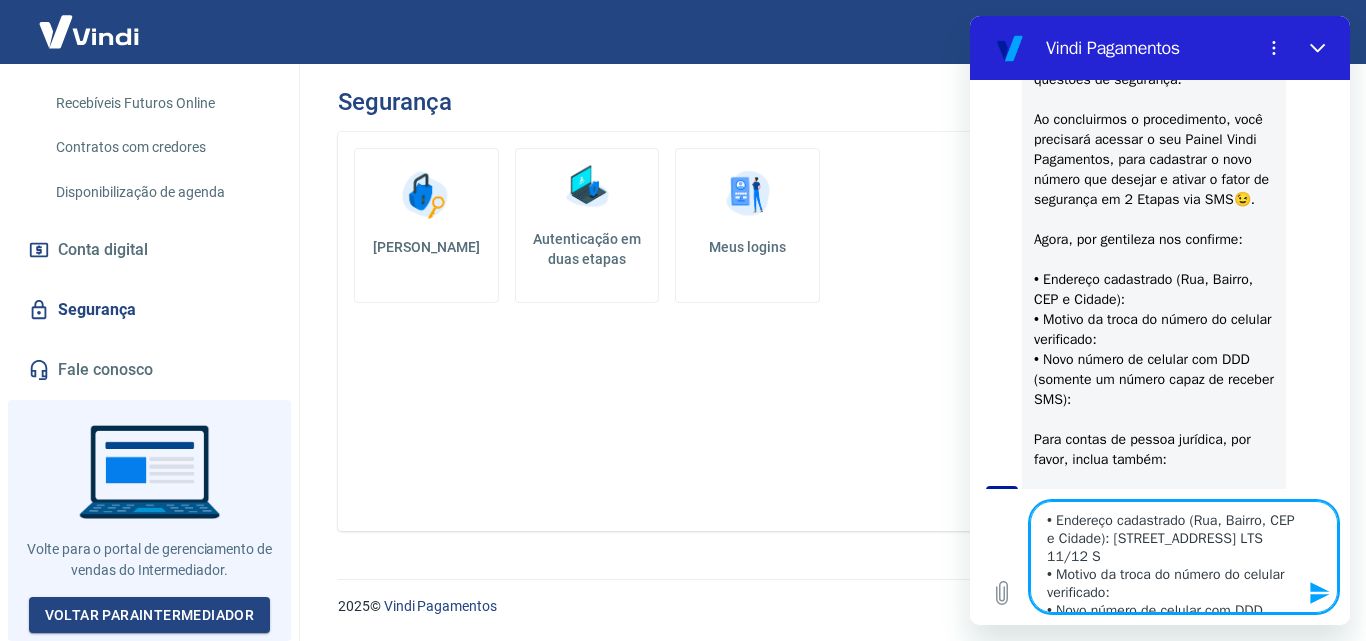 type on "• Endereço cadastrado (Rua, Bairro, CEP e Cidade): Rua SM1, 100 QD 01 LTS 11/12 Se
• Motivo da troca do número do celular verificado:
• Novo número de celular com DDD (somente um número capaz de receber SMS):" 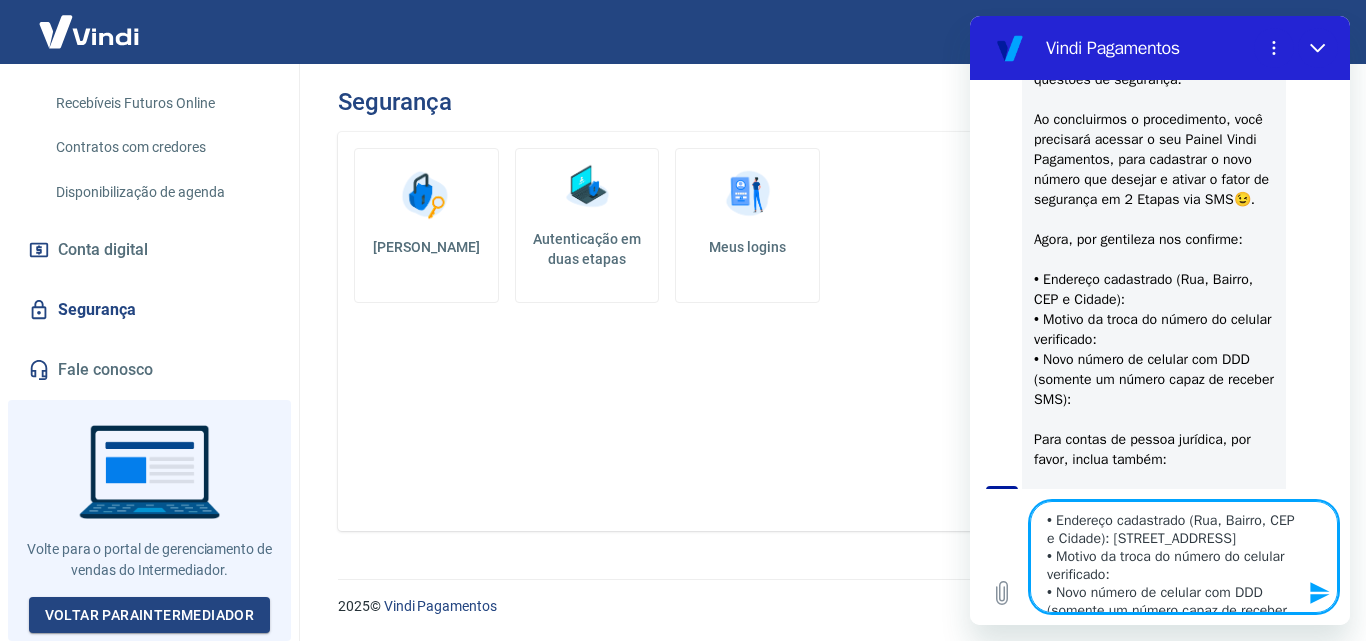 type on "• Endereço cadastrado (Rua, Bairro, CEP e Cidade): Rua SM1, 100 QD 01 LTS 11/12 Set
• Motivo da troca do número do celular verificado:
• Novo número de celular com DDD (somente um número capaz de receber SMS):" 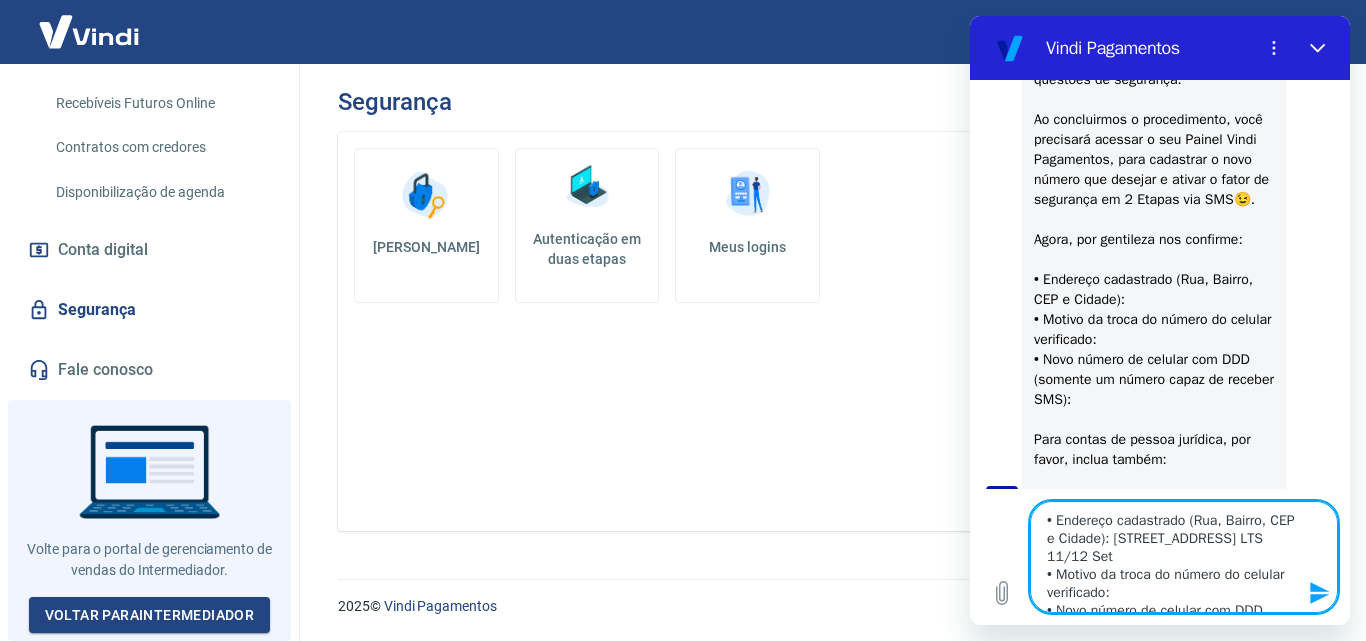 type on "• Endereço cadastrado (Rua, Bairro, CEP e Cidade): Rua SM1, 100 QD 01 LTS 11/12 Seto
• Motivo da troca do número do celular verificado:
• Novo número de celular com DDD (somente um número capaz de receber SMS):" 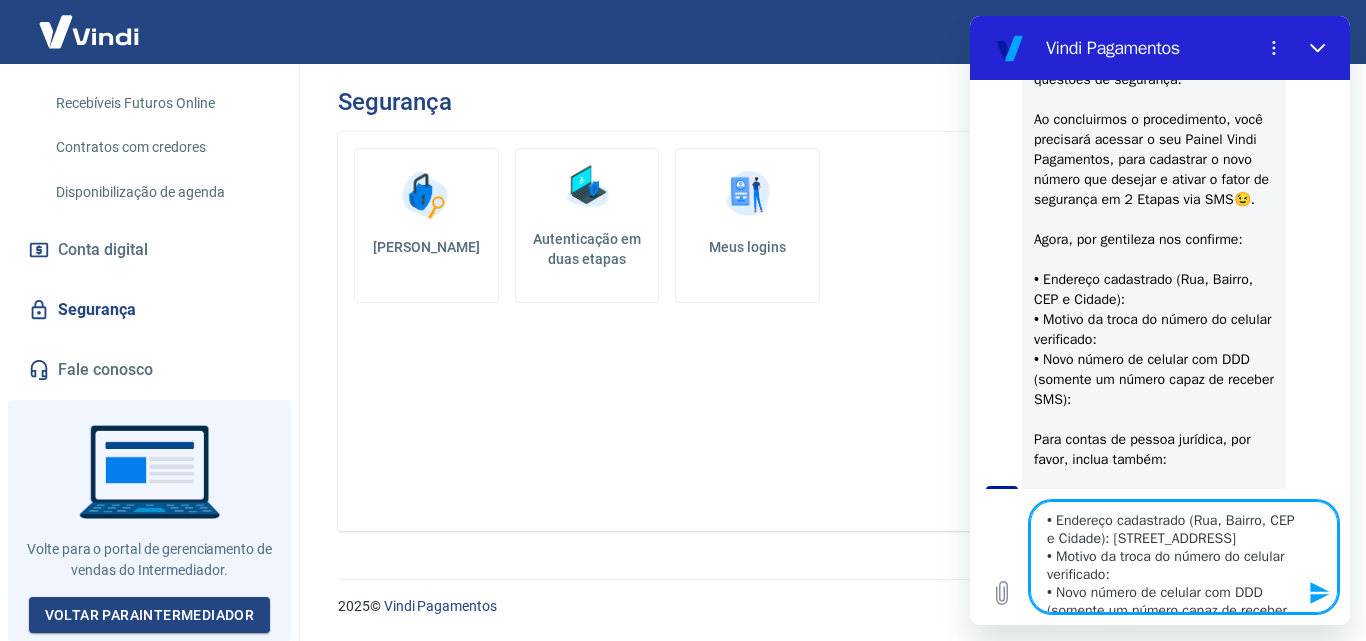 type on "• Endereço cadastrado (Rua, Bairro, CEP e Cidade): Rua SM1, 100 QD 01 LTS 11/12 Setor
• Motivo da troca do número do celular verificado:
• Novo número de celular com DDD (somente um número capaz de receber SMS):" 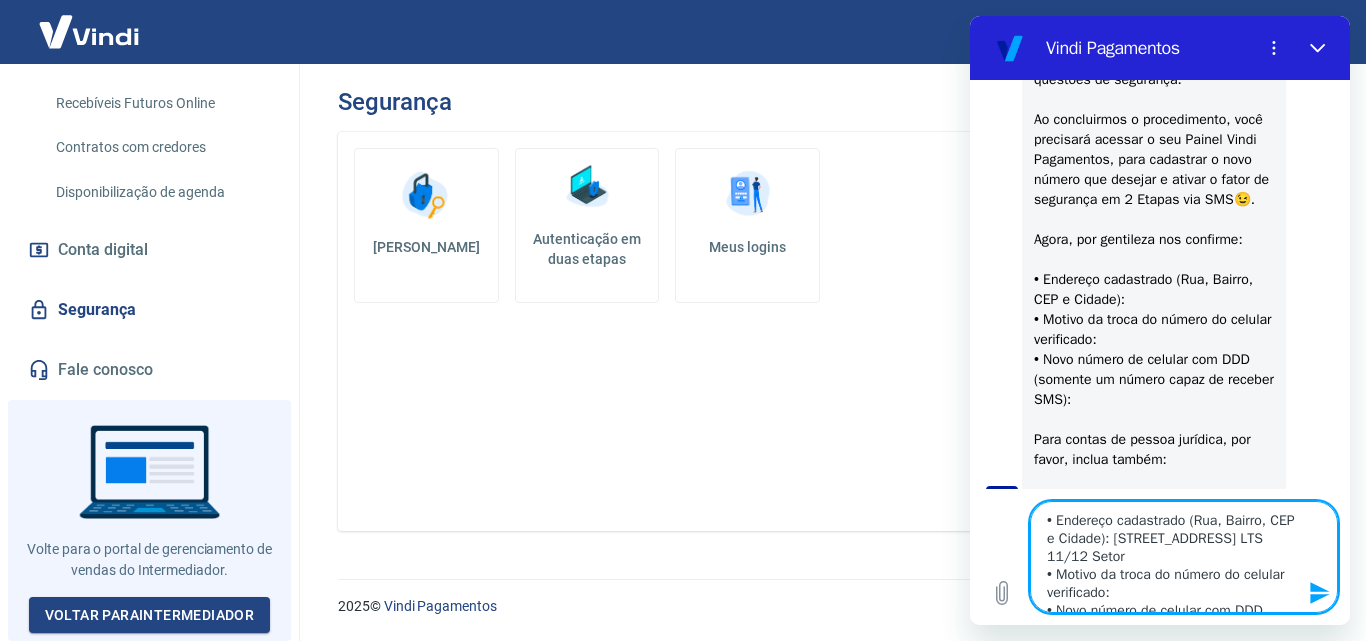 type on "• Endereço cadastrado (Rua, Bairro, CEP e Cidade): Rua SM1, 100 QD 01 LTS 11/12 Setor
• Motivo da troca do número do celular verificado:
• Novo número de celular com DDD (somente um número capaz de receber SMS):" 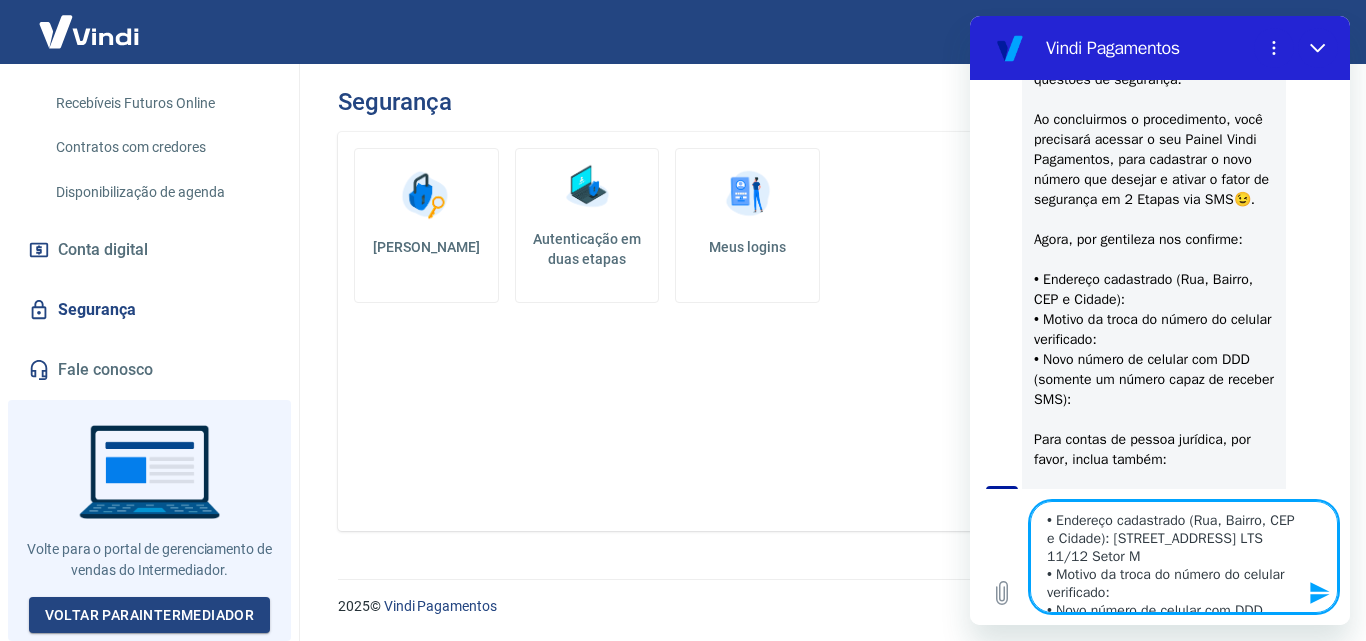 type on "• Endereço cadastrado (Rua, Bairro, CEP e Cidade): Rua SM1, 100 QD 01 LTS 11/12 Setor Ma
• Motivo da troca do número do celular verificado:
• Novo número de celular com DDD (somente um número capaz de receber SMS):" 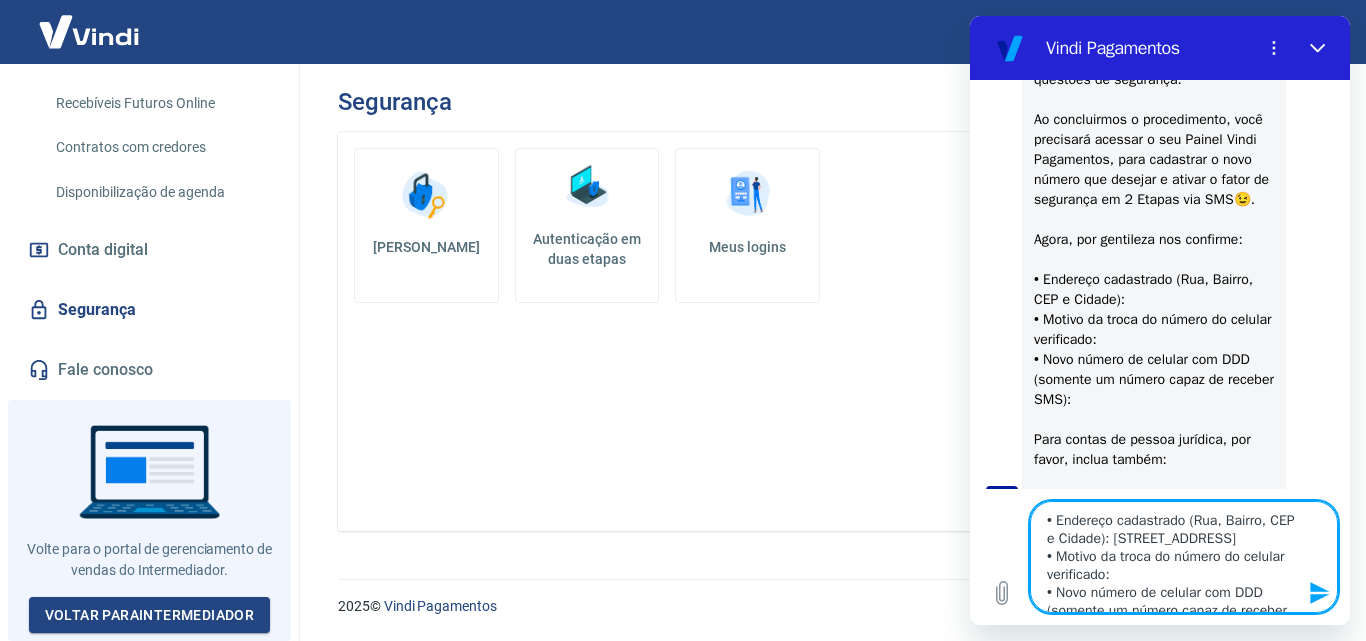 type on "• Endereço cadastrado (Rua, Bairro, CEP e Cidade): Rua SM1, 100 QD 01 LTS 11/12 Setor Mar
• Motivo da troca do número do celular verificado:
• Novo número de celular com DDD (somente um número capaz de receber SMS):" 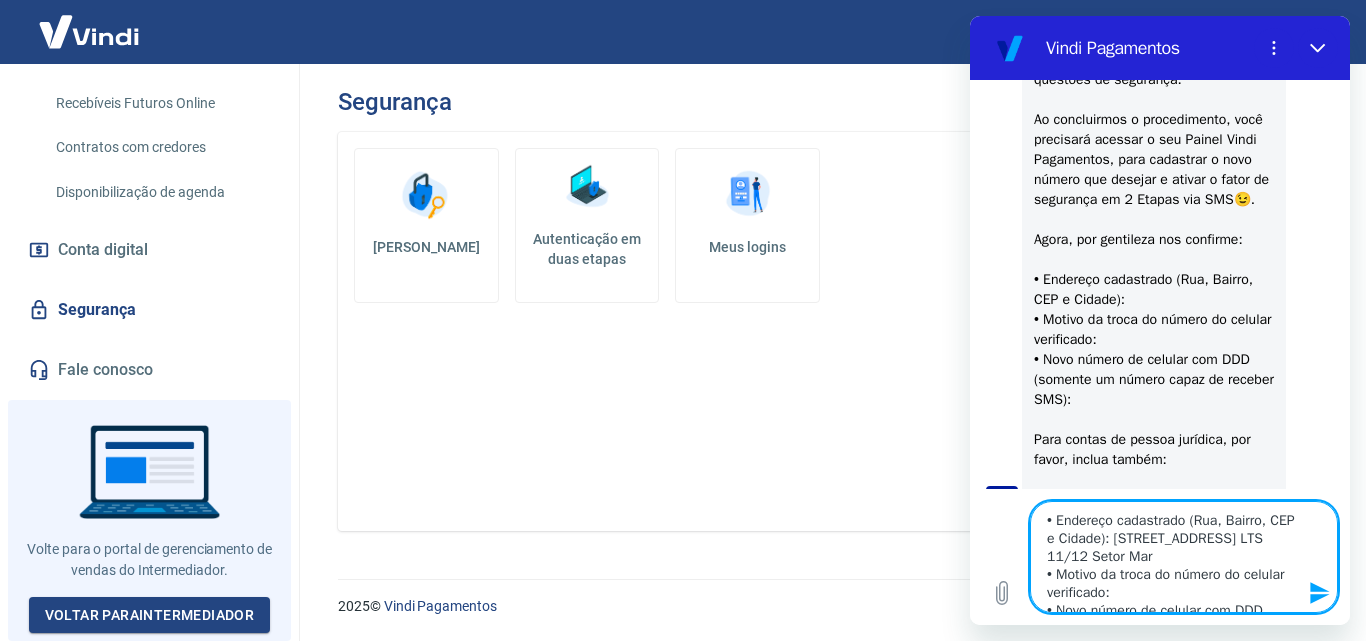 type on "• Endereço cadastrado (Rua, Bairro, CEP e Cidade): Rua SM1, 100 QD 01 LTS 11/12 Setor Mara
• Motivo da troca do número do celular verificado:
• Novo número de celular com DDD (somente um número capaz de receber SMS):" 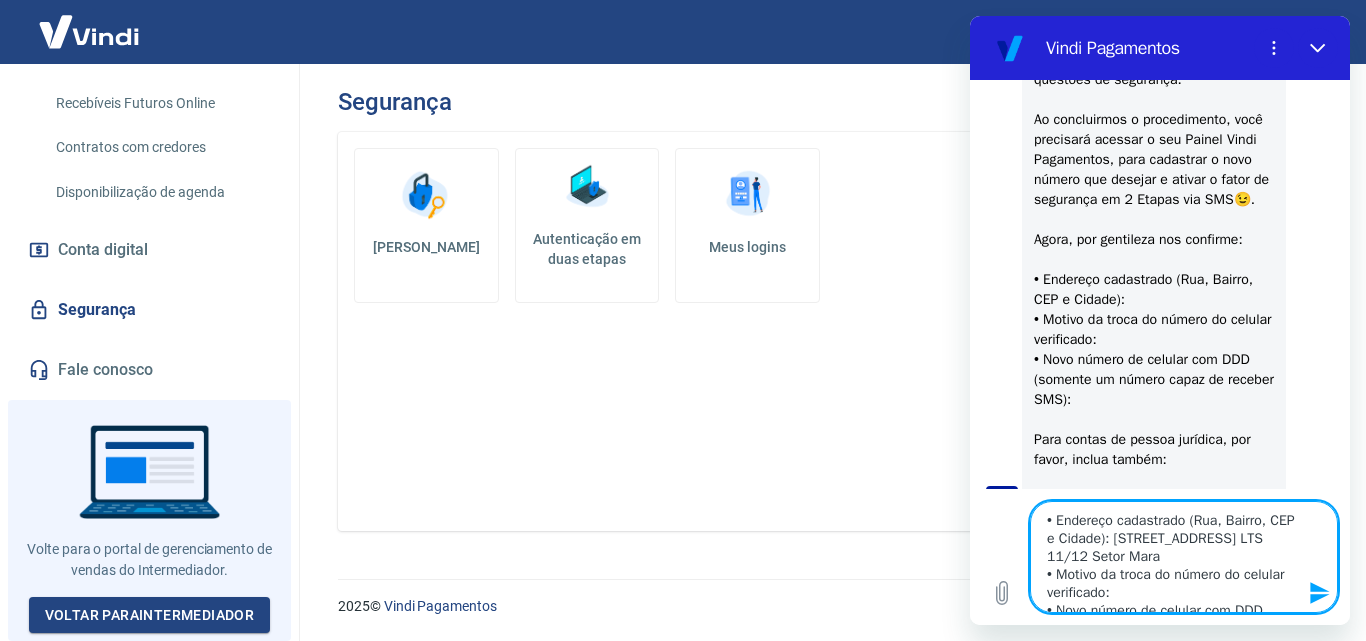 type on "• Endereço cadastrado (Rua, Bairro, CEP e Cidade): Rua SM1, 100 QD 01 LTS 11/12 Setor Marab
• Motivo da troca do número do celular verificado:
• Novo número de celular com DDD (somente um número capaz de receber SMS):" 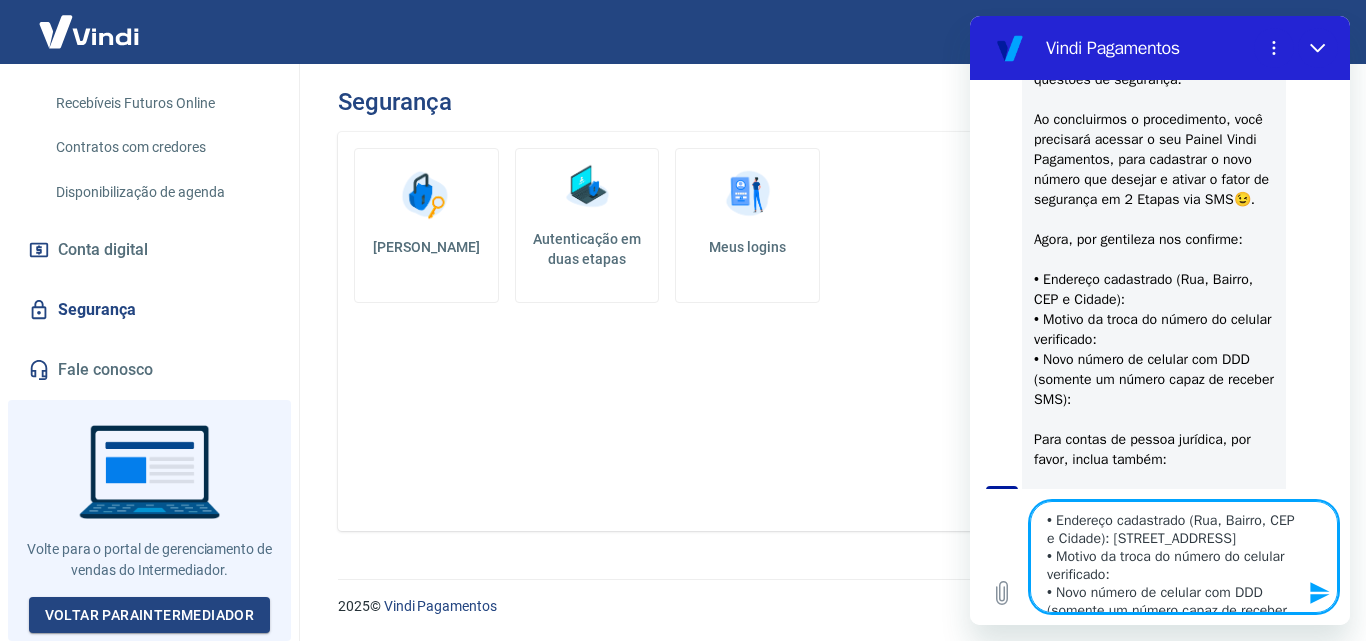 type on "• Endereço cadastrado (Rua, Bairro, CEP e Cidade): Rua SM1, 100 QD 01 LTS 11/12 Setor Marabá
• Motivo da troca do número do celular verificado:
• Novo número de celular com DDD (somente um número capaz de receber SMS):" 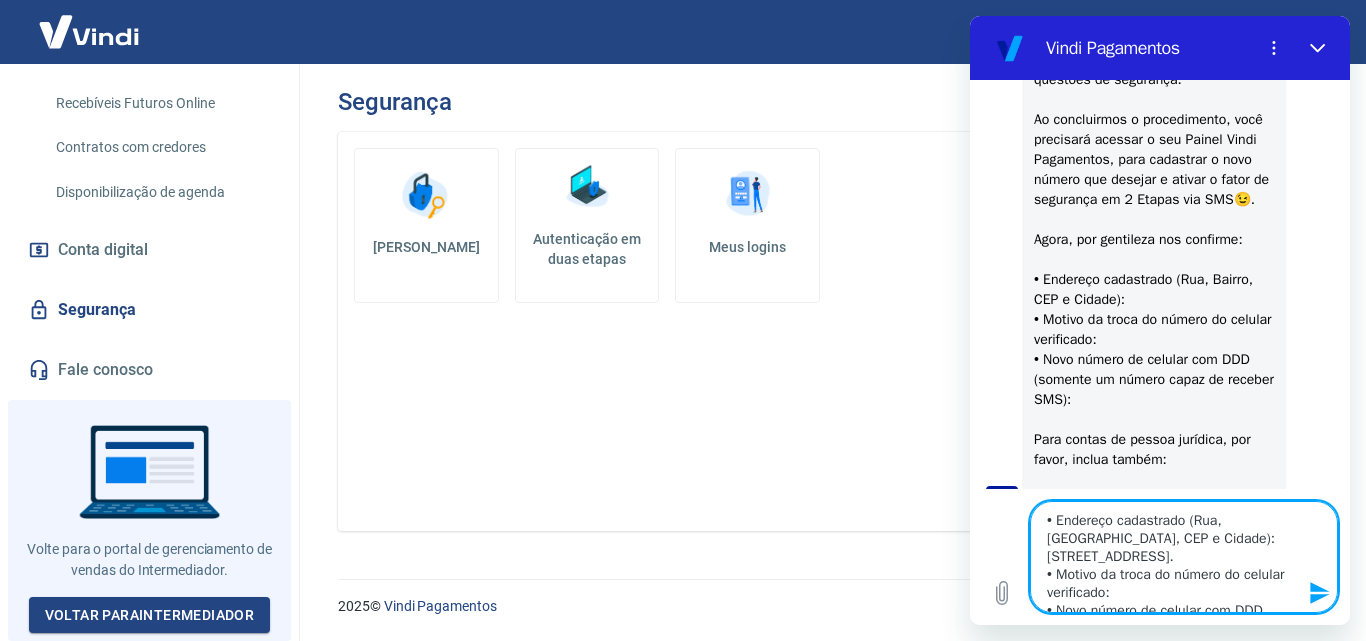 type on "• Endereço cadastrado (Rua, Bairro, CEP e Cidade): Rua SM1, 100 QD 01 LTS 11/12 Setor Marabá.
• Motivo da troca do número do celular verificado:
• Novo número de celular com DDD (somente um número capaz de receber SMS):" 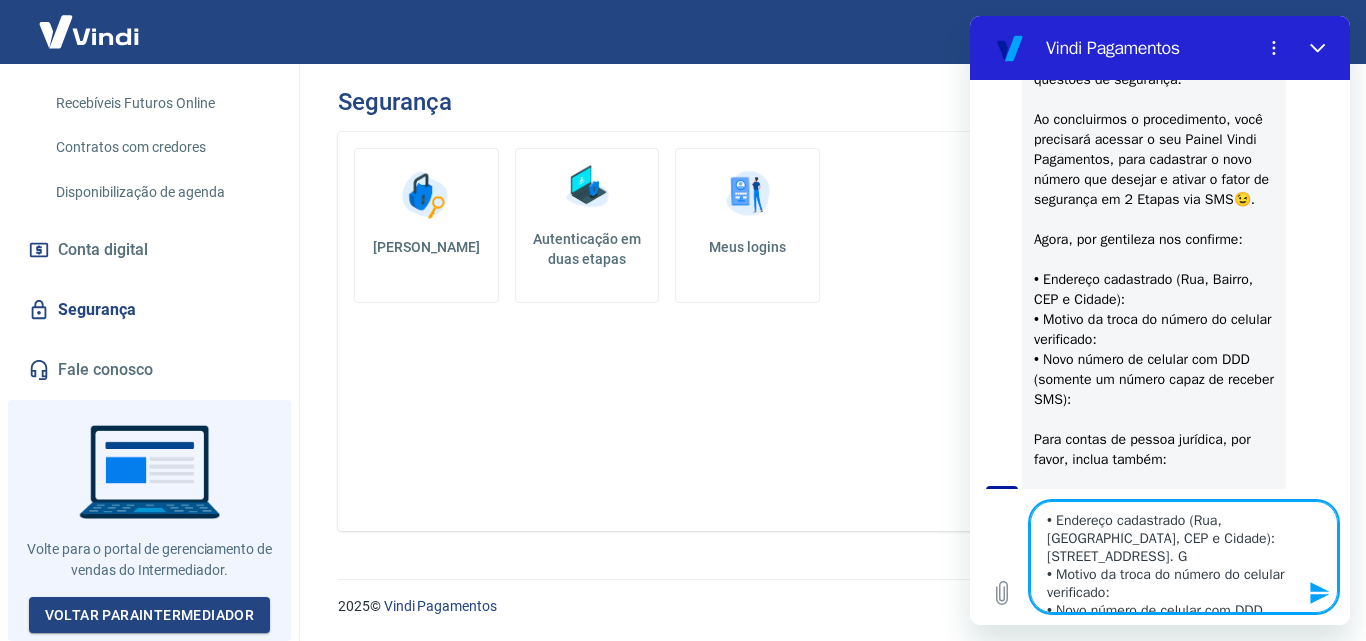 type on "• Endereço cadastrado (Rua, Bairro, CEP e Cidade): Rua SM1, 100 QD 01 LTS 11/12 Setor Marabá. Go
• Motivo da troca do número do celular verificado:
• Novo número de celular com DDD (somente um número capaz de receber SMS):" 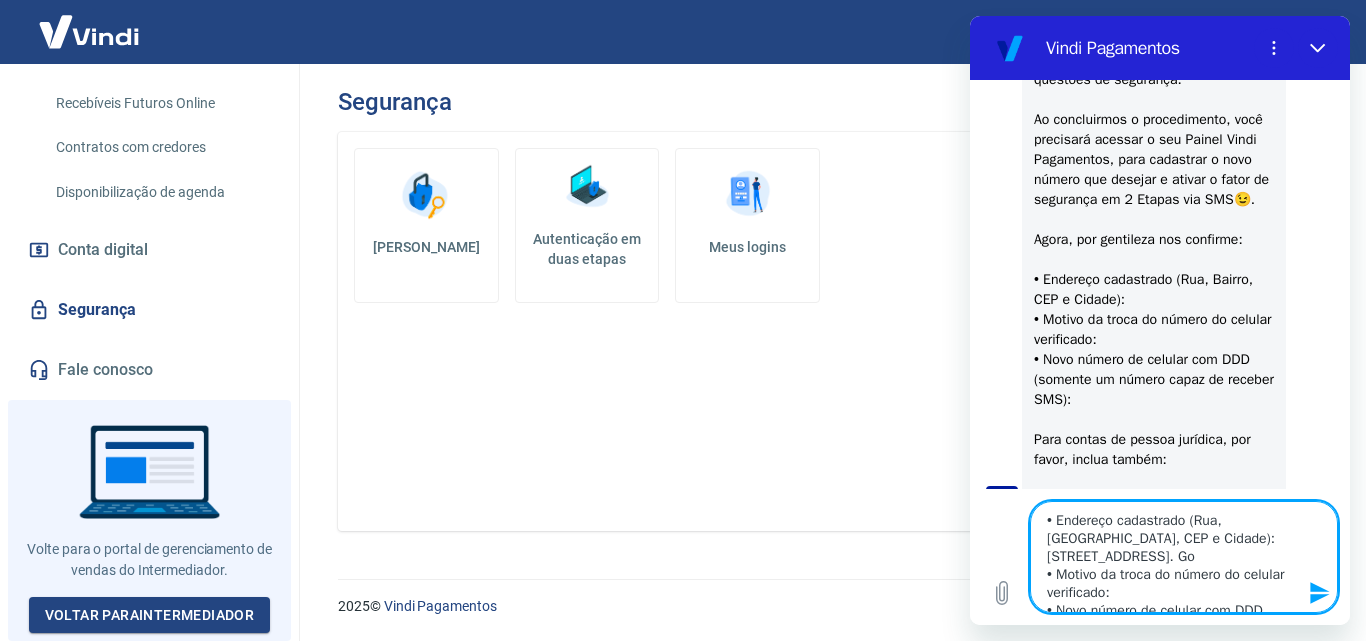 type on "• Endereço cadastrado (Rua, Bairro, CEP e Cidade): Rua SM1, 100 QD 01 LTS 11/12 Setor Marabá. Goi
• Motivo da troca do número do celular verificado:
• Novo número de celular com DDD (somente um número capaz de receber SMS):" 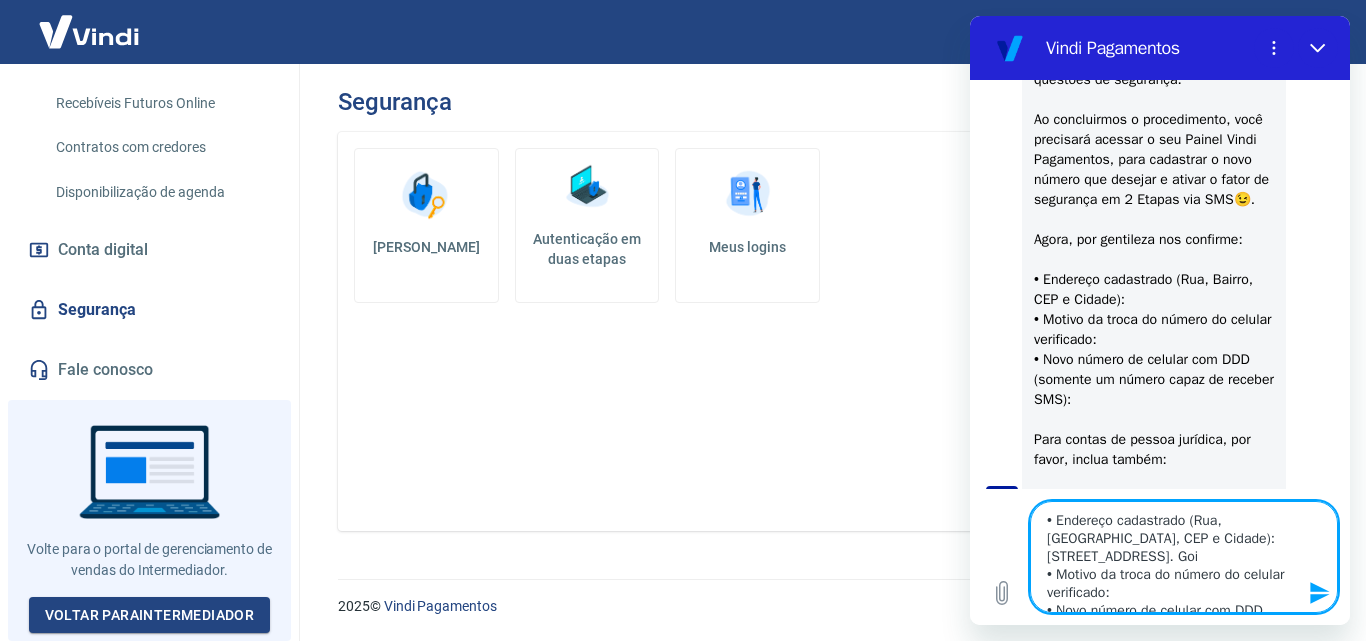 type on "• Endereço cadastrado (Rua, Bairro, CEP e Cidade): Rua SM1, 100 QD 01 LTS 11/12 Setor Marabá. Goiâ
• Motivo da troca do número do celular verificado:
• Novo número de celular com DDD (somente um número capaz de receber SMS):" 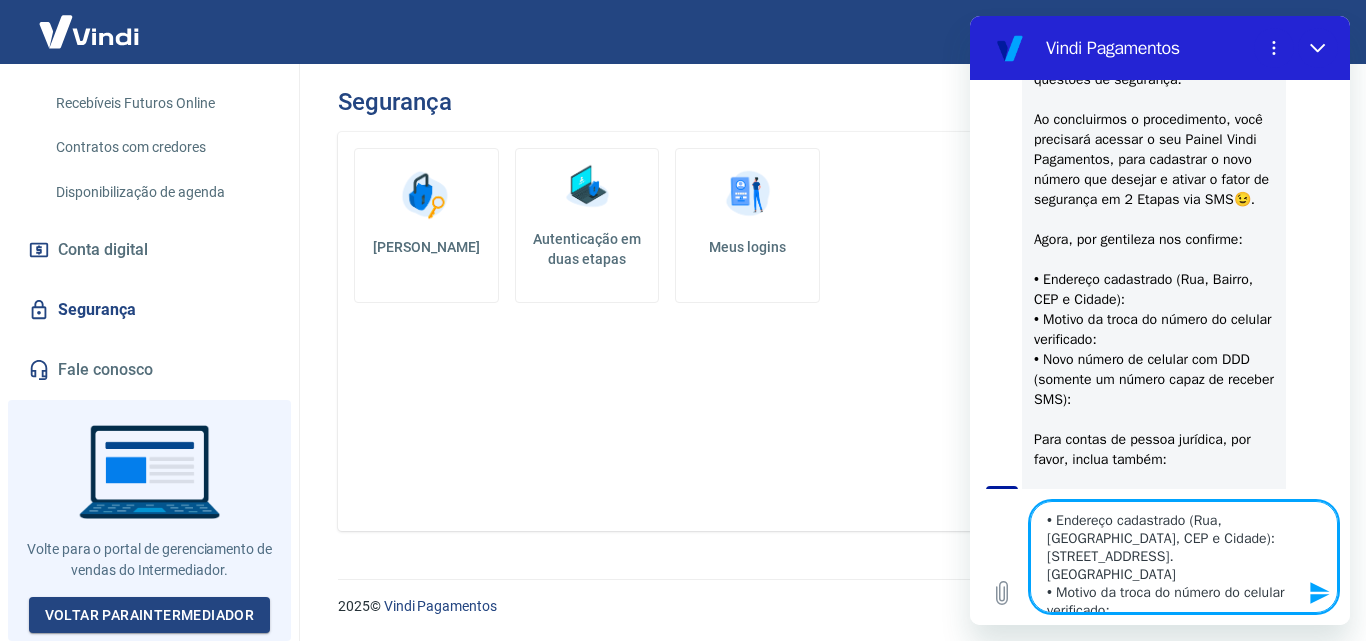 type on "x" 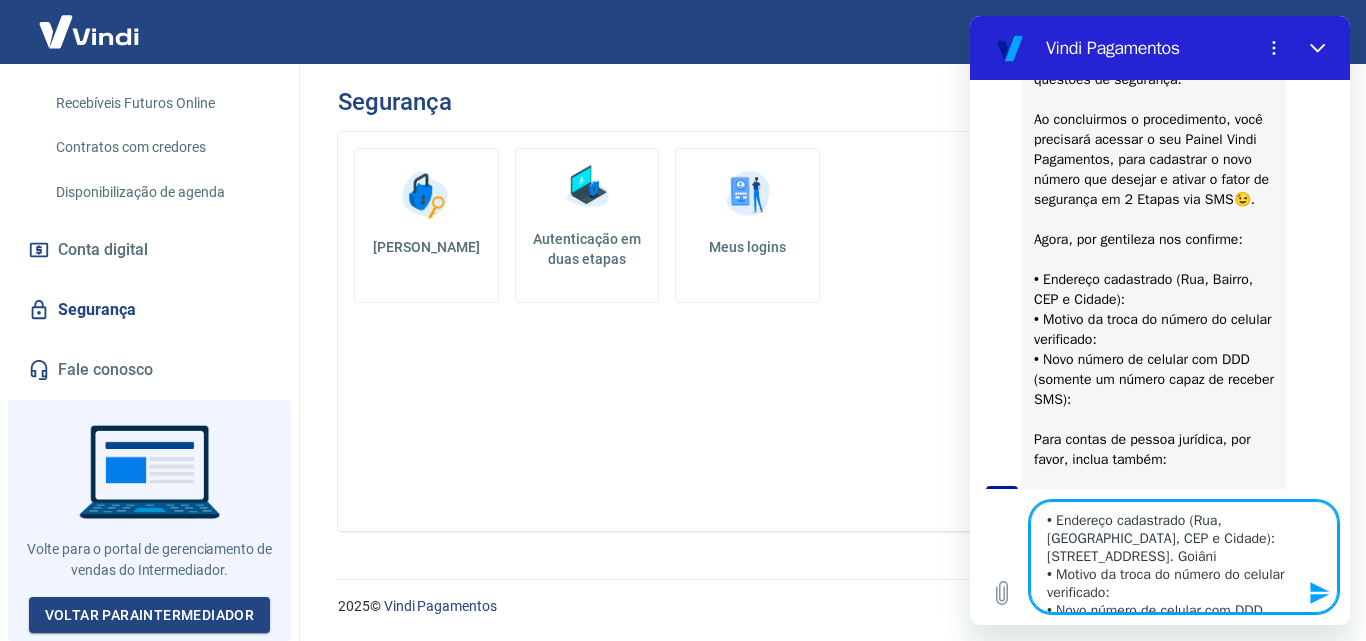 type on "• Endereço cadastrado (Rua, Bairro, CEP e Cidade): Rua SM1, 100 QD 01 LTS 11/12 Setor Marabá. Goiânia
• Motivo da troca do número do celular verificado:
• Novo número de celular com DDD (somente um número capaz de receber SMS):" 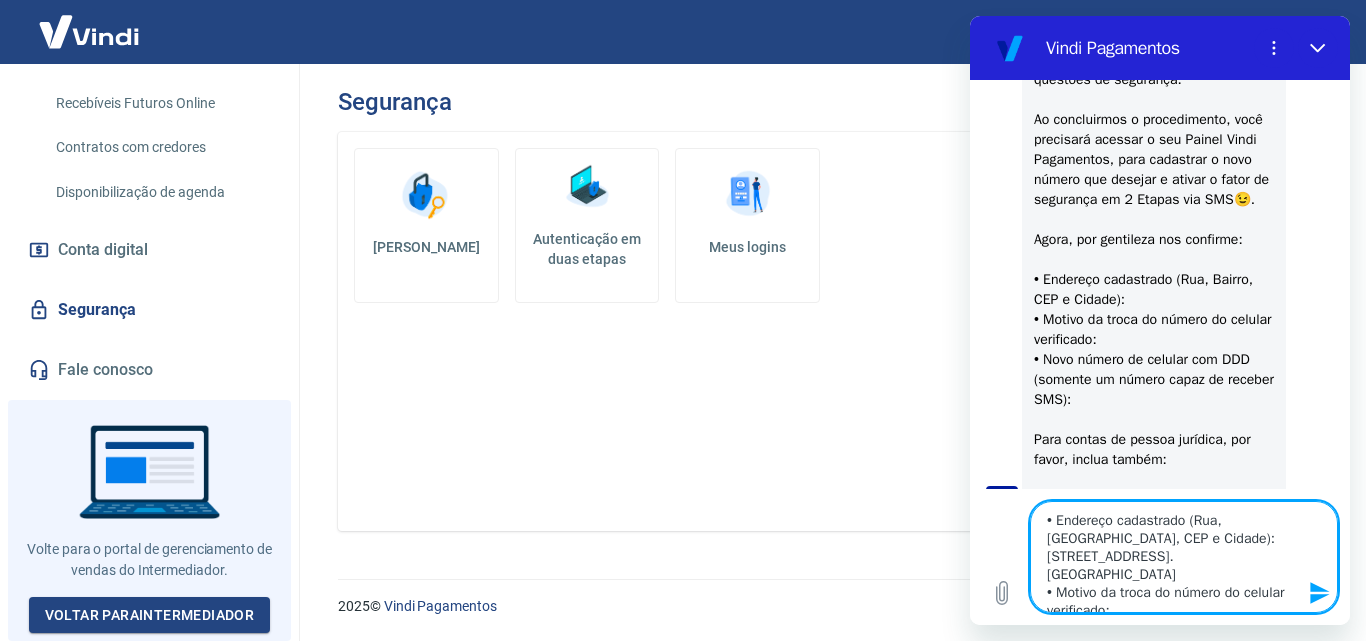 type on "• Endereço cadastrado (Rua, Bairro, CEP e Cidade): Rua SM1, 100 QD 01 LTS 11/12 Setor Marabá. Goiânia
• Motivo da troca do número do celular verificado:
• Novo número de celular com DDD (somente um número capaz de receber SMS):" 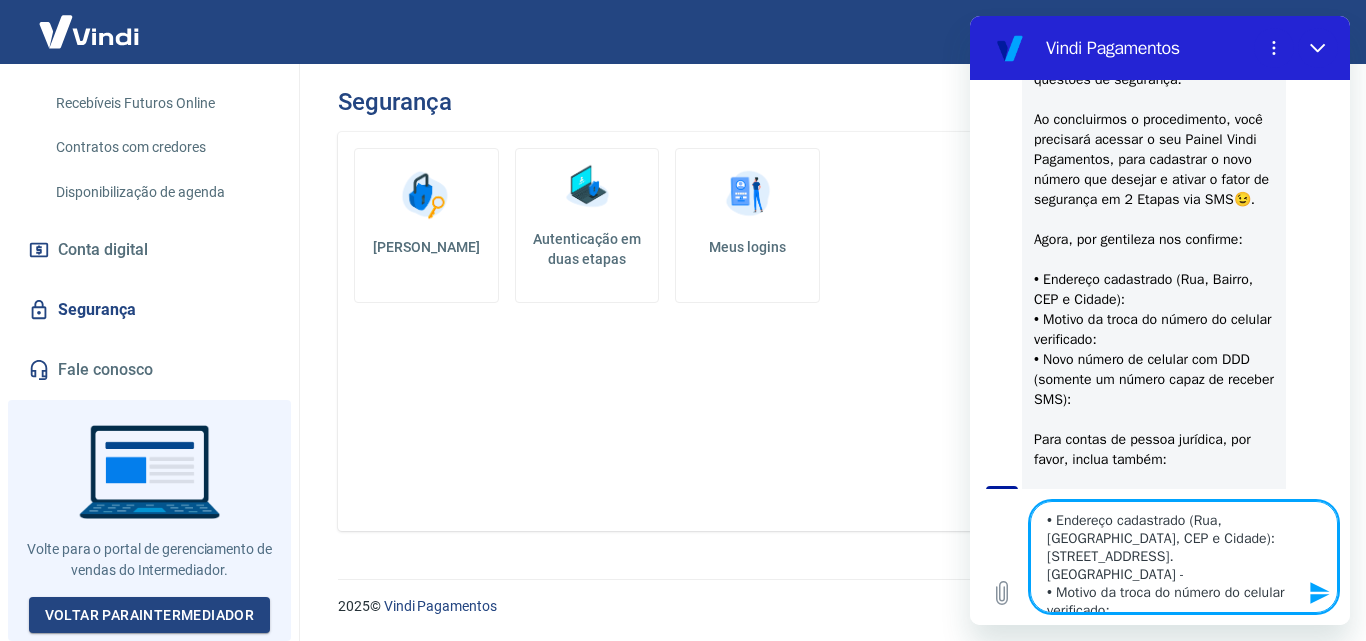 type on "• Endereço cadastrado (Rua, Bairro, CEP e Cidade): Rua SM1, 100 QD 01 LTS 11/12 Setor Marabá. Goiânia -
• Motivo da troca do número do celular verificado:
• Novo número de celular com DDD (somente um número capaz de receber SMS):" 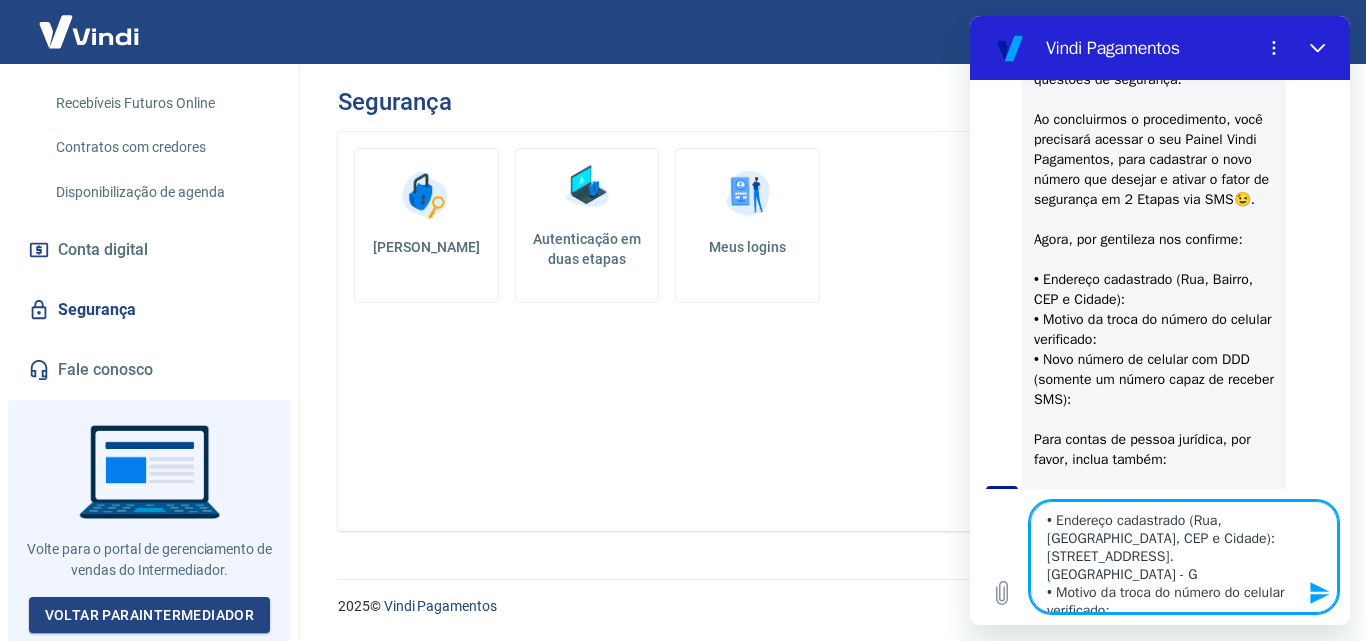 type on "• Endereço cadastrado (Rua, Bairro, CEP e Cidade): Rua SM1, 100 QD 01 LTS 11/12 Setor Marabá. Goiânia - GO
• Motivo da troca do número do celular verificado:
• Novo número de celular com DDD (somente um número capaz de receber SMS):" 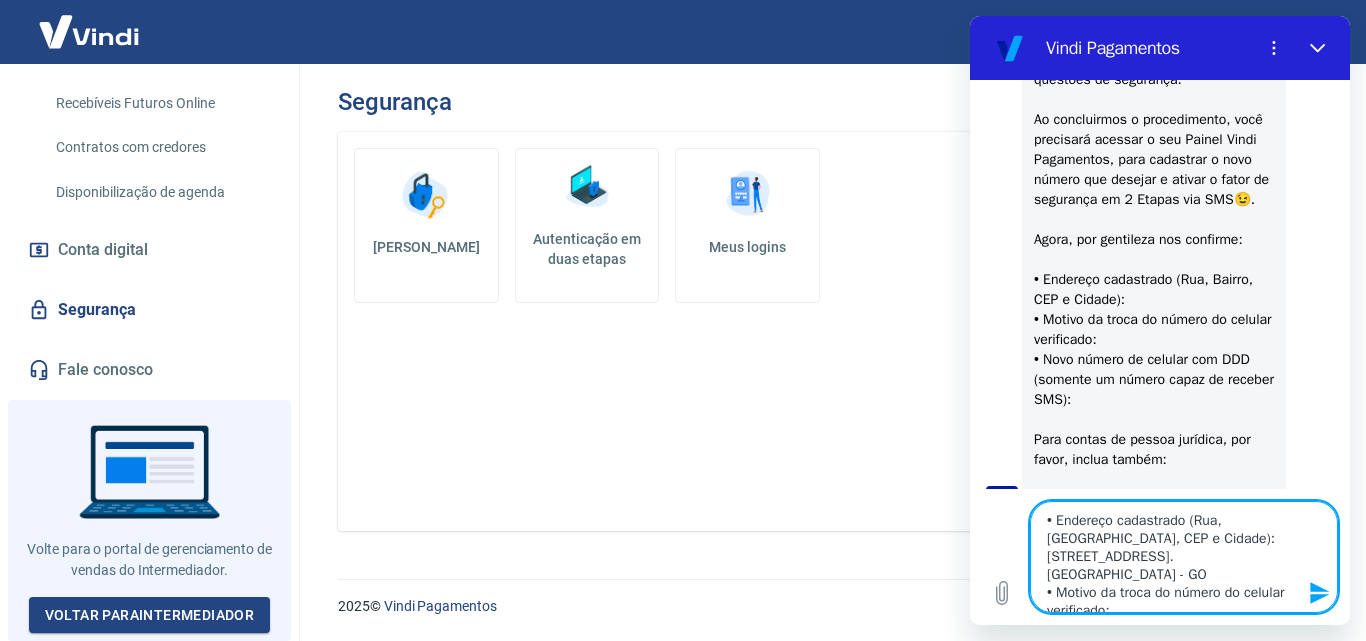 type on "• Endereço cadastrado (Rua, Bairro, CEP e Cidade): Rua SM1, 100 QD 01 LTS 11/12 Setor Marabá. Goiânia - GO.
• Motivo da troca do número do celular verificado:
• Novo número de celular com DDD (somente um número capaz de receber SMS):" 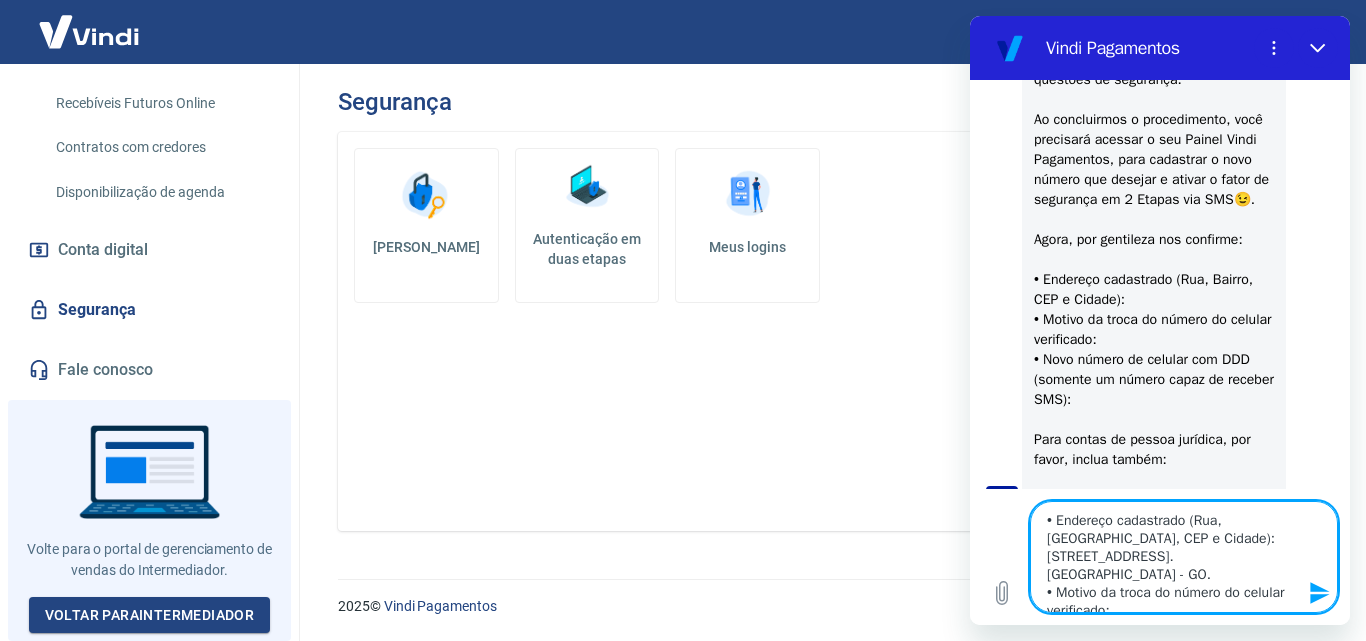 type on "• Endereço cadastrado (Rua, Bairro, CEP e Cidade): Rua SM1, 100 QD 01 LTS 11/12 Setor Marabá. Goiânia - GO.
• Motivo da troca do número do celular verificado:
• Novo número de celular com DDD (somente um número capaz de receber SMS):" 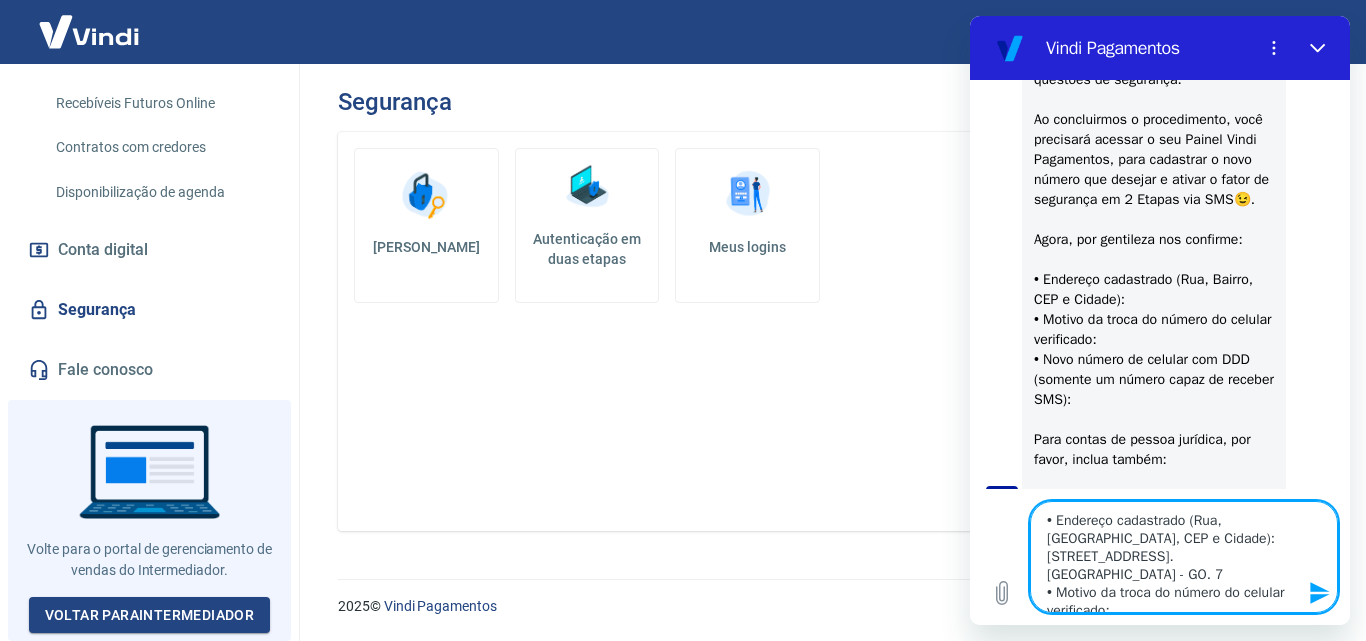 type on "• Endereço cadastrado (Rua, Bairro, CEP e Cidade): Rua SM1, 100 QD 01 LTS 11/12 Setor Marabá. Goiânia - GO. 74
• Motivo da troca do número do celular verificado:
• Novo número de celular com DDD (somente um número capaz de receber SMS):" 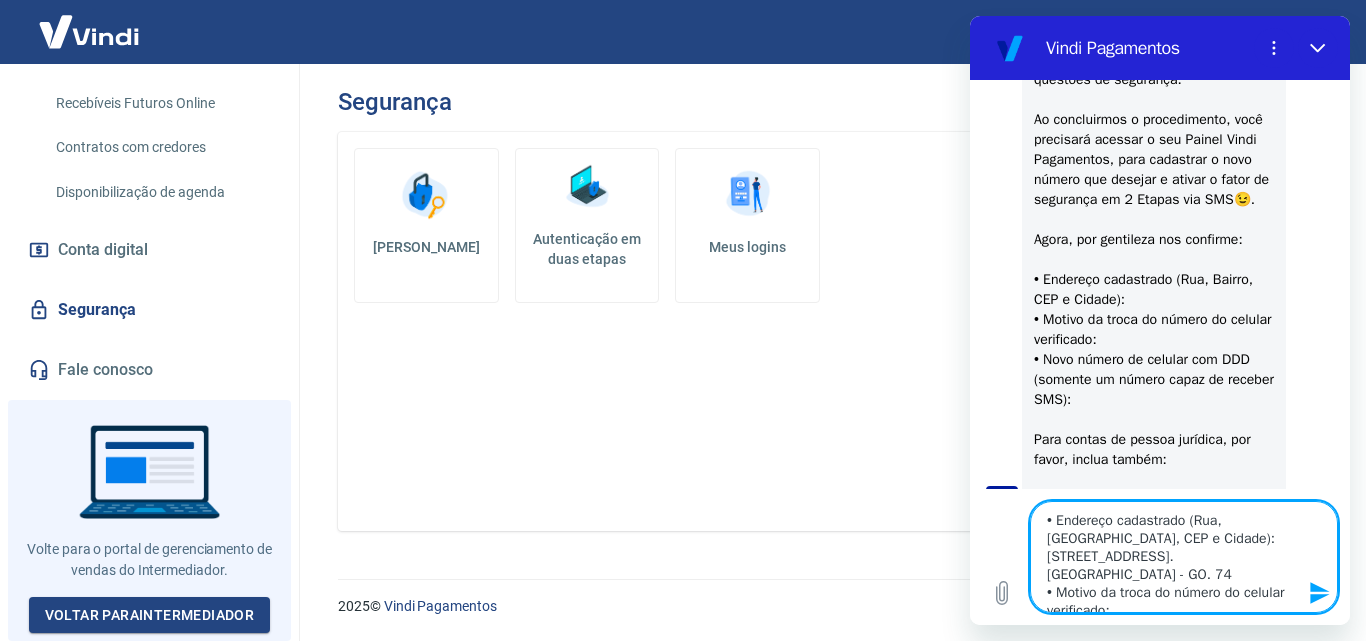 type on "• Endereço cadastrado (Rua, Bairro, CEP e Cidade): Rua SM1, 100 QD 01 LTS 11/12 Setor Marabá. Goiânia - GO. 744
• Motivo da troca do número do celular verificado:
• Novo número de celular com DDD (somente um número capaz de receber SMS):" 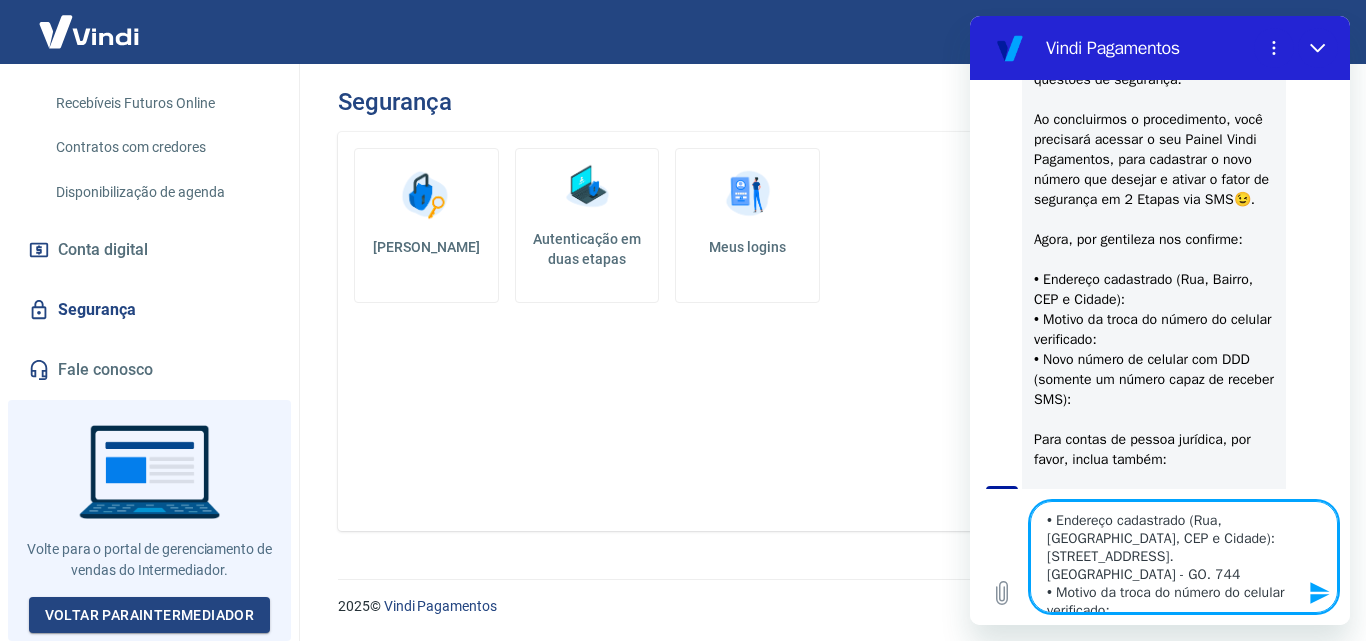 type on "• Endereço cadastrado (Rua, Bairro, CEP e Cidade): Rua SM1, 100 QD 01 LTS 11/12 Setor Marabá. Goiânia - GO. 7446
• Motivo da troca do número do celular verificado:
• Novo número de celular com DDD (somente um número capaz de receber SMS):" 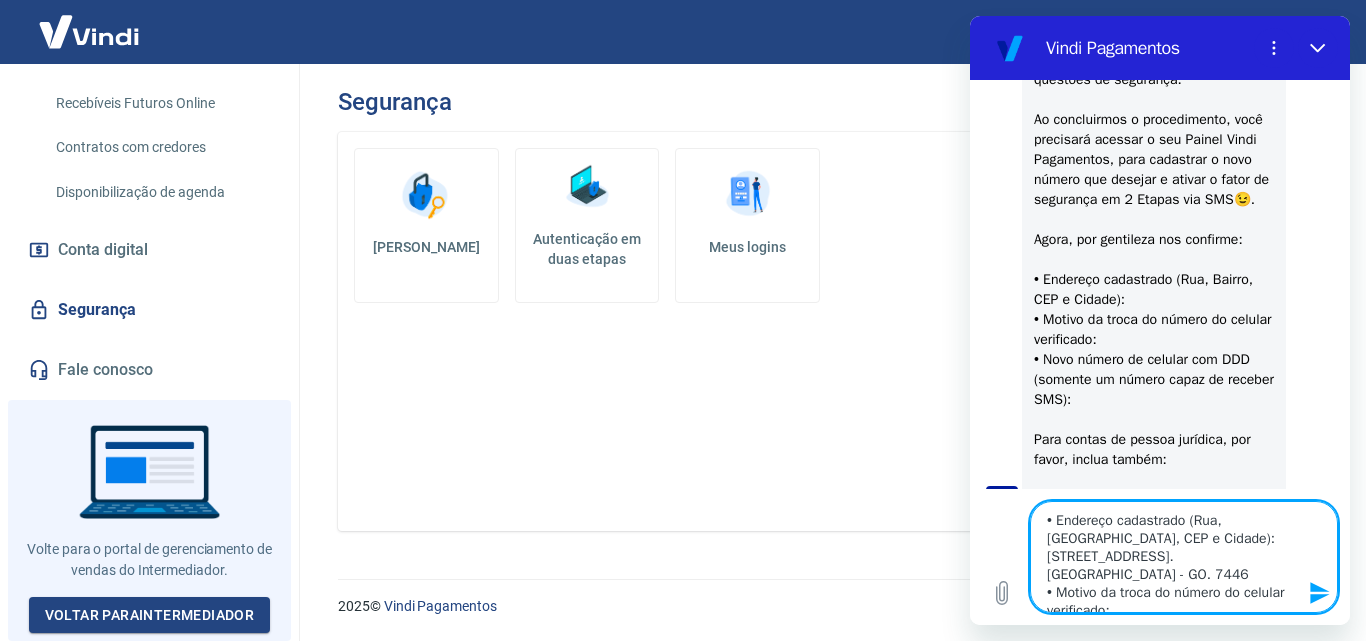 type on "• Endereço cadastrado (Rua, Bairro, CEP e Cidade): Rua SM1, 100 QD 01 LTS 11/12 Setor Marabá. Goiânia - GO. 74465
• Motivo da troca do número do celular verificado:
• Novo número de celular com DDD (somente um número capaz de receber SMS):" 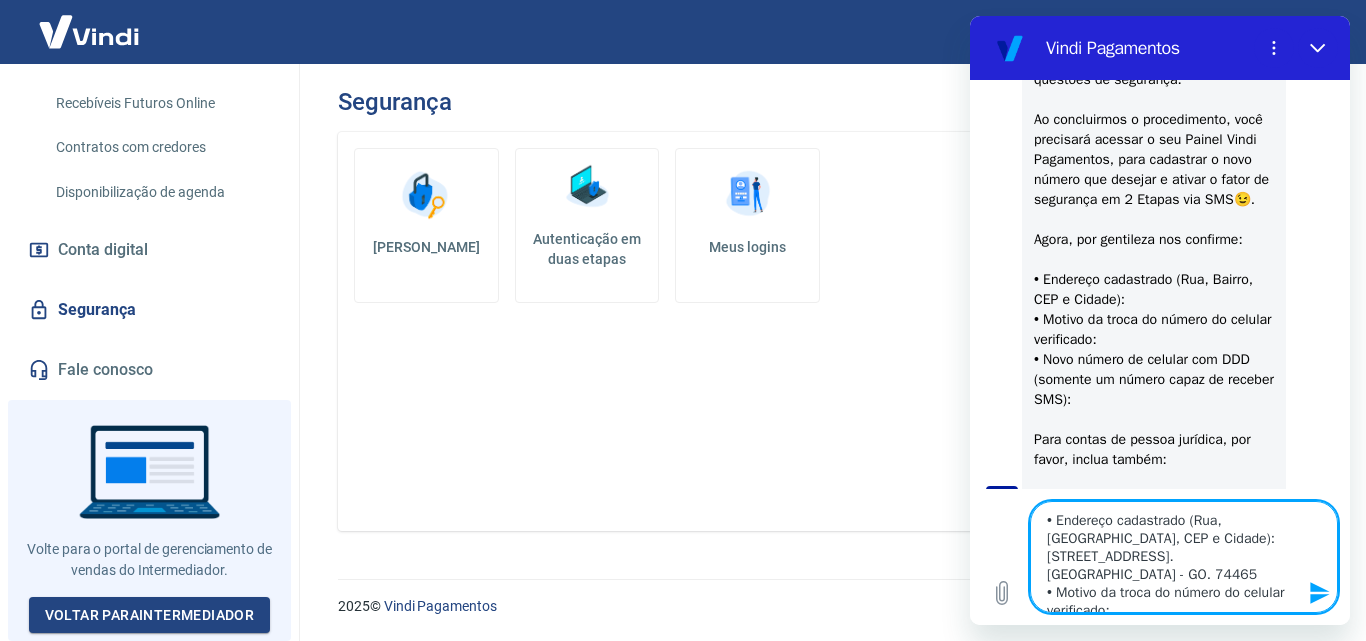 type on "• Endereço cadastrado (Rua, Bairro, CEP e Cidade): Rua SM1, 100 QD 01 LTS 11/12 Setor Marabá. Goiânia - GO. 74465-
• Motivo da troca do número do celular verificado:
• Novo número de celular com DDD (somente um número capaz de receber SMS):" 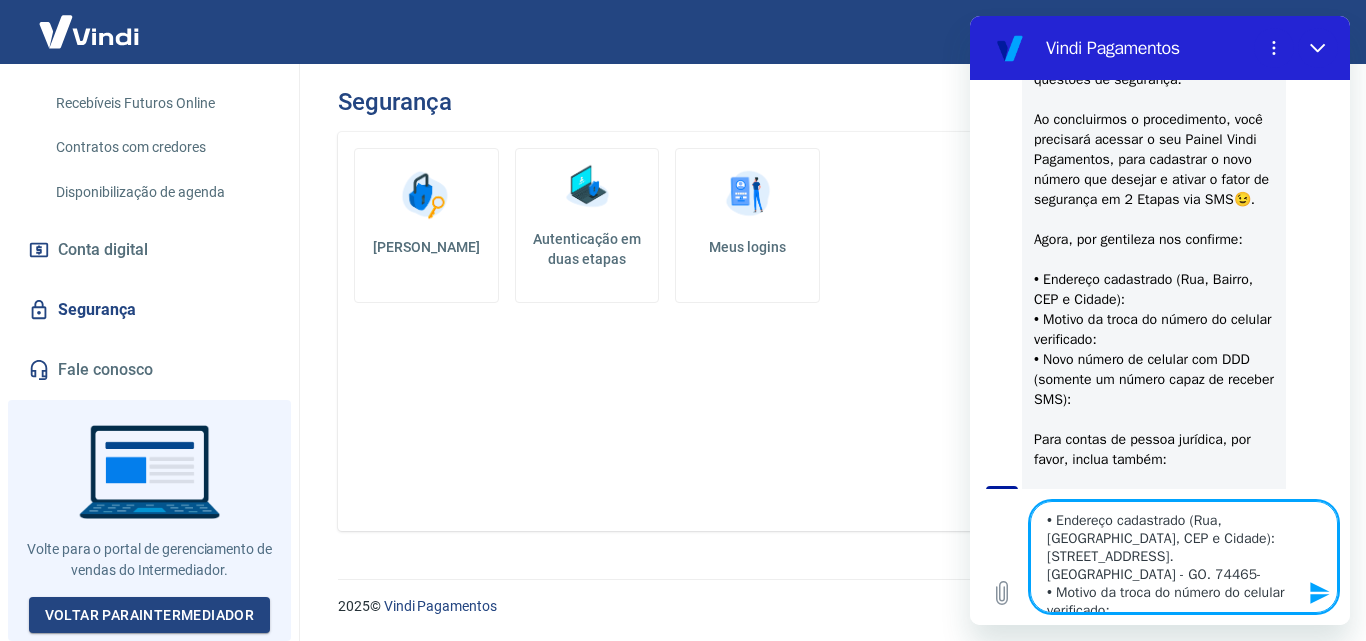 type on "• Endereço cadastrado (Rua, Bairro, CEP e Cidade): Rua SM1, 100 QD 01 LTS 11/12 Setor Marabá. Goiânia - GO. 74465-5
• Motivo da troca do número do celular verificado:
• Novo número de celular com DDD (somente um número capaz de receber SMS):" 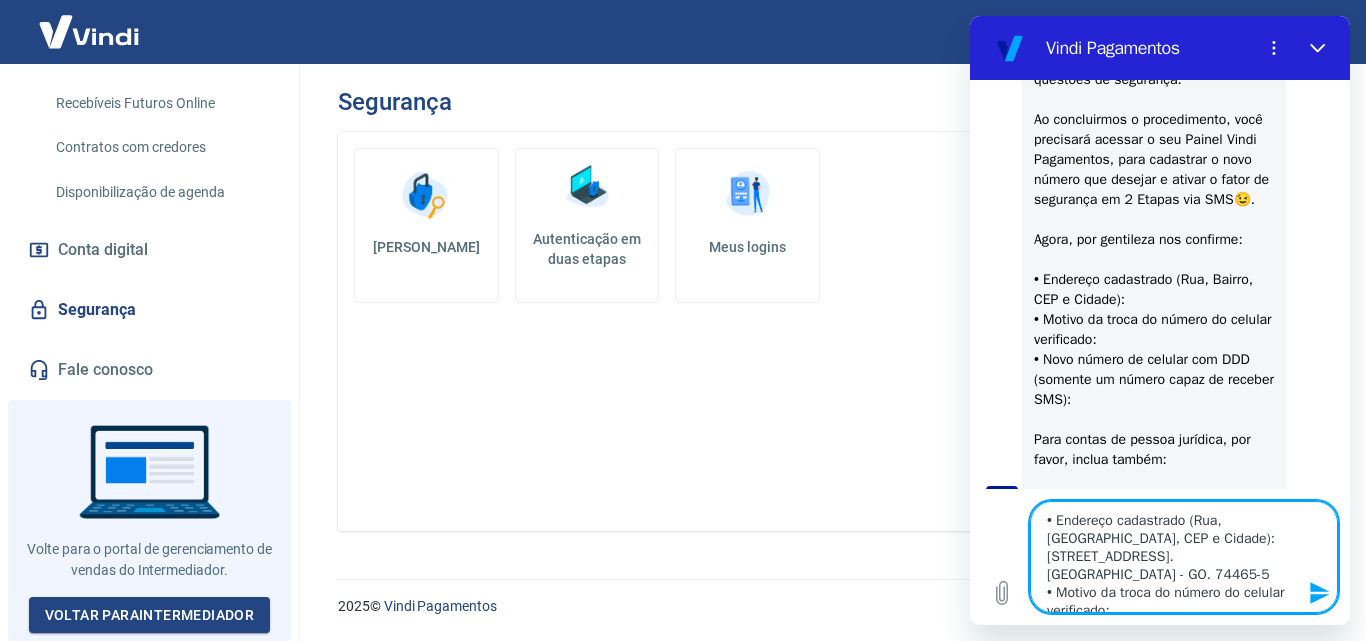 type on "• Endereço cadastrado (Rua, Bairro, CEP e Cidade): Rua SM1, 100 QD 01 LTS 11/12 Setor Marabá. Goiânia - GO. 74465-52
• Motivo da troca do número do celular verificado:
• Novo número de celular com DDD (somente um número capaz de receber SMS):" 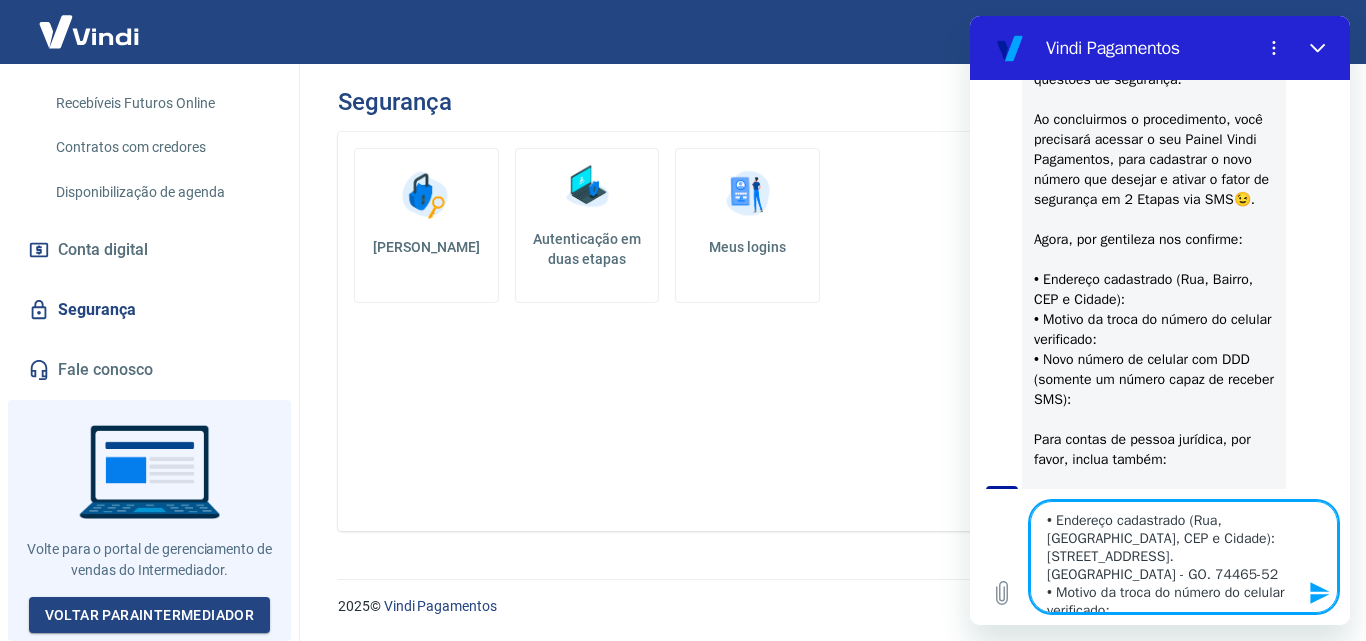 type on "• Endereço cadastrado (Rua, Bairro, CEP e Cidade): Rua SM1, 100 QD 01 LTS 11/12 Setor Marabá. Goiânia - GO. 74465-525
• Motivo da troca do número do celular verificado:
• Novo número de celular com DDD (somente um número capaz de receber SMS):" 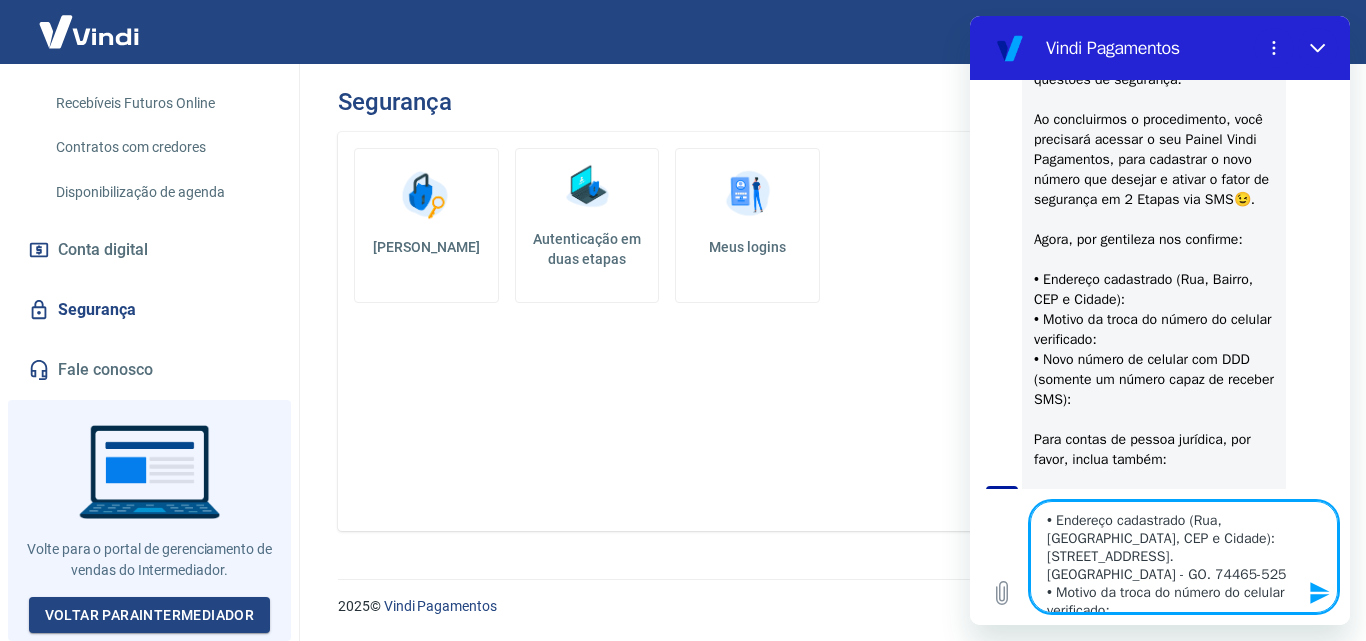 type on "• Endereço cadastrado (Rua, Bairro, CEP e Cidade): Rua SM1, 100 QD 01 LTS 11/12 Setor Marabá. Goiânia - GO. 74465-525.
• Motivo da troca do número do celular verificado:
• Novo número de celular com DDD (somente um número capaz de receber SMS):" 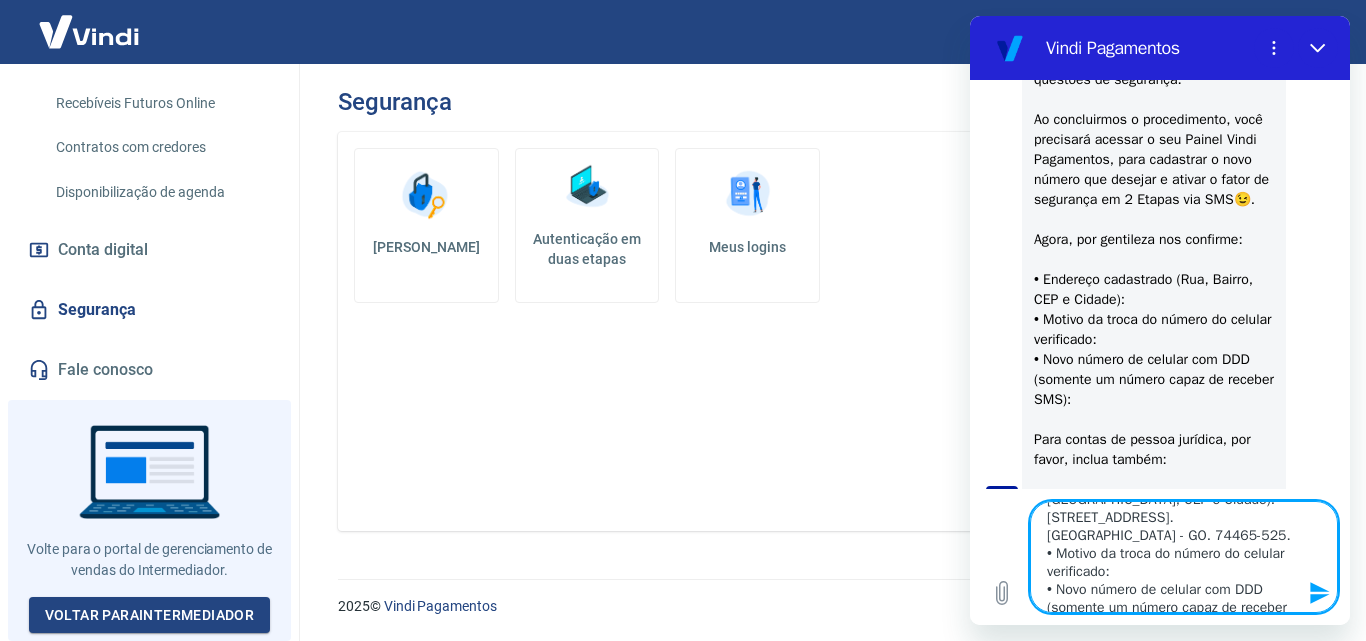 scroll, scrollTop: 72, scrollLeft: 0, axis: vertical 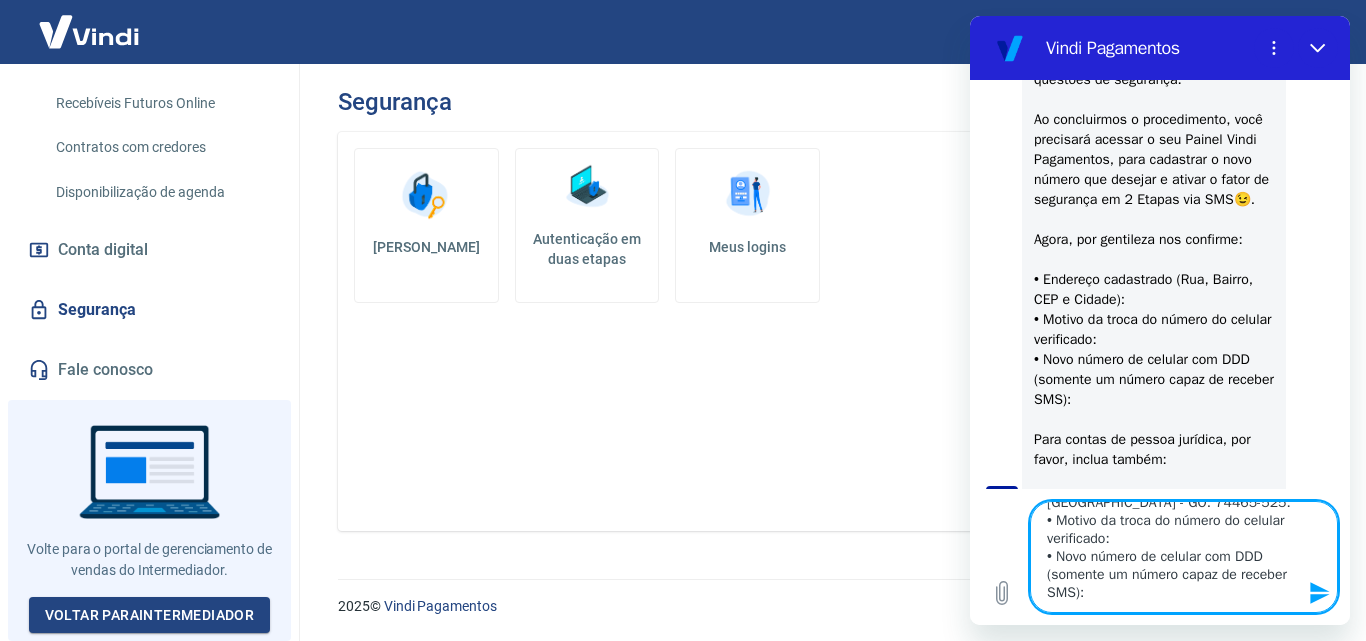 click on "• Endereço cadastrado (Rua, Bairro, CEP e Cidade): Rua SM1, 100 QD 01 LTS 11/12 Setor Marabá. Goiânia - GO. 74465-525.
• Motivo da troca do número do celular verificado:
• Novo número de celular com DDD (somente um número capaz de receber SMS):" at bounding box center [1184, 557] 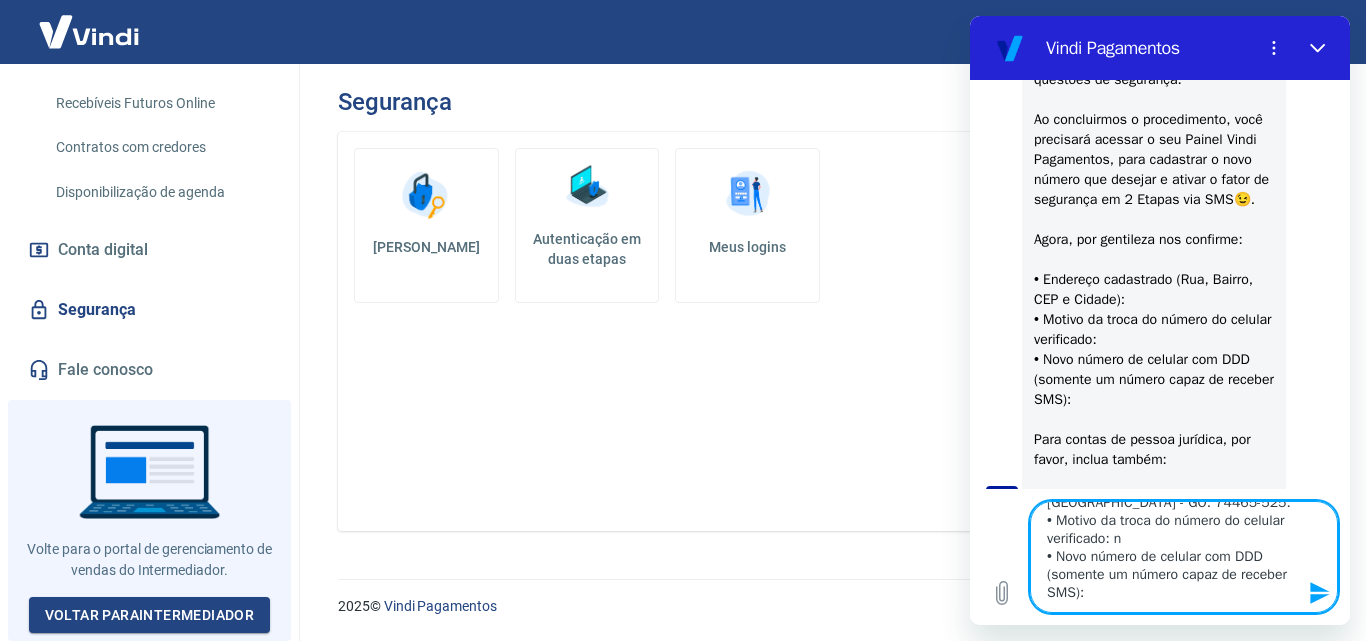 type on "• Endereço cadastrado (Rua, Bairro, CEP e Cidade): Rua SM1, 100 QD 01 LTS 11/12 Setor Marabá. Goiânia - GO. 74465-525.
• Motivo da troca do número do celular verificado:
• Novo número de celular com DDD (somente um número capaz de receber SMS):" 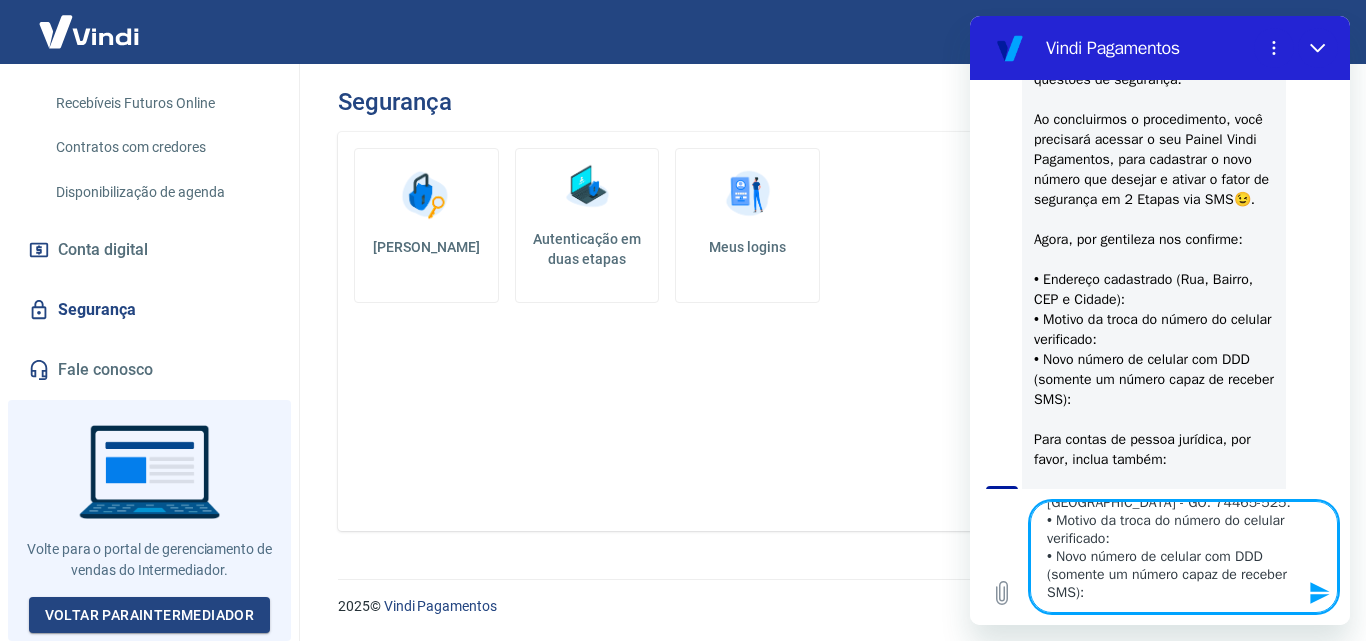 type on "• Endereço cadastrado (Rua, Bairro, CEP e Cidade): Rua SM1, 100 QD 01 LTS 11/12 Setor Marabá. Goiânia - GO. 74465-525.
• Motivo da troca do número do celular verificado: C
• Novo número de celular com DDD (somente um número capaz de receber SMS):" 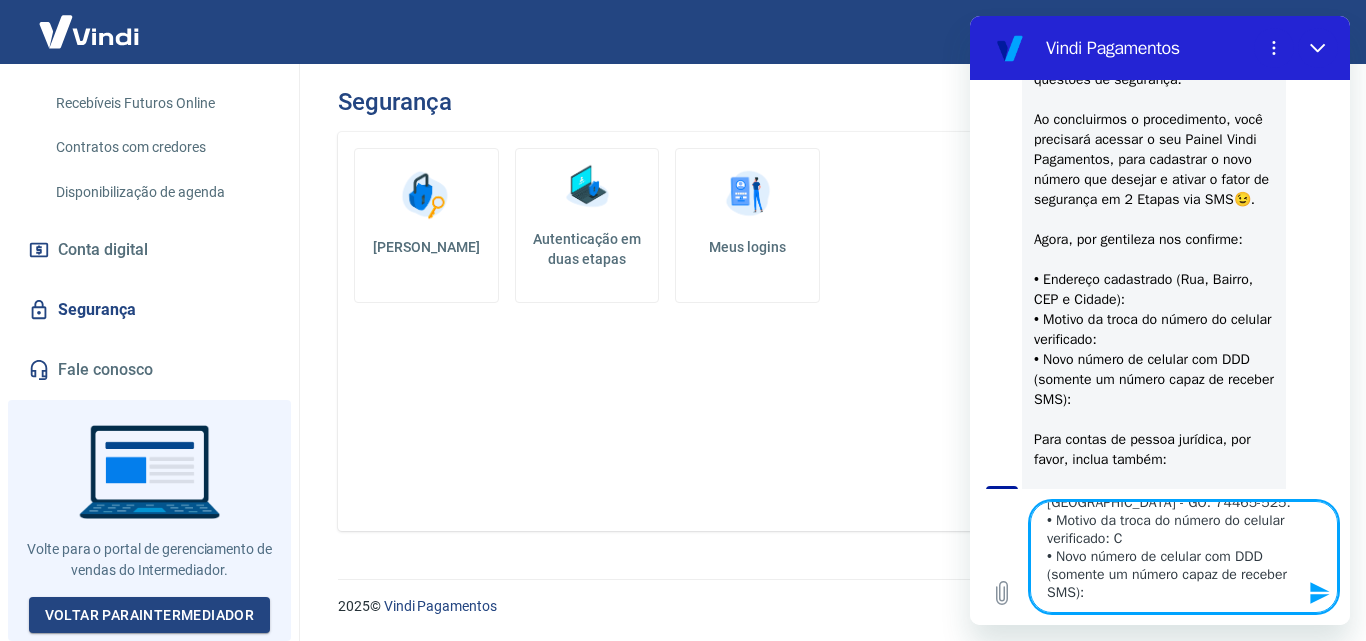 type on "• Endereço cadastrado (Rua, Bairro, CEP e Cidade): Rua SM1, 100 QD 01 LTS 11/12 Setor Marabá. Goiânia - GO. 74465-525.
• Motivo da troca do número do celular verificado: Ce
• Novo número de celular com DDD (somente um número capaz de receber SMS):" 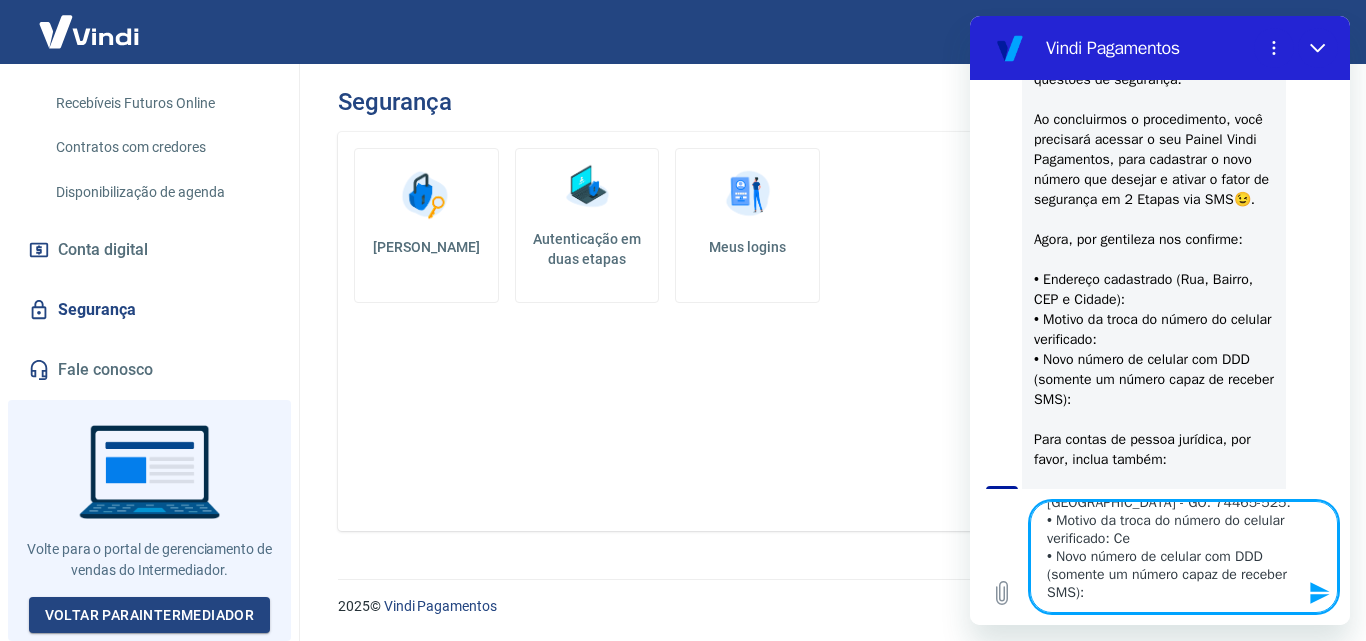 type on "• Endereço cadastrado (Rua, Bairro, CEP e Cidade): Rua SM1, 100 QD 01 LTS 11/12 Setor Marabá. Goiânia - GO. 74465-525.
• Motivo da troca do número do celular verificado: Cel
• Novo número de celular com DDD (somente um número capaz de receber SMS):" 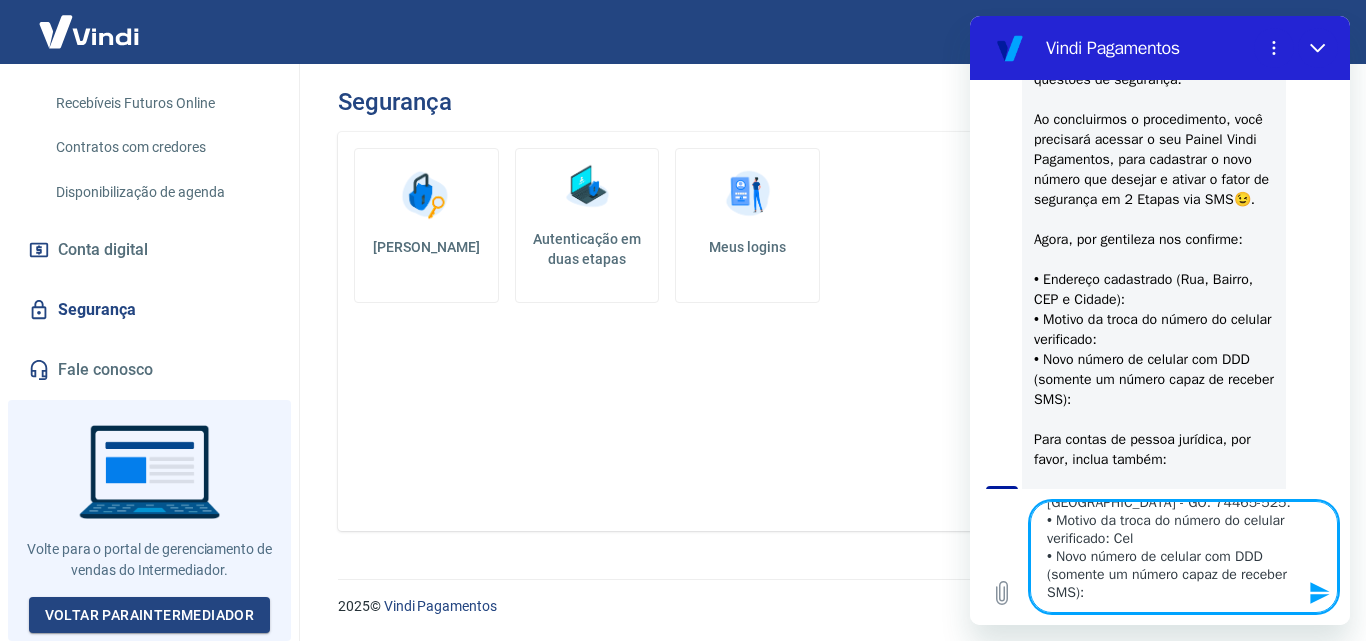 type on "• Endereço cadastrado (Rua, Bairro, CEP e Cidade): Rua SM1, 100 QD 01 LTS 11/12 Setor Marabá. Goiânia - GO. 74465-525.
• Motivo da troca do número do celular verificado: Celu
• Novo número de celular com DDD (somente um número capaz de receber SMS):" 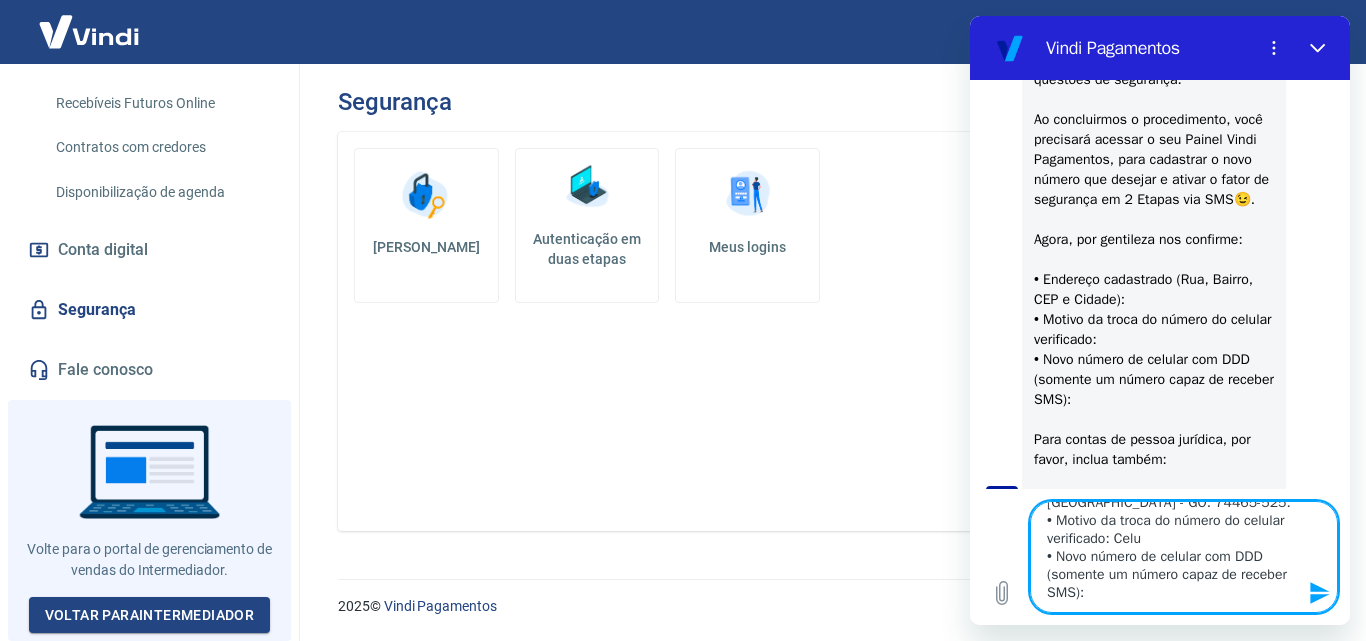 type on "• Endereço cadastrado (Rua, Bairro, CEP e Cidade): Rua SM1, 100 QD 01 LTS 11/12 Setor Marabá. Goiânia - GO. 74465-525.
• Motivo da troca do número do celular verificado: Celul
• Novo número de celular com DDD (somente um número capaz de receber SMS):" 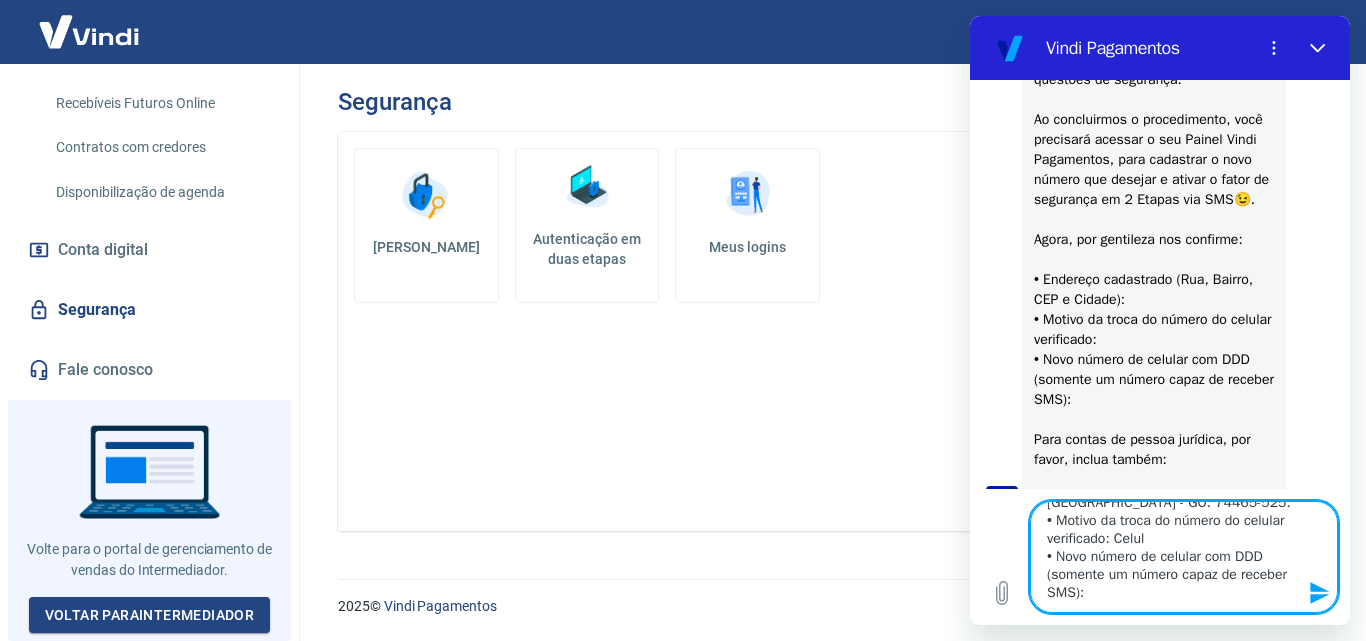 type on "• Endereço cadastrado (Rua, Bairro, CEP e Cidade): Rua SM1, 100 QD 01 LTS 11/12 Setor Marabá. Goiânia - GO. 74465-525.
• Motivo da troca do número do celular verificado: Celula
• Novo número de celular com DDD (somente um número capaz de receber SMS):" 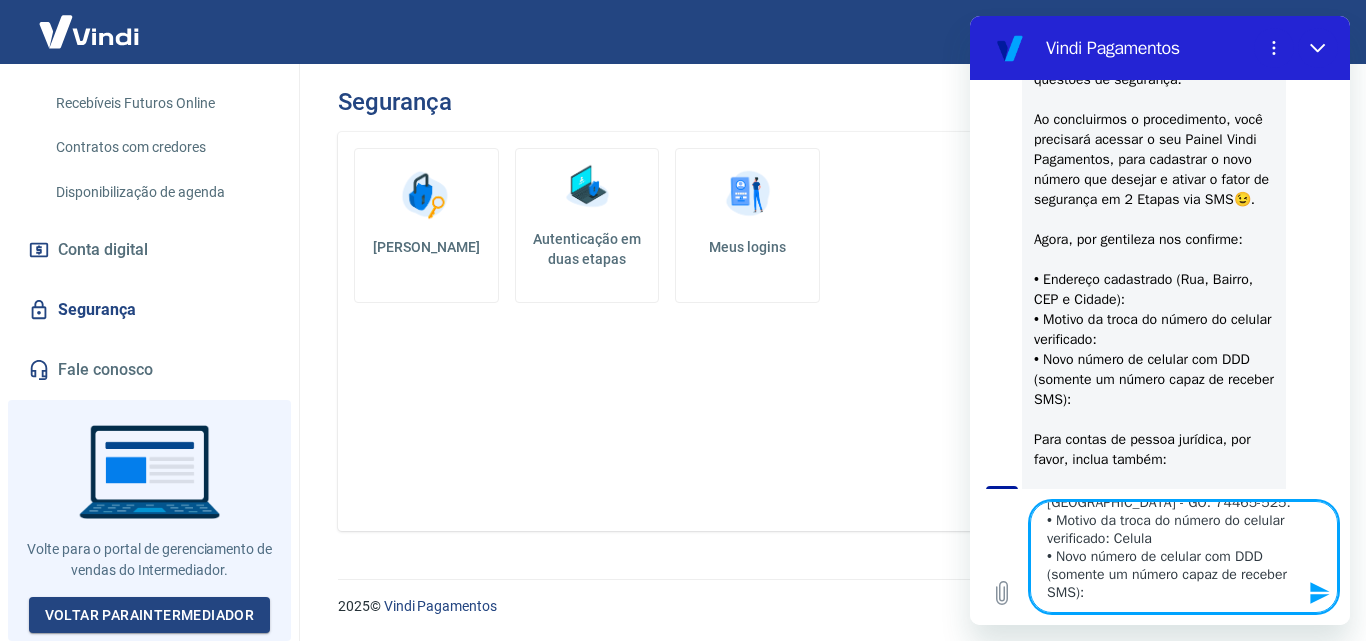 type on "x" 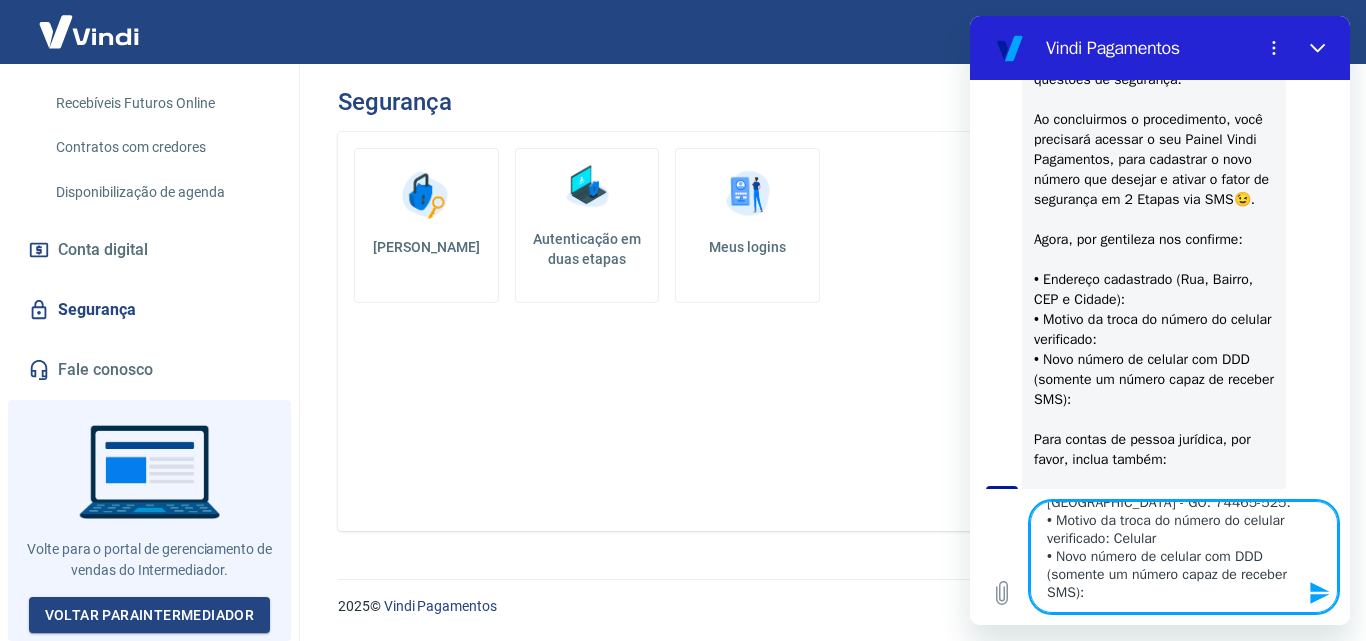 type on "• Endereço cadastrado (Rua, Bairro, CEP e Cidade): Rua SM1, 100 QD 01 LTS 11/12 Setor Marabá. Goiânia - GO. 74465-525.
• Motivo da troca do número do celular verificado: Celular
• Novo número de celular com DDD (somente um número capaz de receber SMS):" 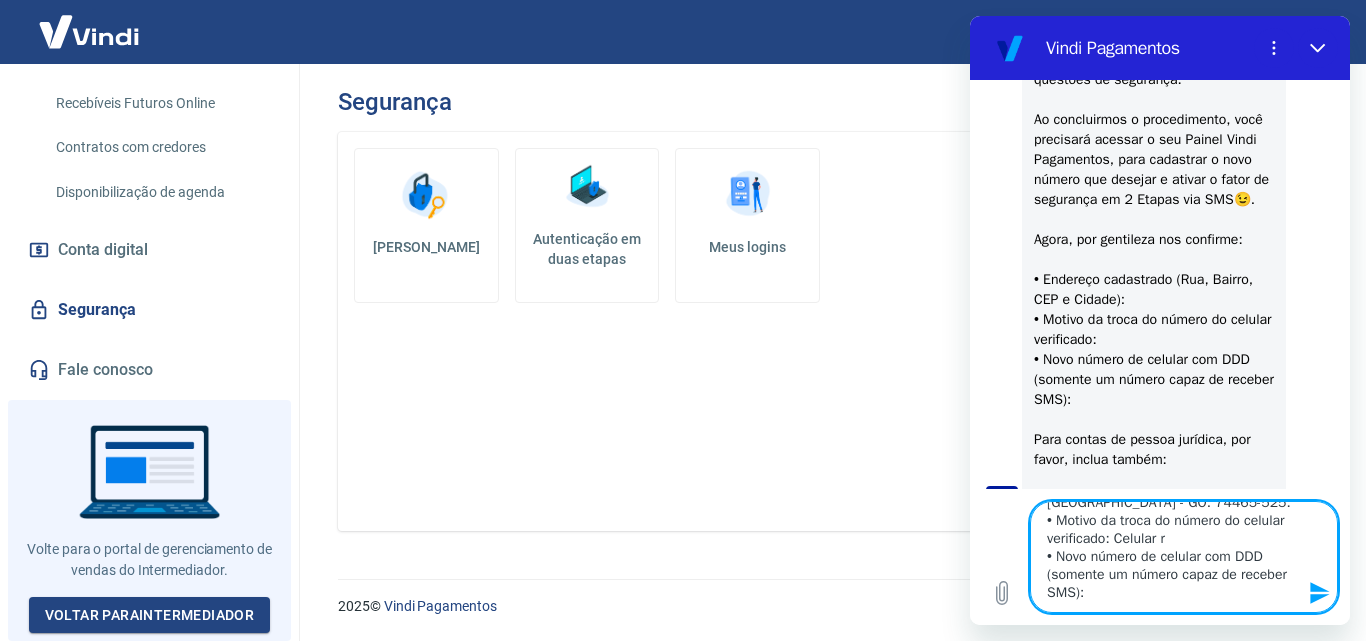 type on "• Endereço cadastrado (Rua, Bairro, CEP e Cidade): Rua SM1, 100 QD 01 LTS 11/12 Setor Marabá. Goiânia - GO. 74465-525.
• Motivo da troca do número do celular verificado: Celular ro
• Novo número de celular com DDD (somente um número capaz de receber SMS):" 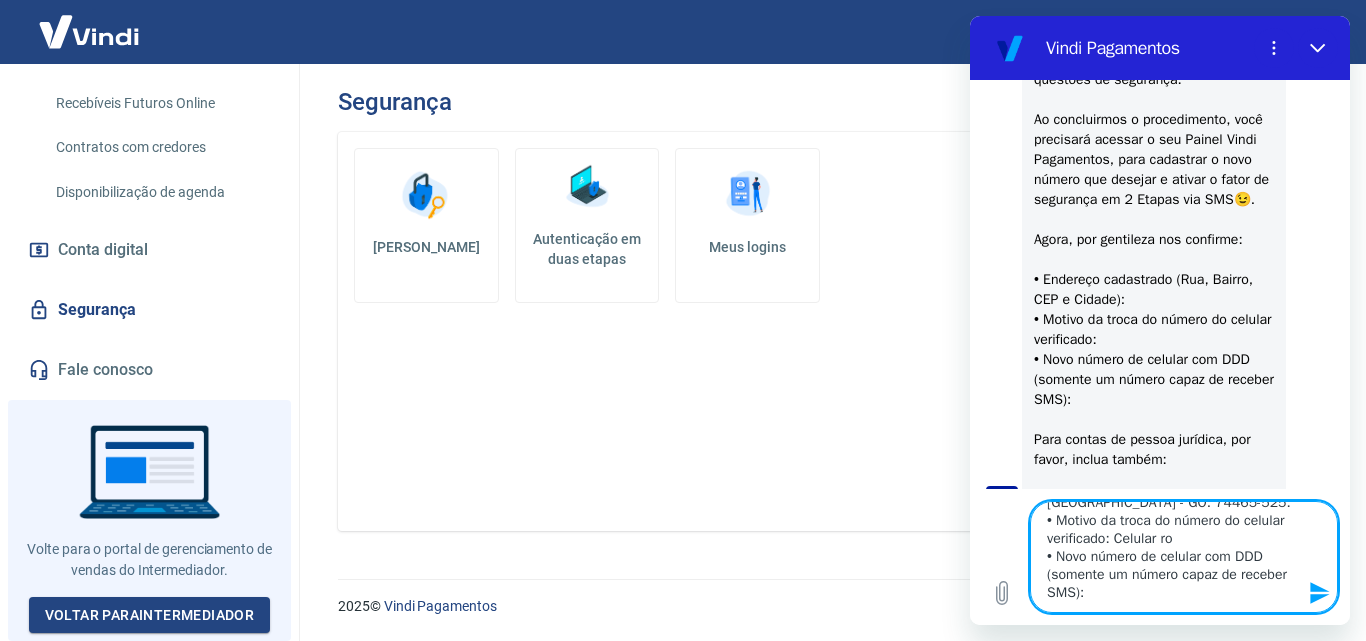 type on "• Endereço cadastrado (Rua, Bairro, CEP e Cidade): Rua SM1, 100 QD 01 LTS 11/12 Setor Marabá. Goiânia - GO. 74465-525.
• Motivo da troca do número do celular verificado: Celular rou
• Novo número de celular com DDD (somente um número capaz de receber SMS):" 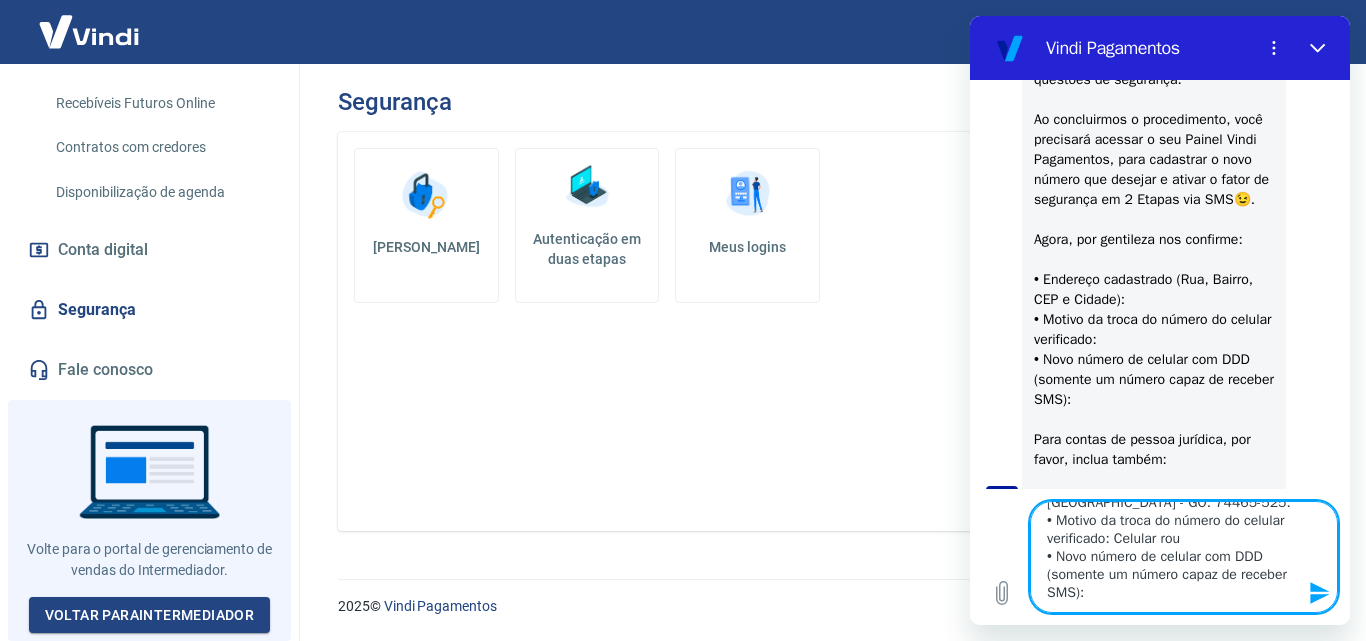 type on "• Endereço cadastrado (Rua, Bairro, CEP e Cidade): Rua SM1, 100 QD 01 LTS 11/12 Setor Marabá. Goiânia - GO. 74465-525.
• Motivo da troca do número do celular verificado: Celular roub
• Novo número de celular com DDD (somente um número capaz de receber SMS):" 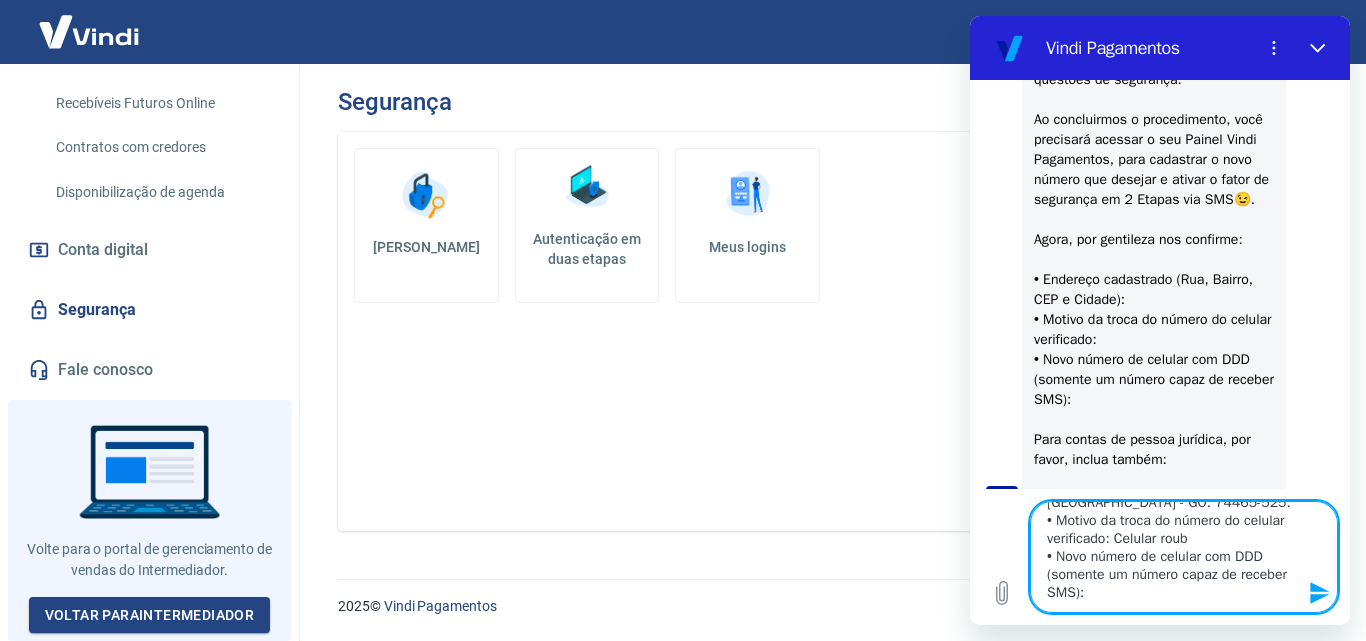 type on "x" 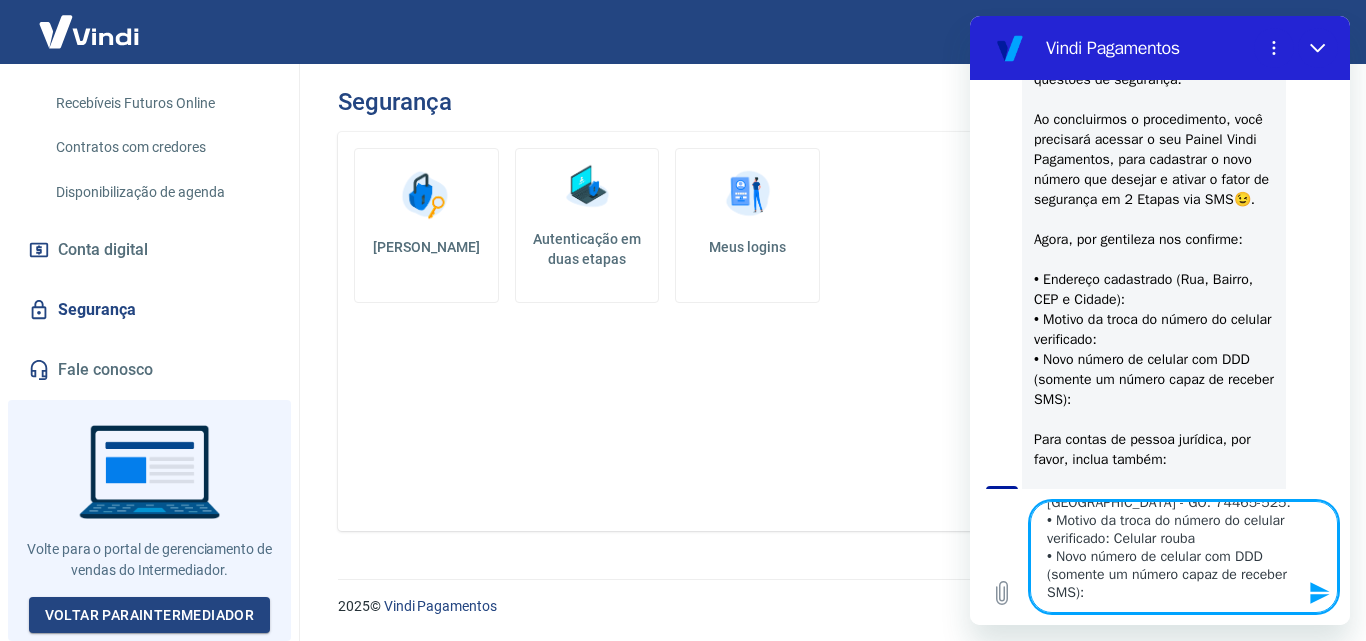 type on "x" 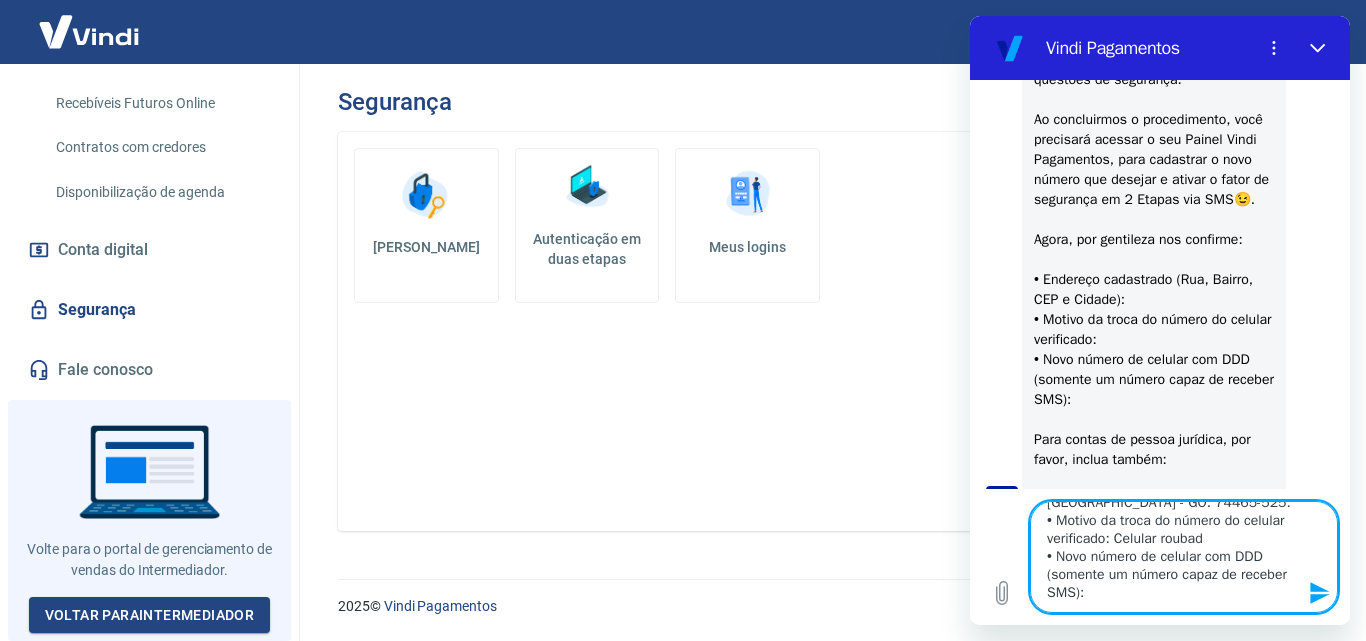 type on "• Endereço cadastrado (Rua, Bairro, CEP e Cidade): Rua SM1, 100 QD 01 LTS 11/12 Setor Marabá. Goiânia - GO. 74465-525.
• Motivo da troca do número do celular verificado: Celular roubado
• Novo número de celular com DDD (somente um número capaz de receber SMS):" 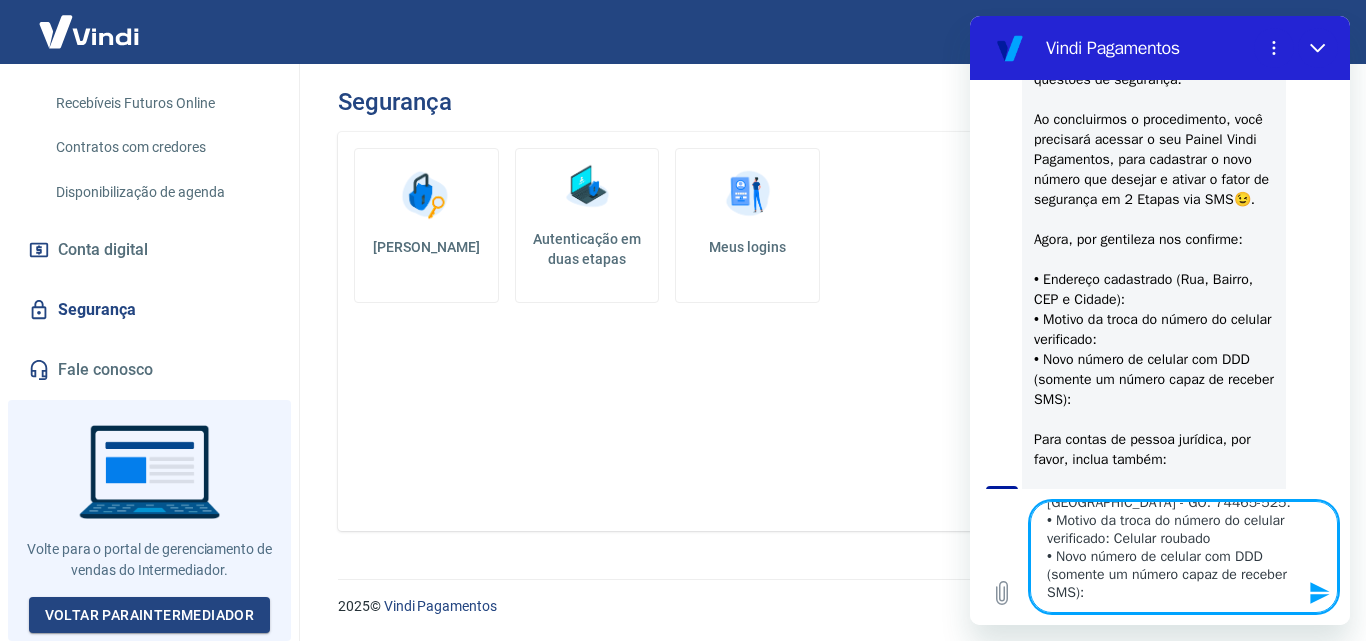 type on "• Endereço cadastrado (Rua, Bairro, CEP e Cidade): Rua SM1, 100 QD 01 LTS 11/12 Setor Marabá. Goiânia - GO. 74465-525.
• Motivo da troca do número do celular verificado: Celular roubado
• Novo número de celular com DDD (somente um número capaz de receber SMS):" 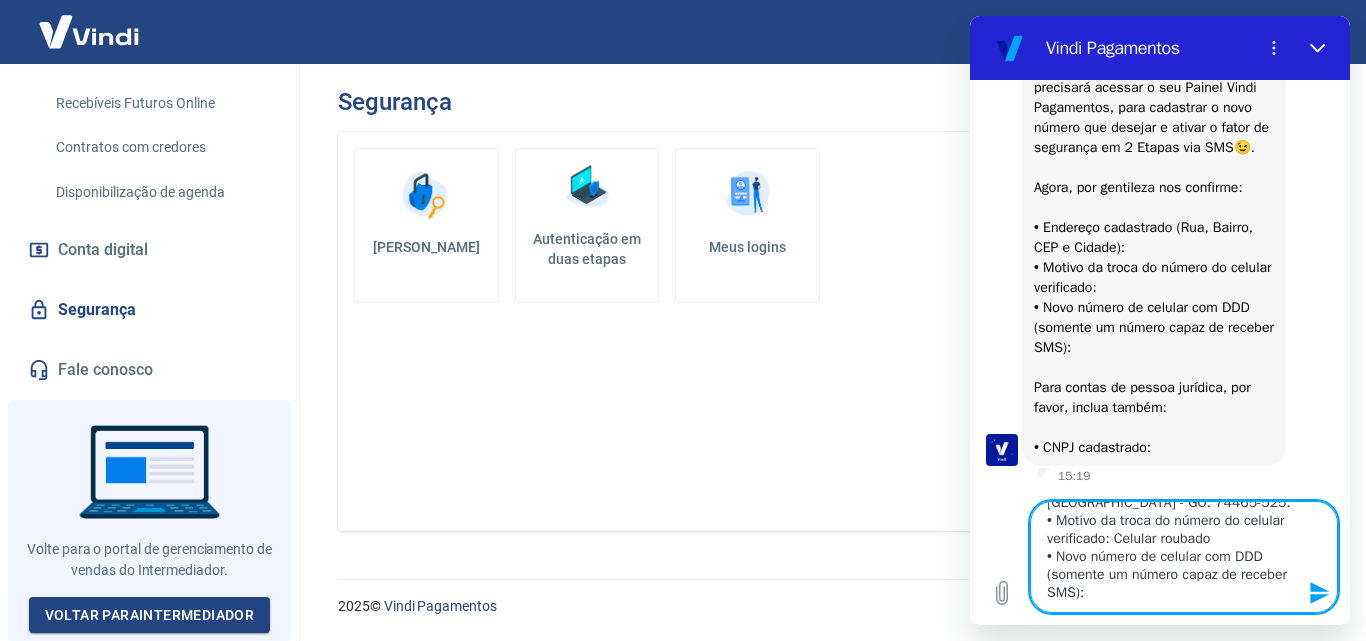 type on "x" 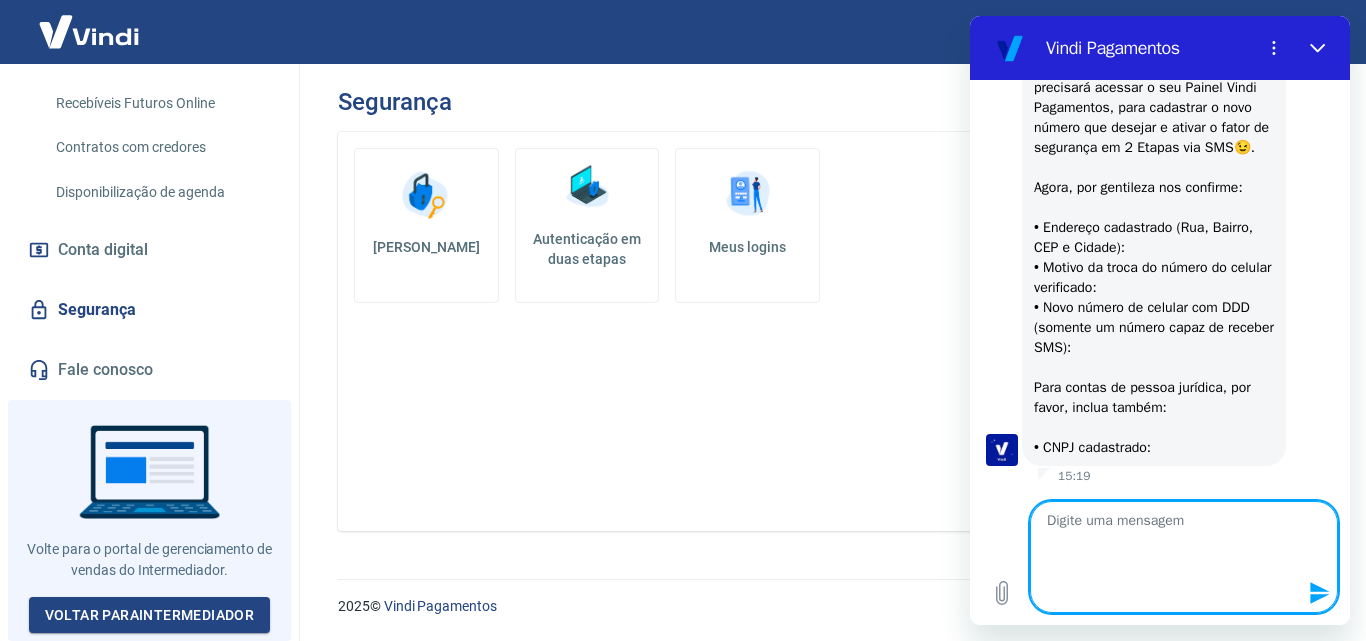 scroll, scrollTop: 0, scrollLeft: 0, axis: both 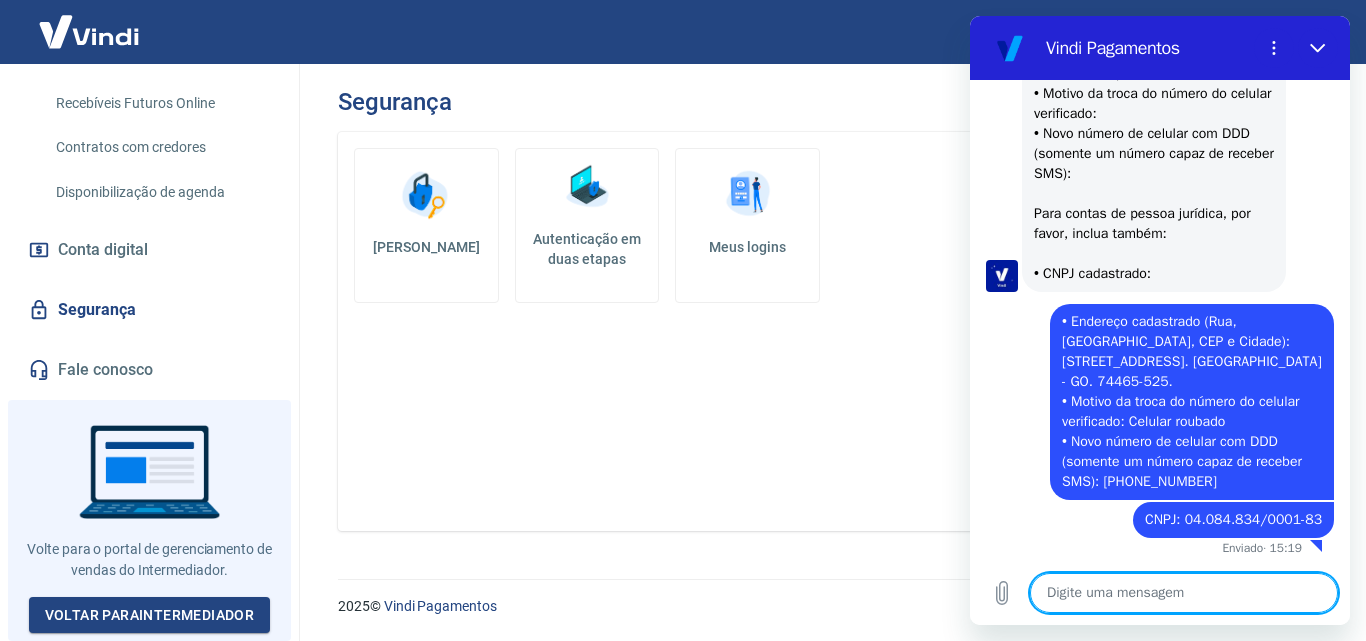 click at bounding box center (1184, 593) 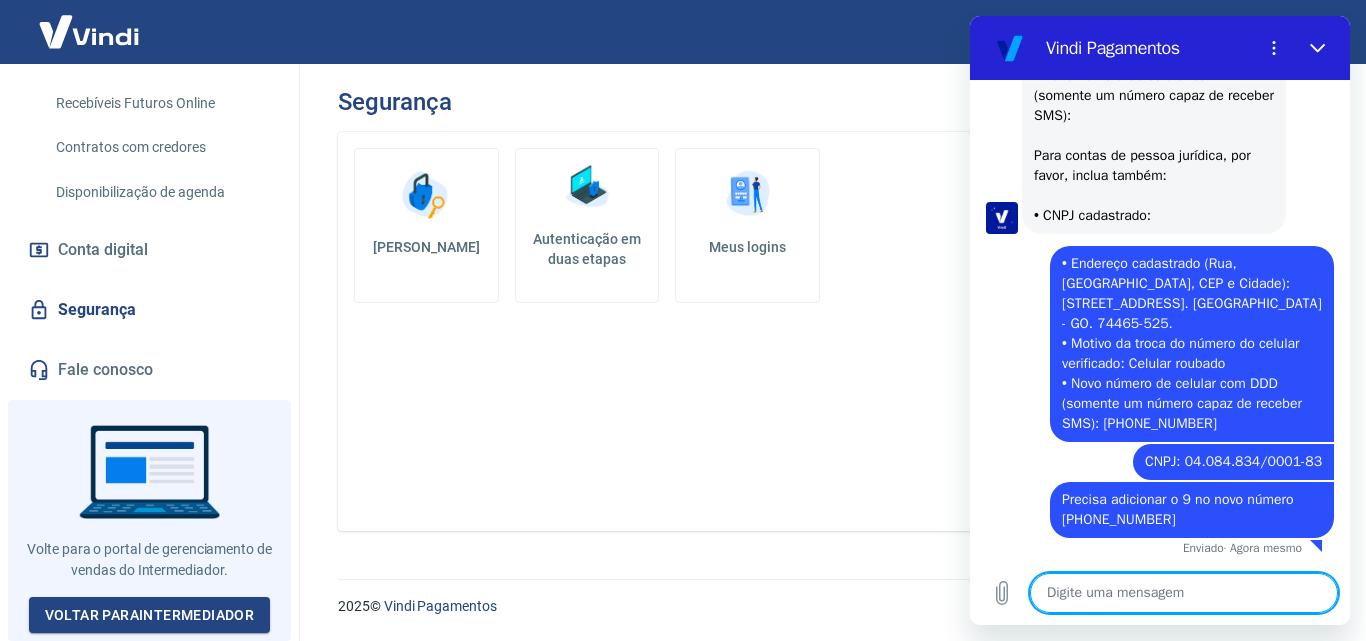 scroll, scrollTop: 792, scrollLeft: 0, axis: vertical 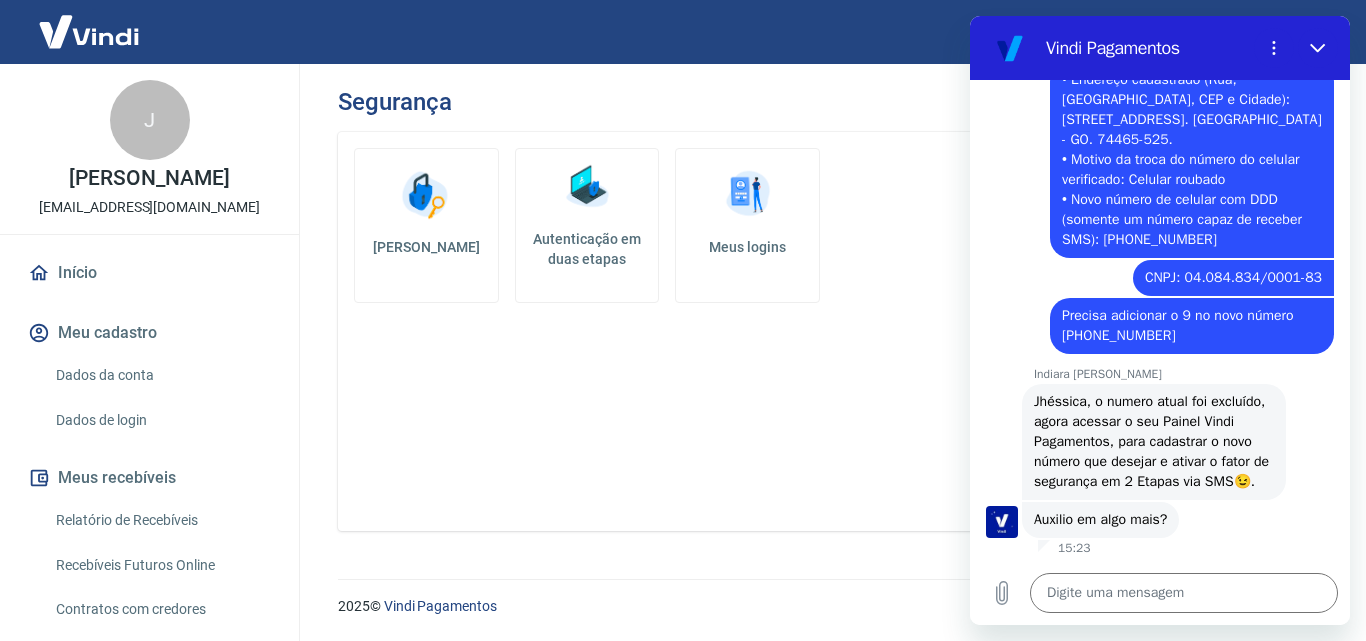 click on "Autenticação em duas etapas" at bounding box center [587, 249] 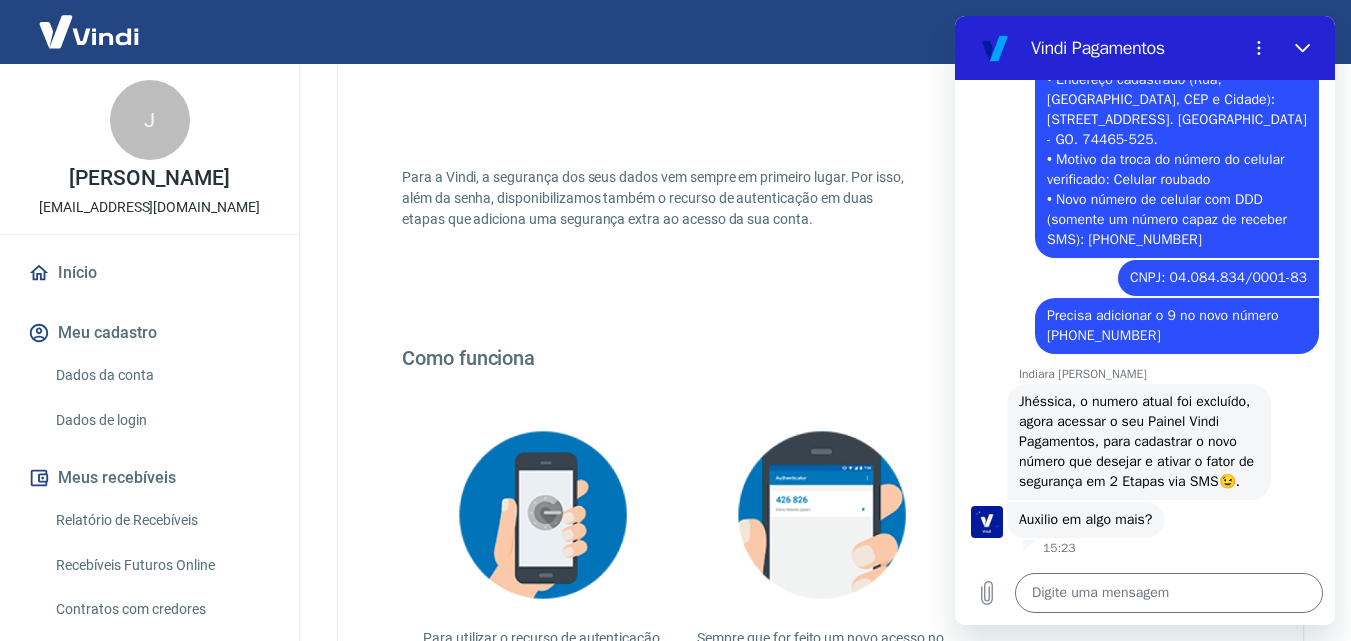 scroll, scrollTop: 465, scrollLeft: 0, axis: vertical 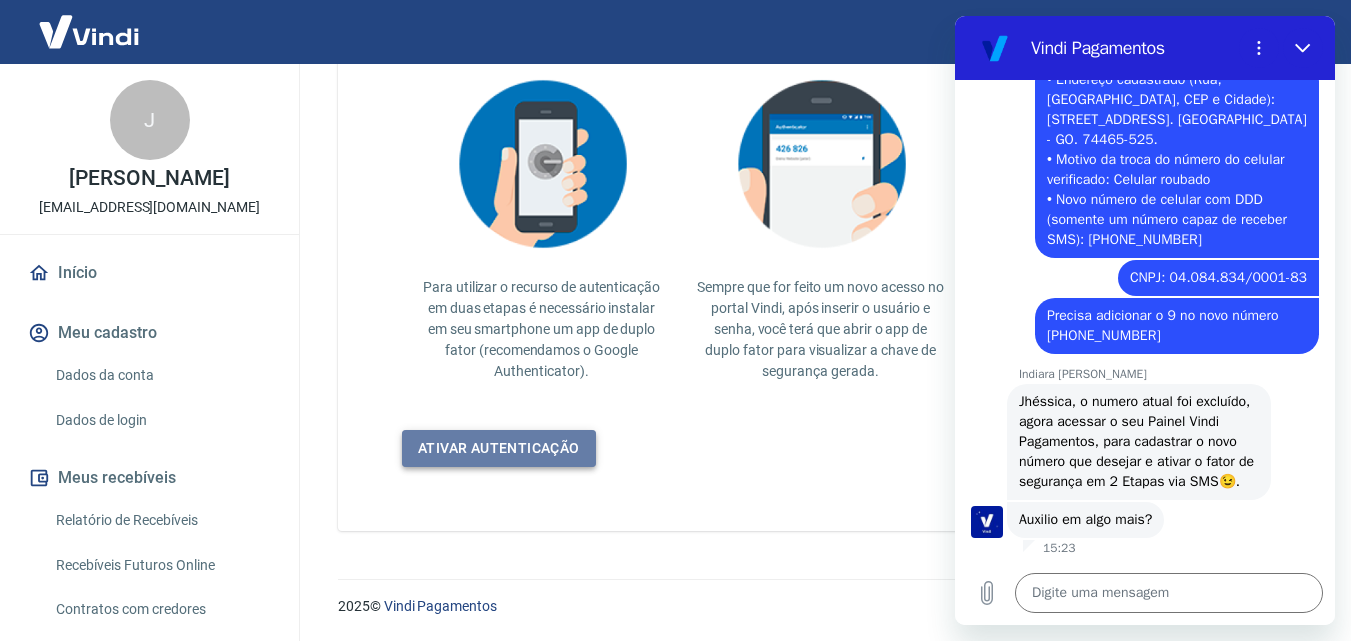 click on "Ativar autenticação" at bounding box center [499, 448] 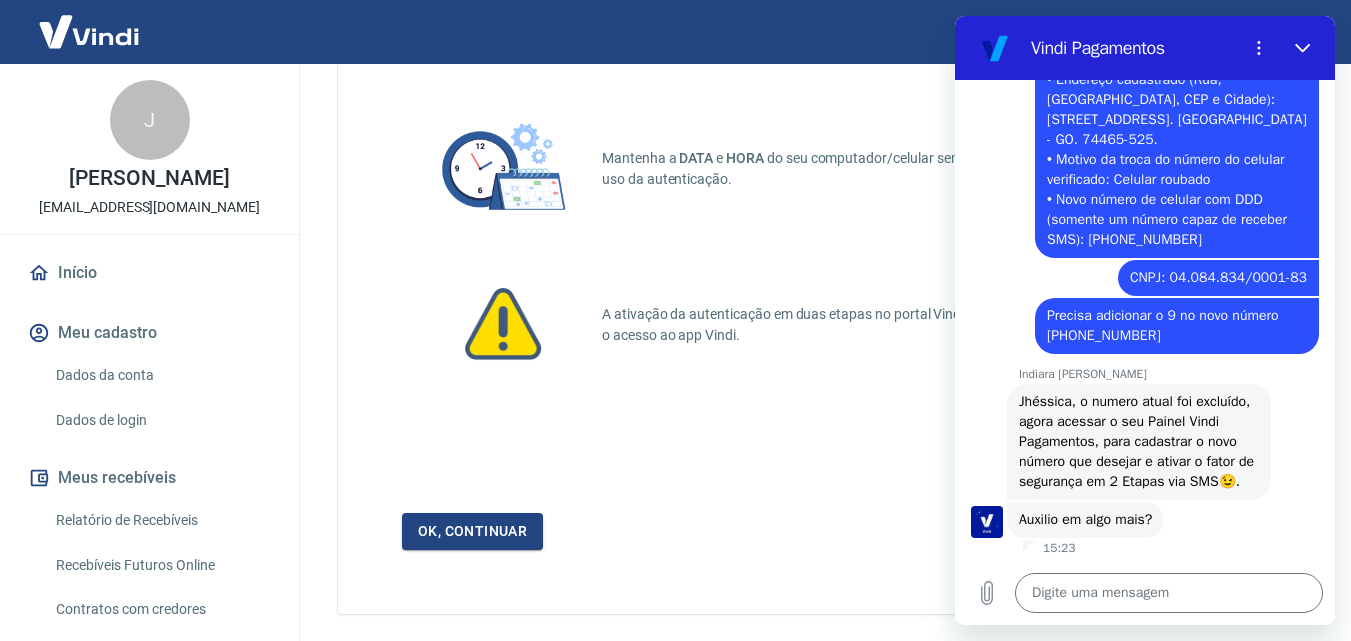 scroll, scrollTop: 0, scrollLeft: 0, axis: both 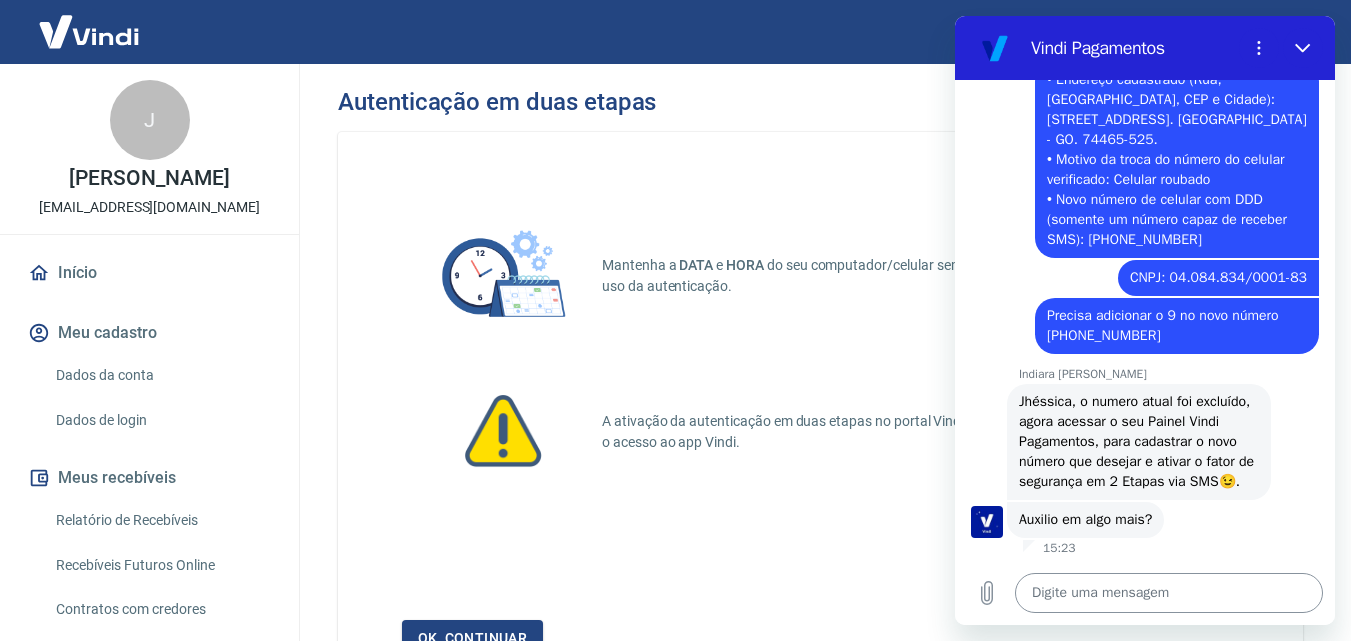 click at bounding box center (1169, 593) 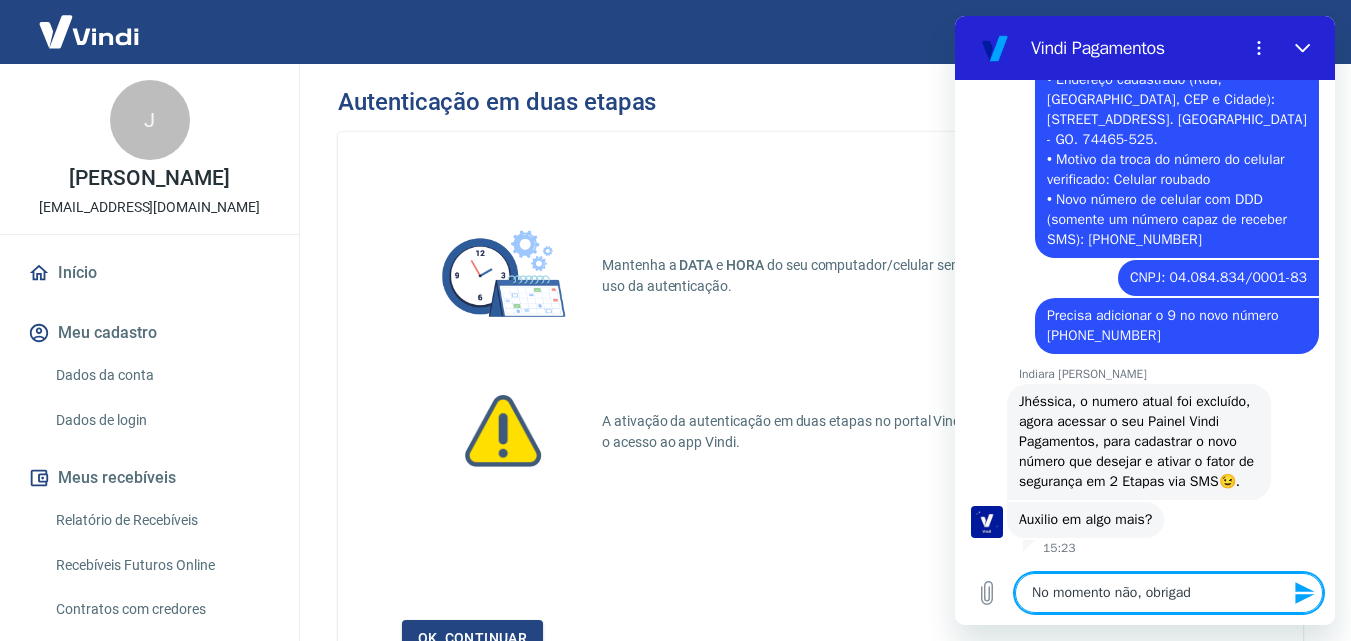 type on "No momento não, obrigada" 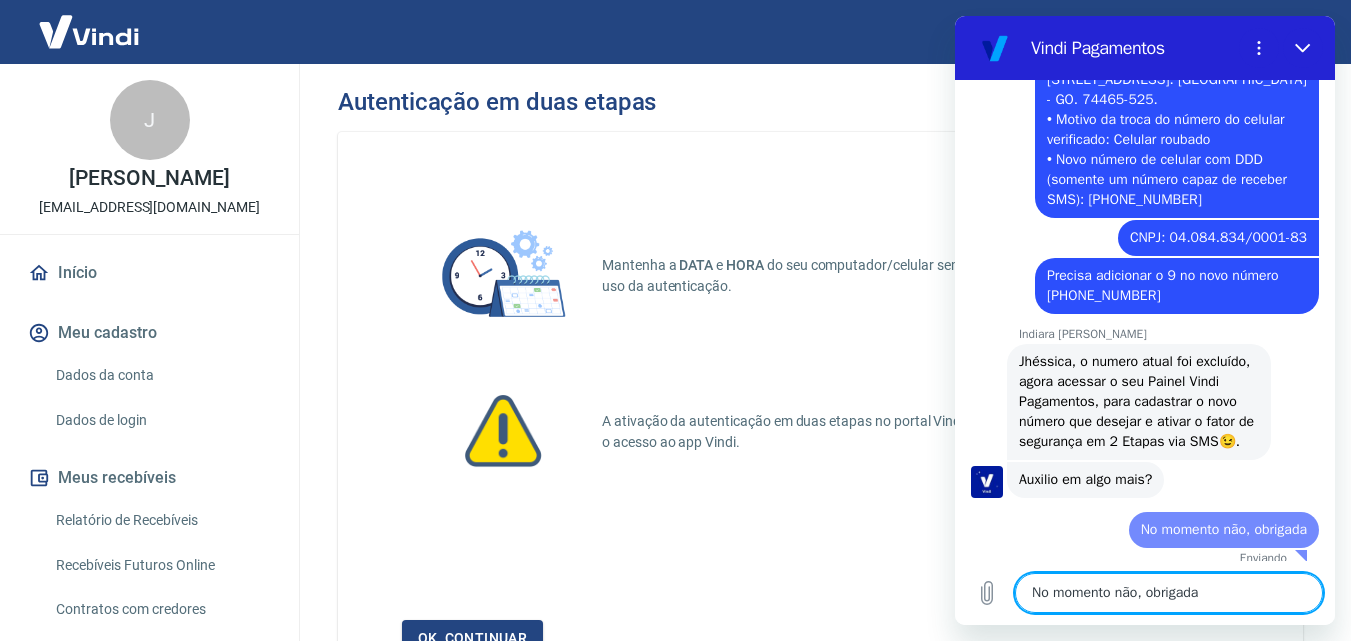 type 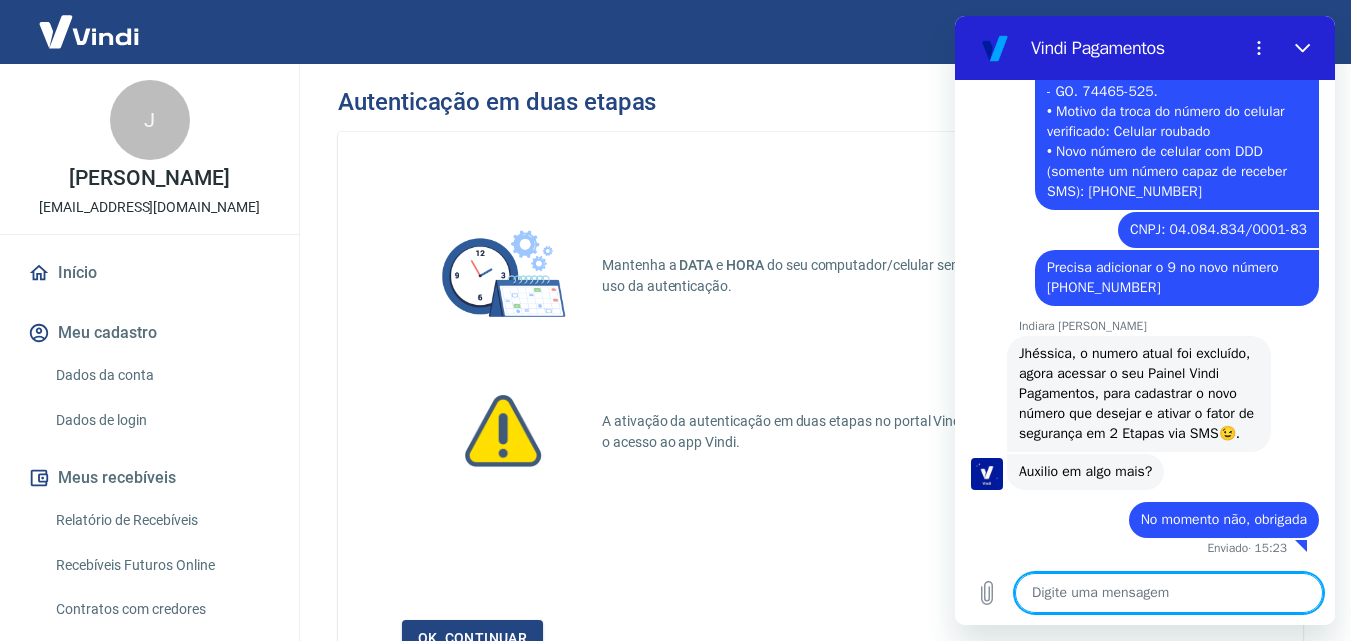 scroll, scrollTop: 1044, scrollLeft: 0, axis: vertical 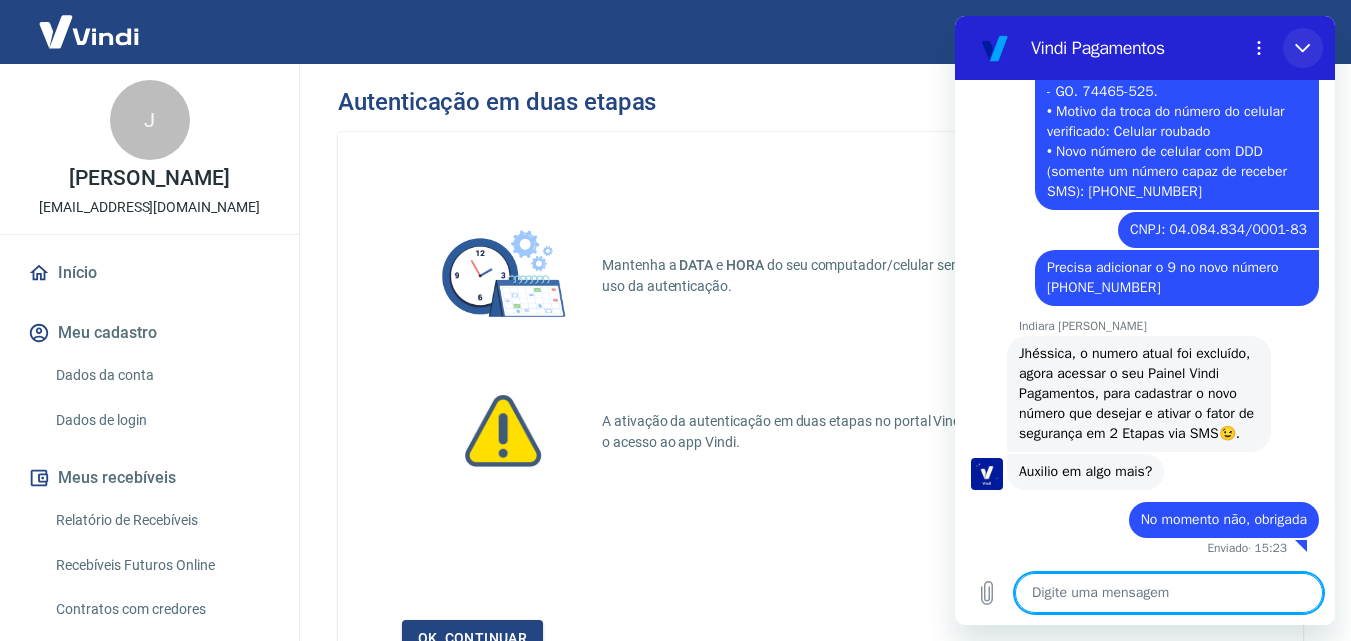 click at bounding box center [1303, 48] 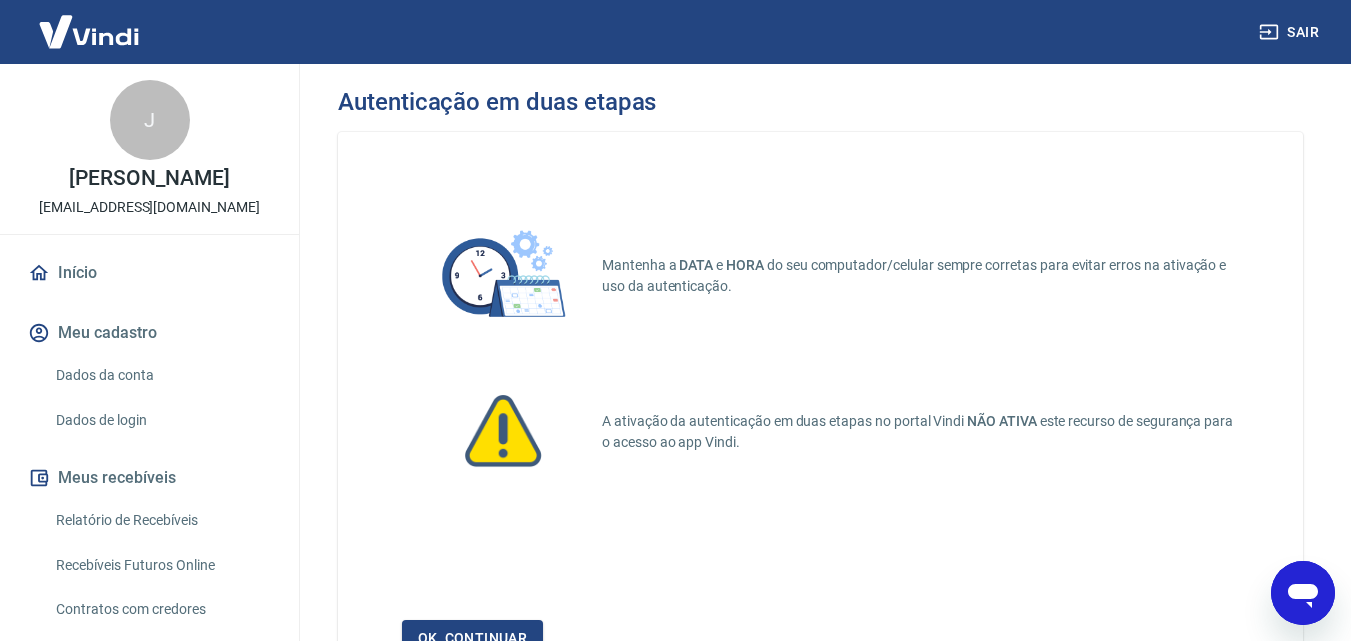 scroll, scrollTop: 1046, scrollLeft: 0, axis: vertical 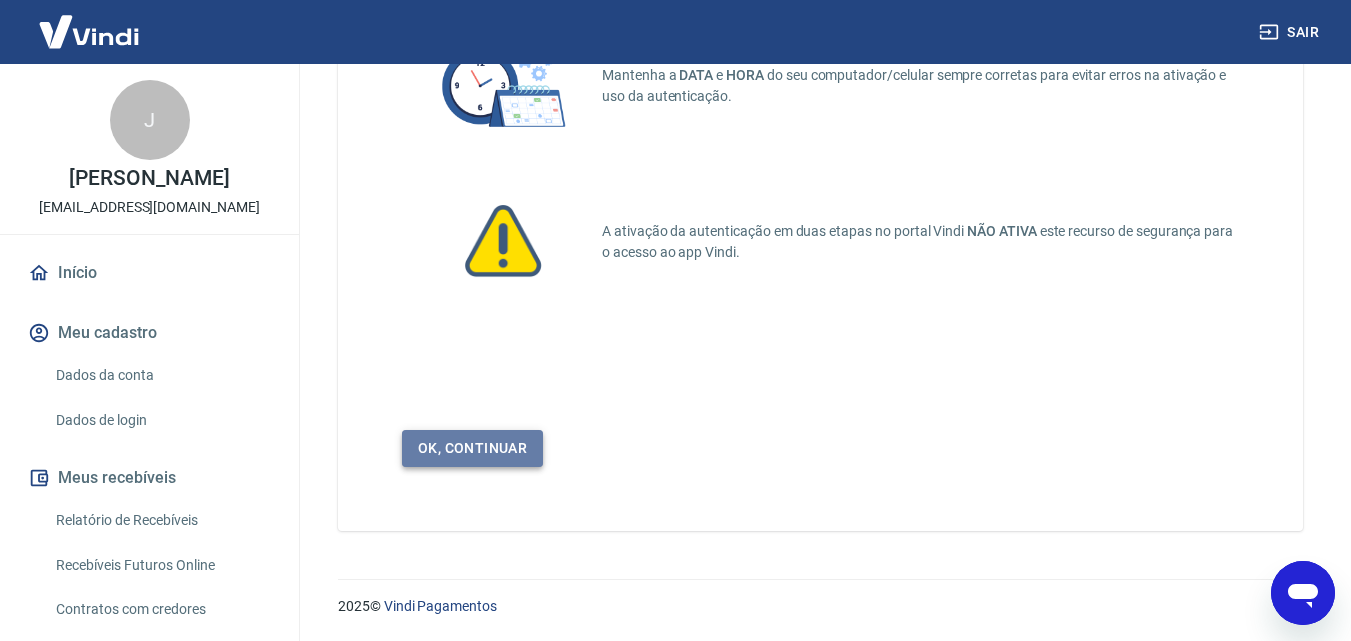 click on "Ok, continuar" at bounding box center [472, 448] 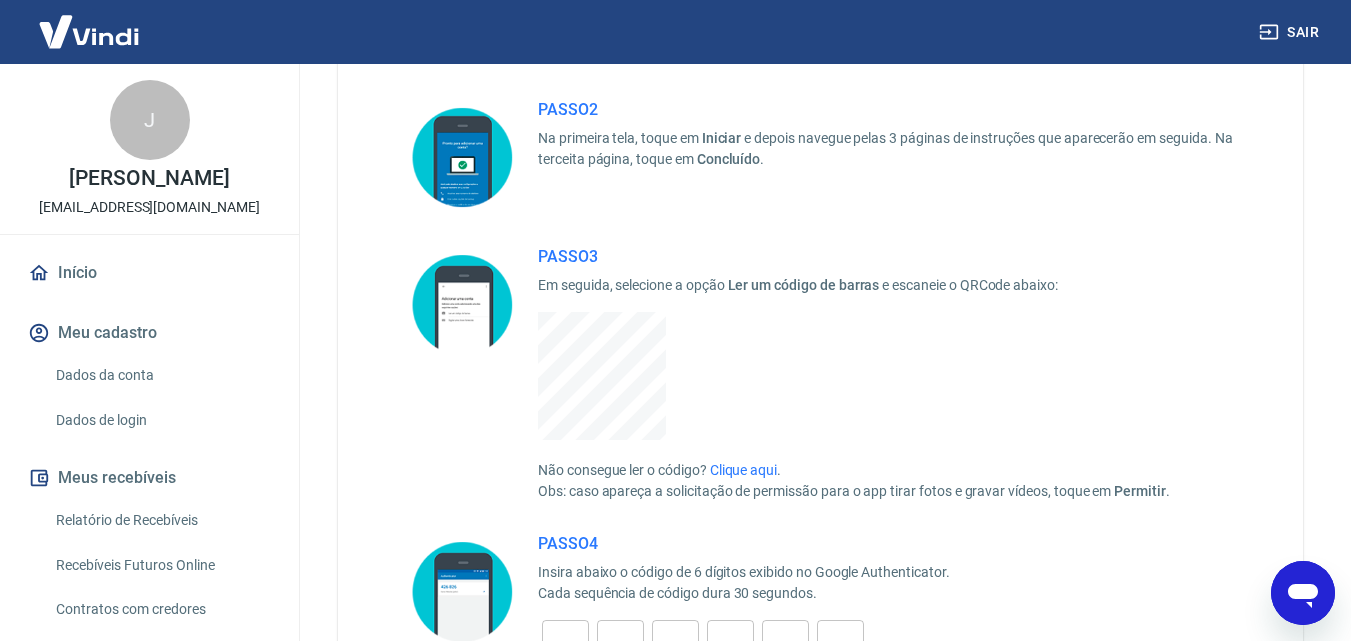 scroll, scrollTop: 400, scrollLeft: 0, axis: vertical 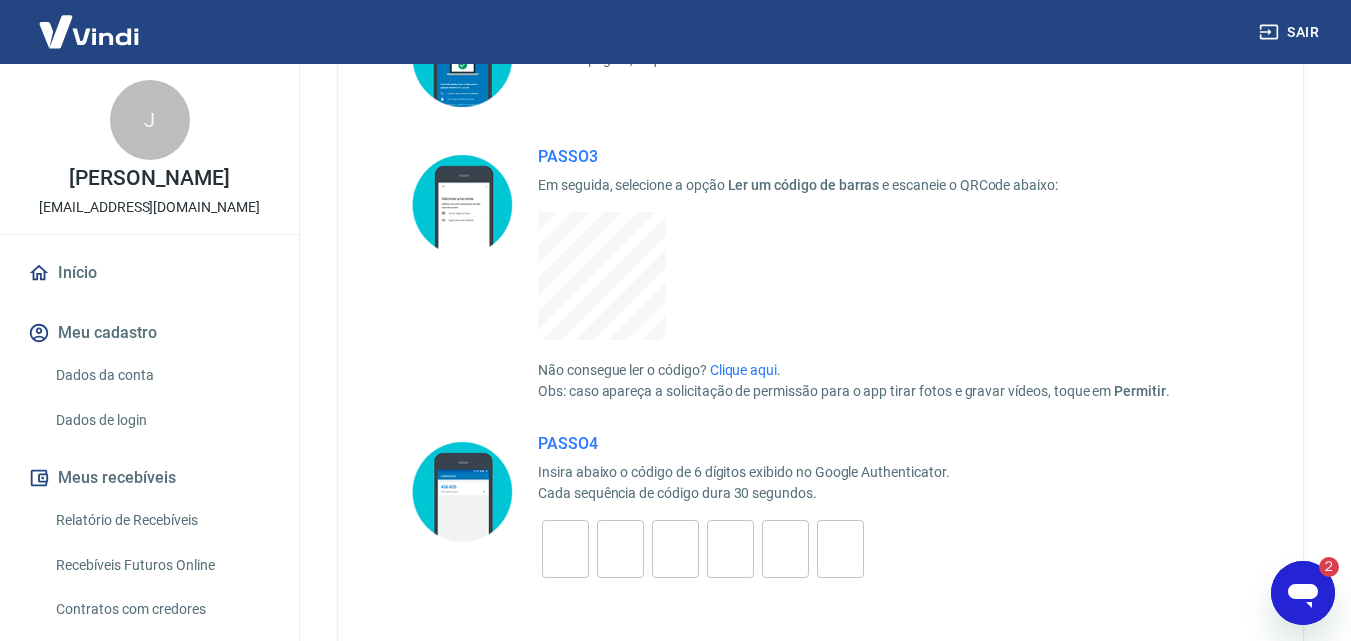 drag, startPoint x: 1319, startPoint y: 589, endPoint x: 1637, endPoint y: 1104, distance: 605.2677 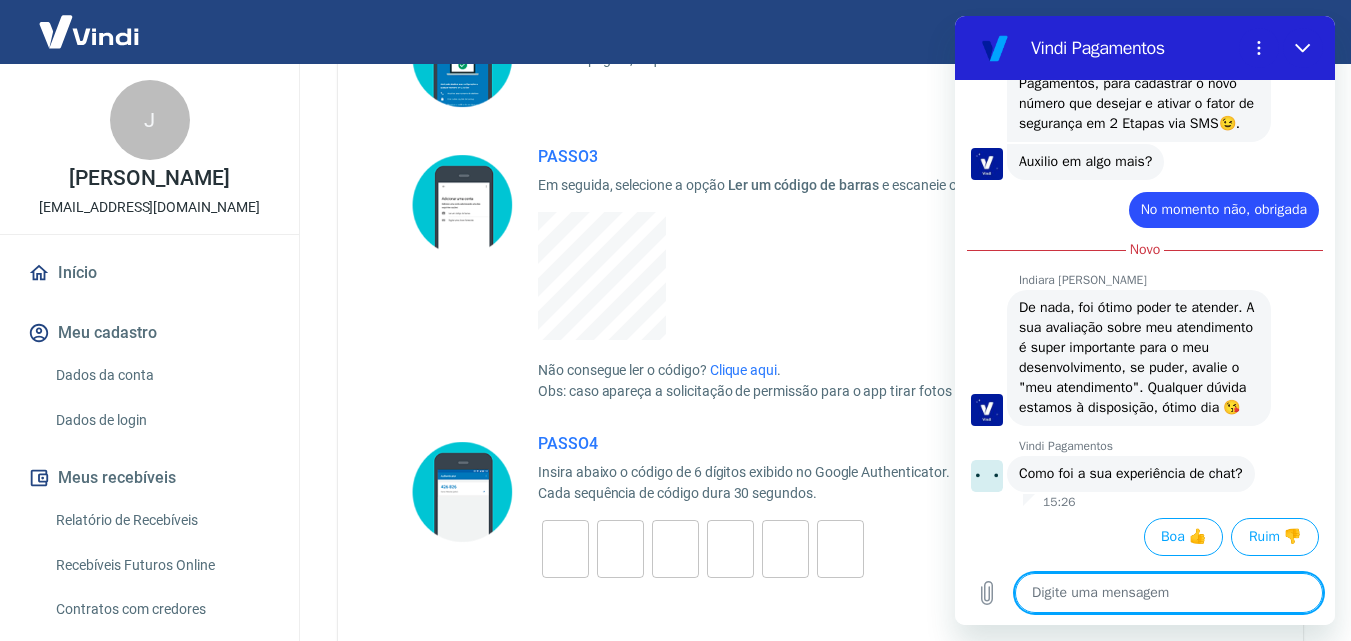 scroll, scrollTop: 1374, scrollLeft: 0, axis: vertical 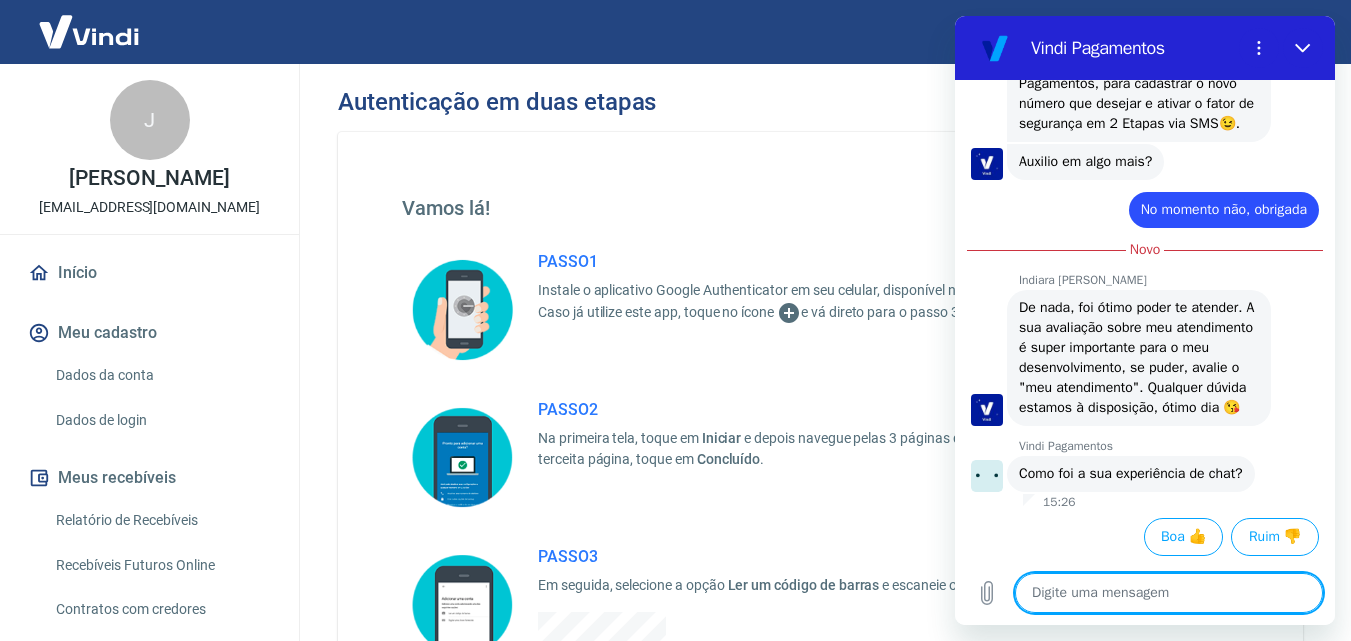 click on "PASSO  1 Instale o aplicativo Google Authenticator em seu celular, disponível na Google Play e App Store. Caso já utilize este app, toque no ícone    e vá direto para o passo 3." at bounding box center (820, 310) 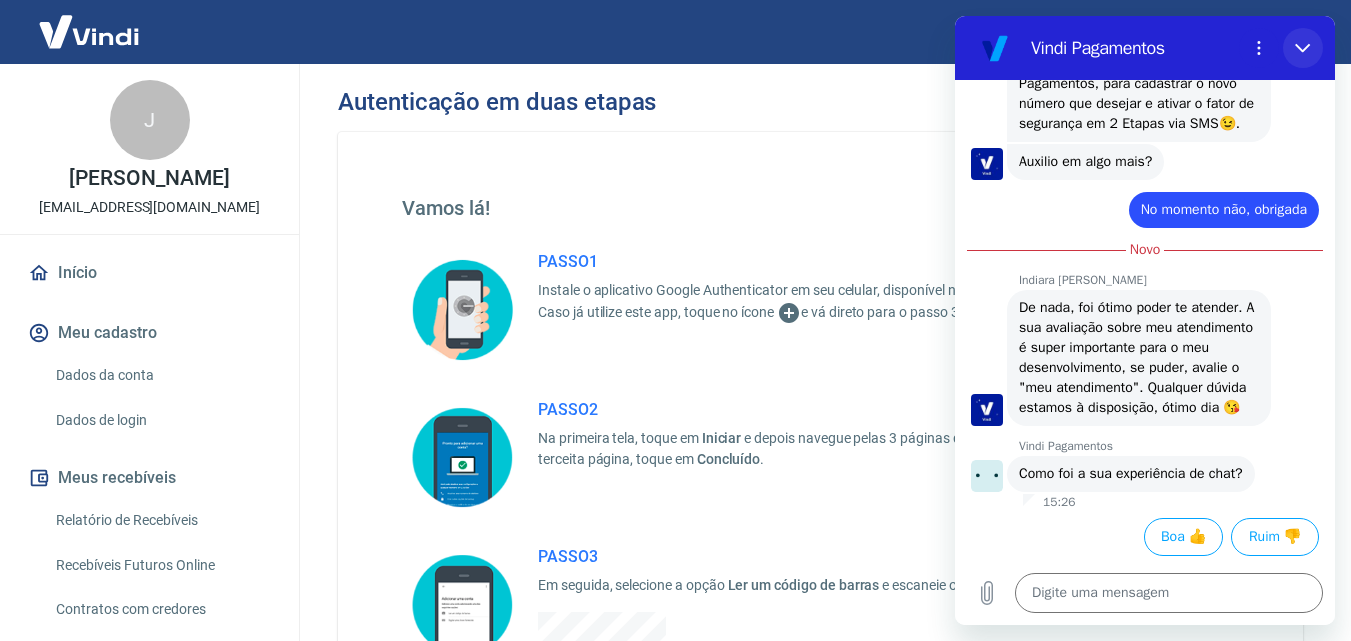 drag, startPoint x: 2253, startPoint y: 52, endPoint x: 1304, endPoint y: 36, distance: 949.1349 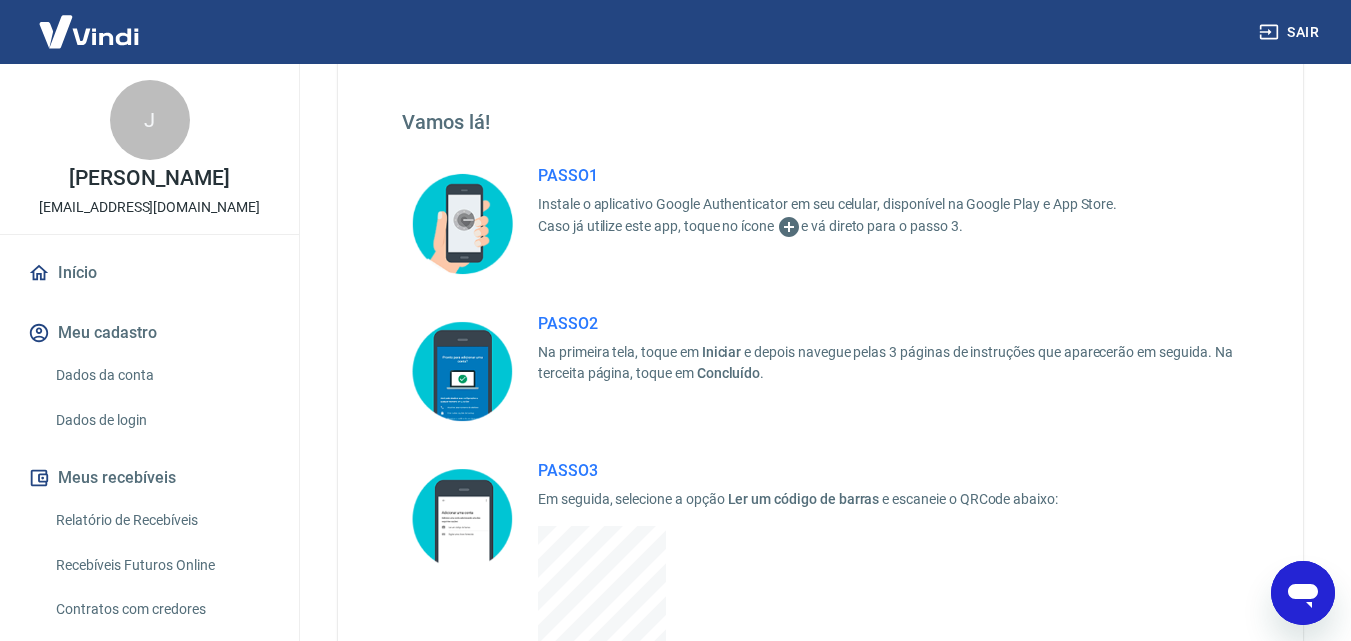 scroll, scrollTop: 0, scrollLeft: 0, axis: both 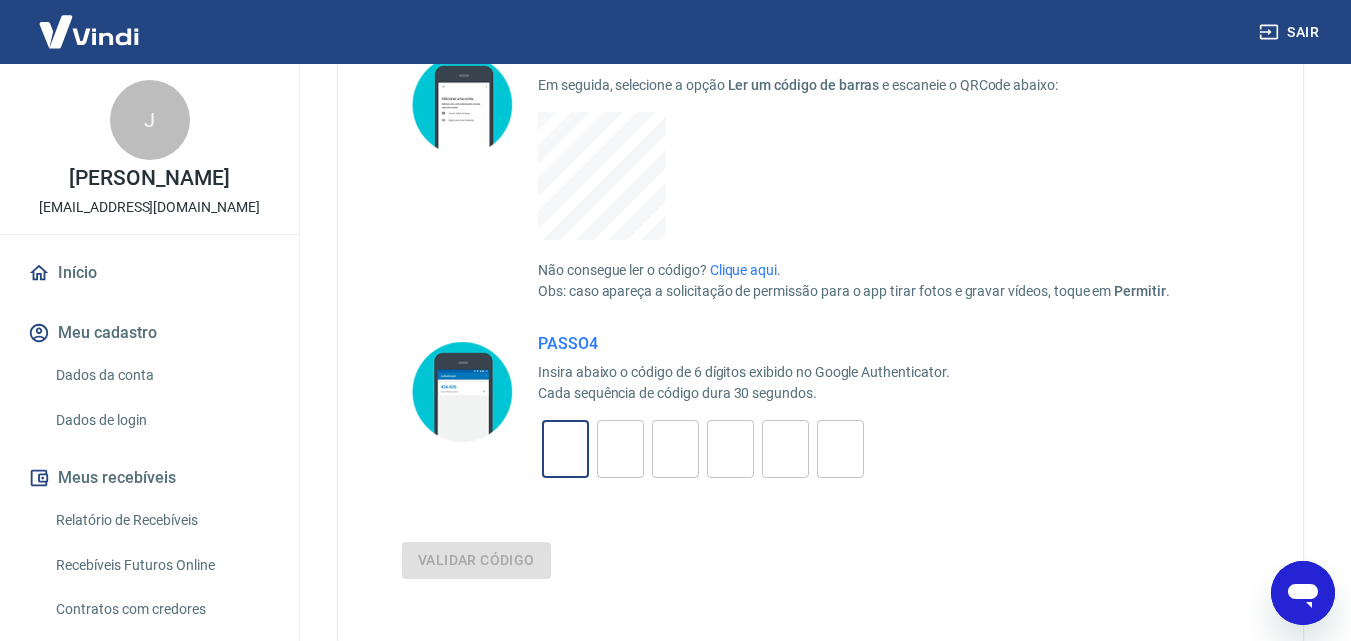 click at bounding box center (565, 449) 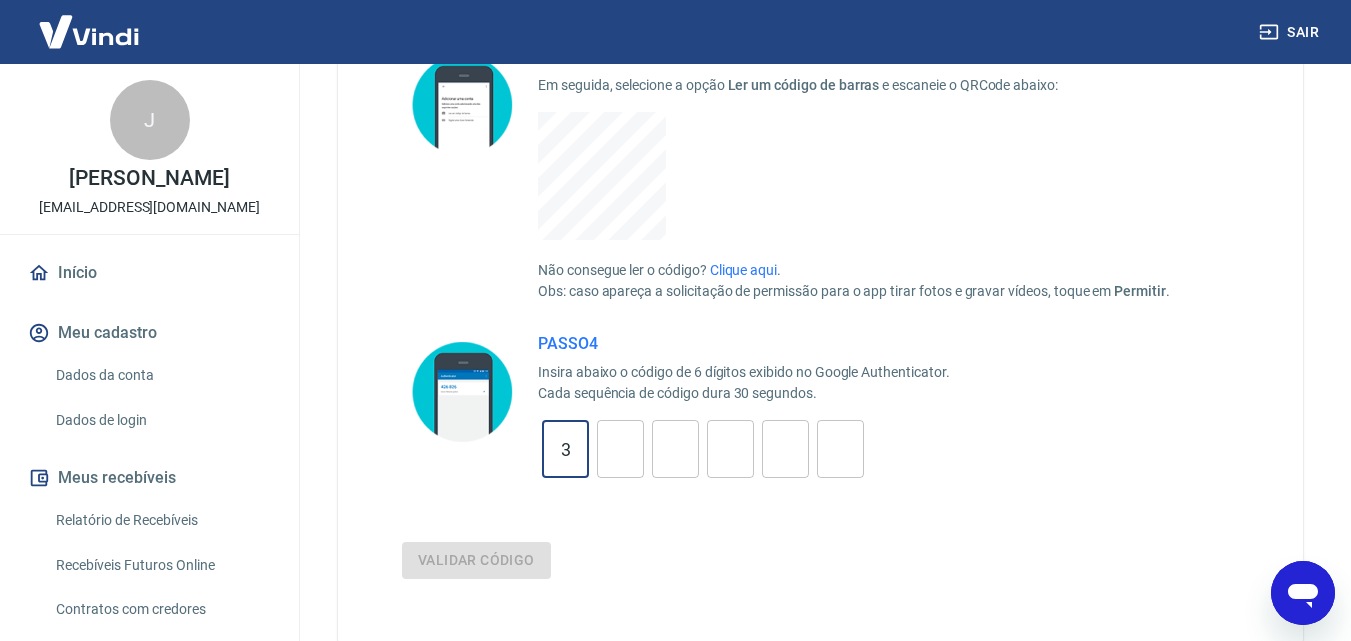 type on "3" 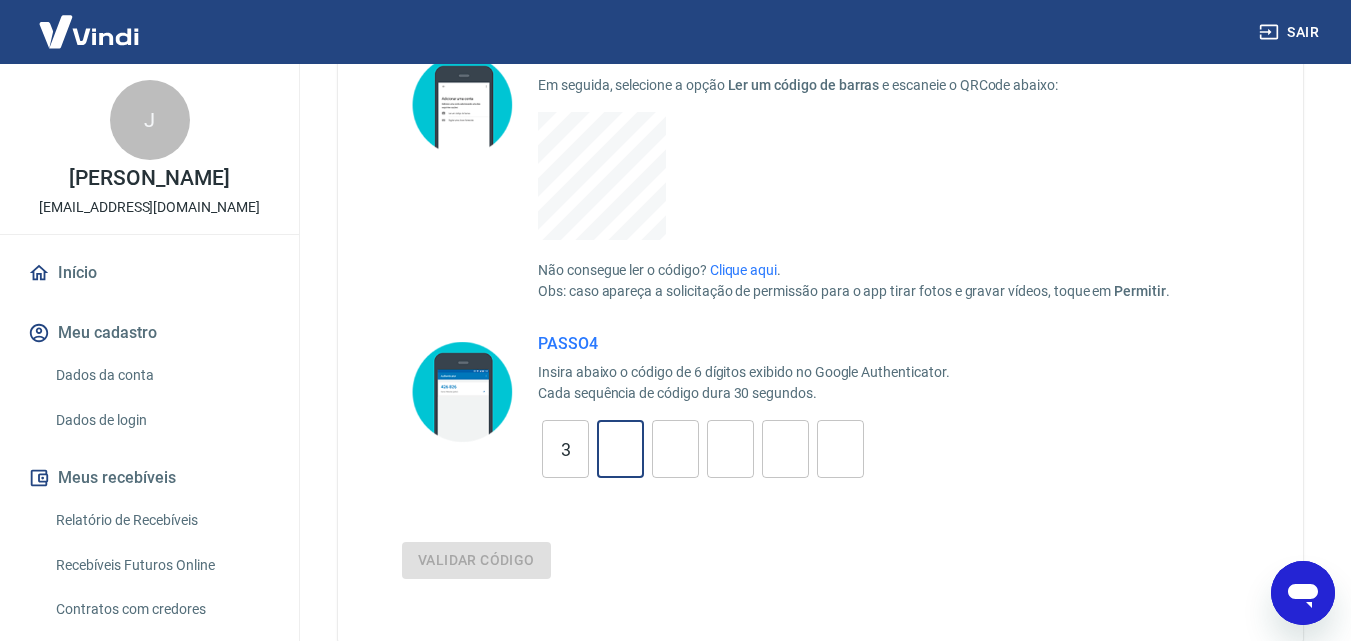 type on "6" 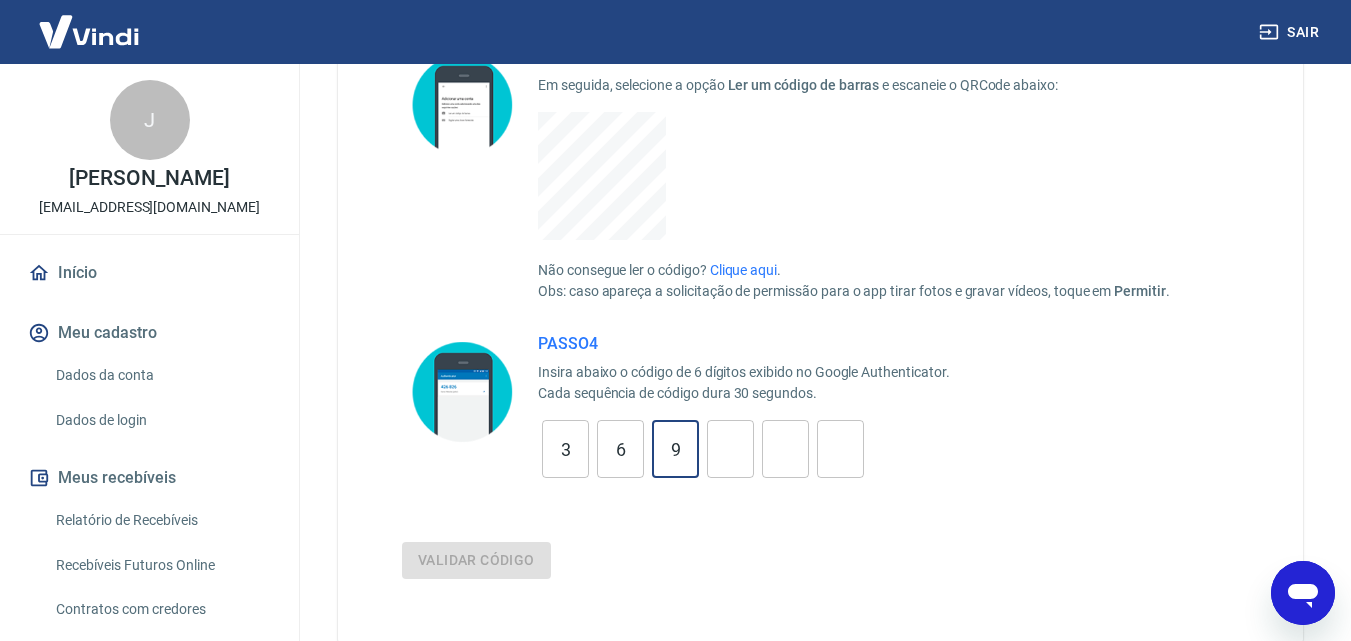 type on "9" 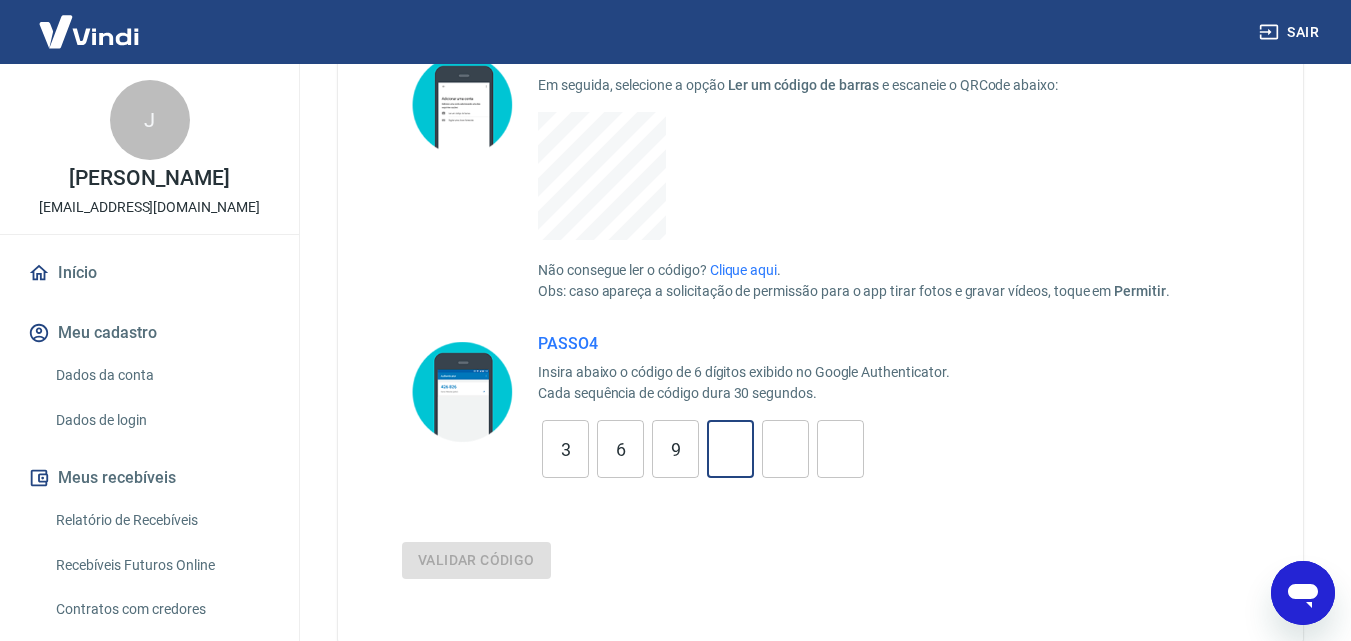 type on "2" 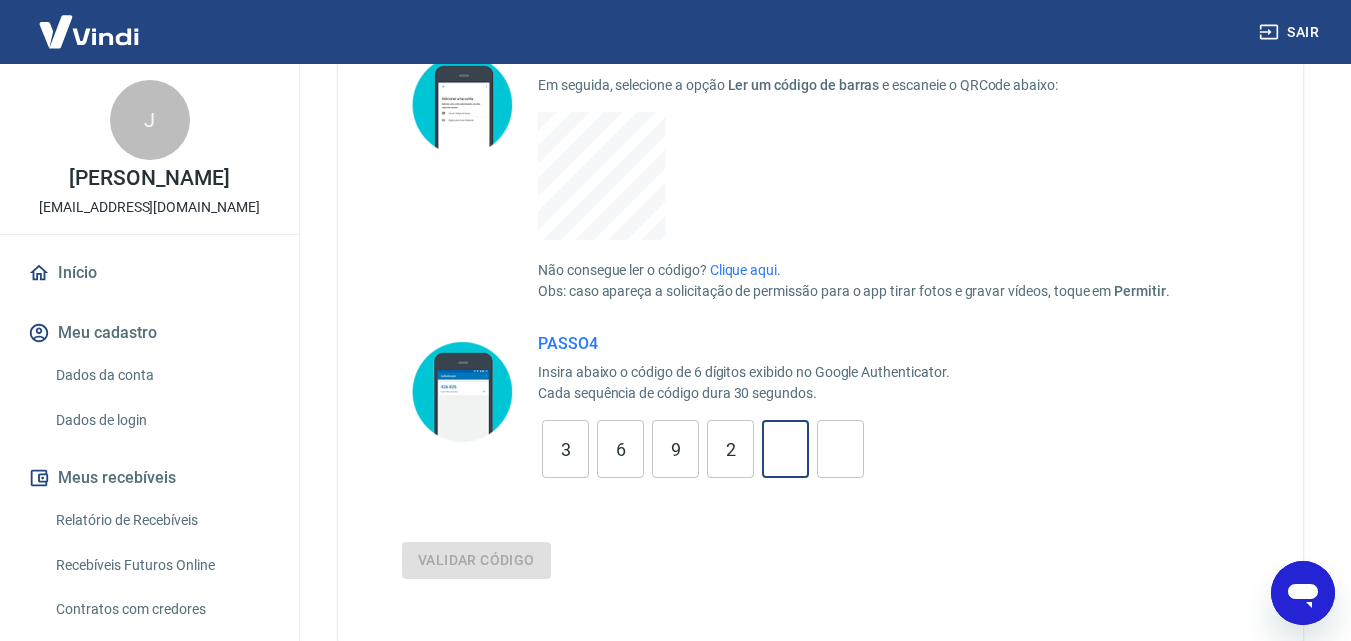 type on "9" 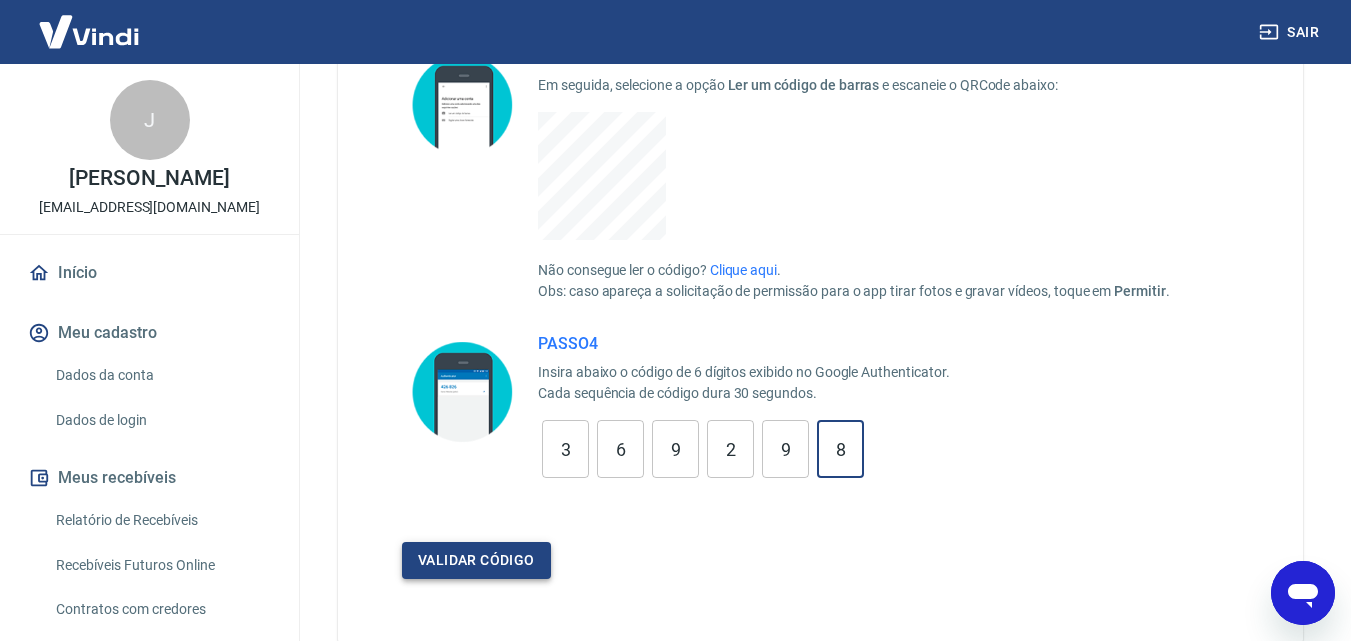 type on "8" 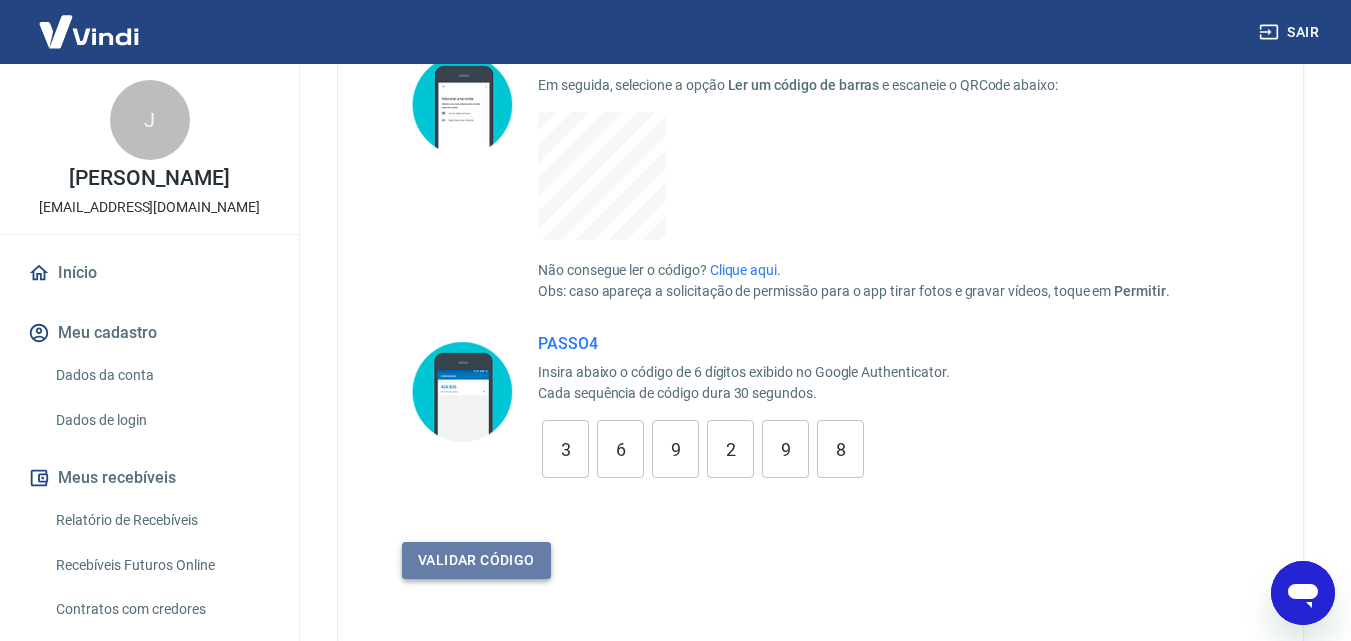 click on "Validar código" at bounding box center (476, 560) 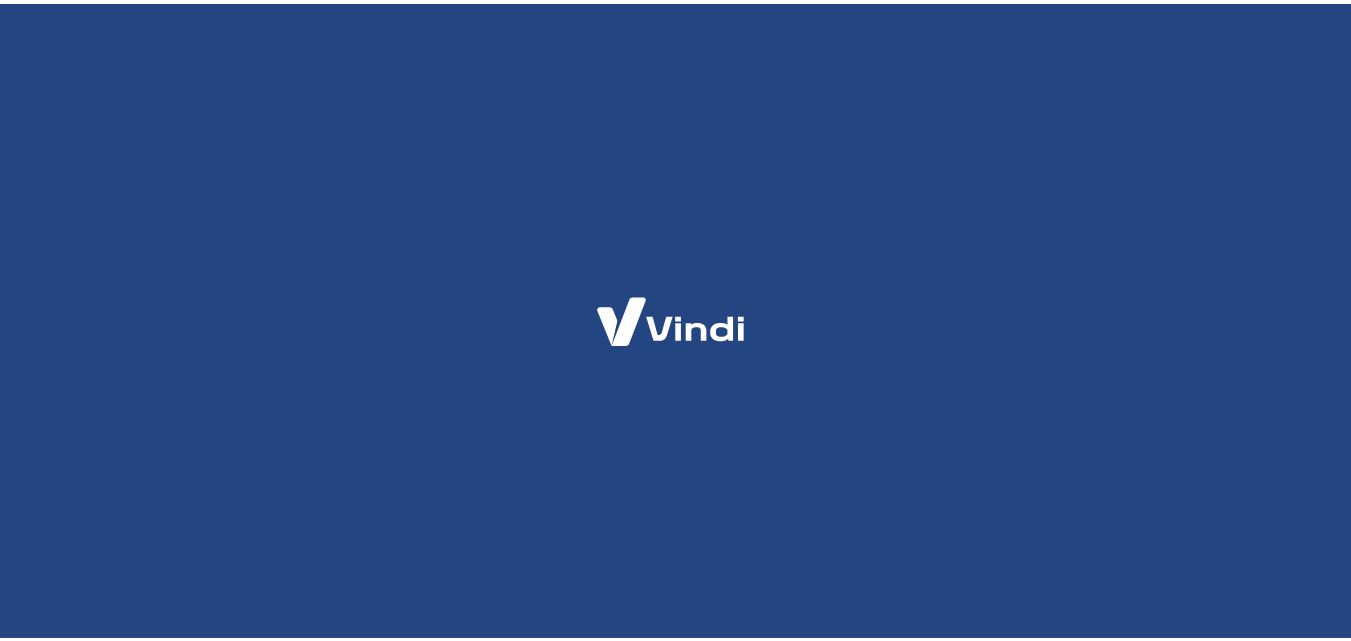 scroll, scrollTop: 0, scrollLeft: 0, axis: both 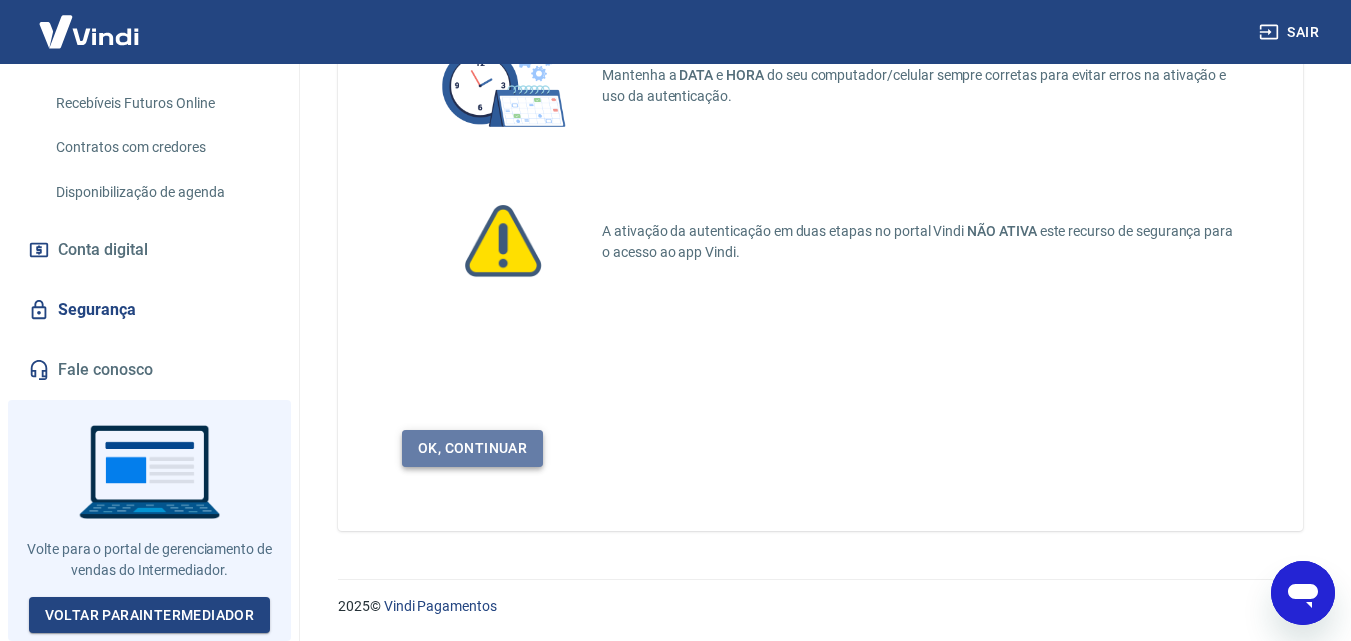 click on "Ok, continuar" at bounding box center (472, 448) 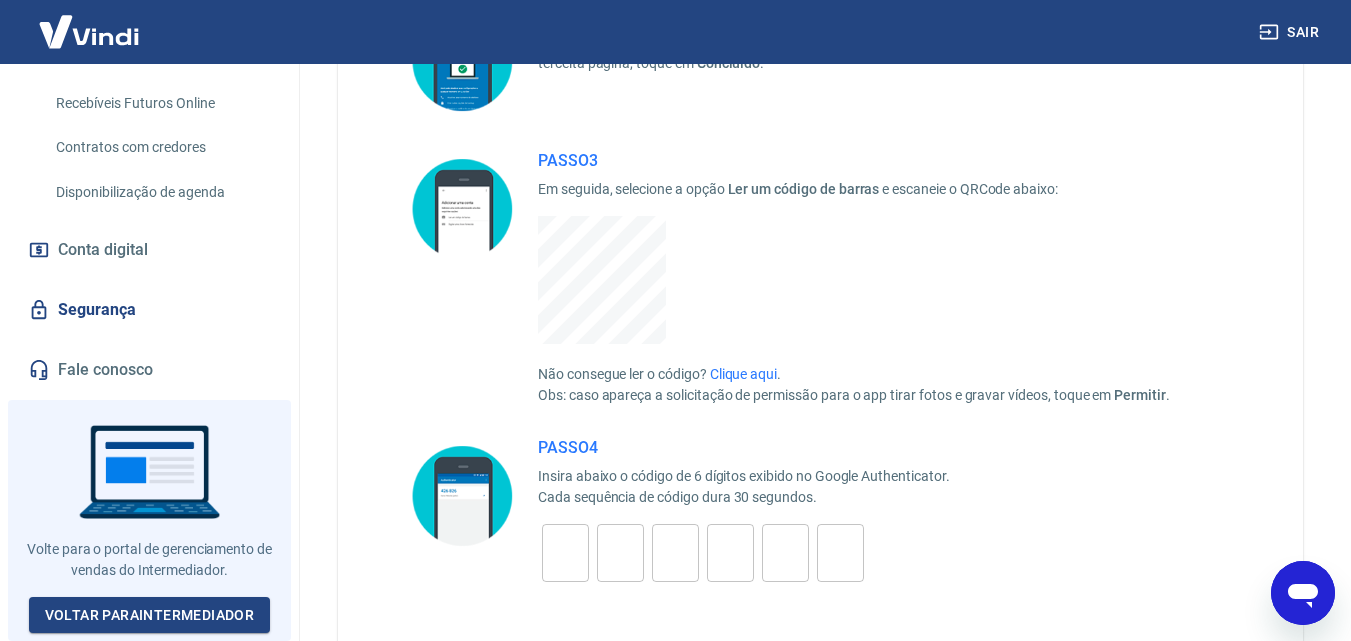 scroll, scrollTop: 500, scrollLeft: 0, axis: vertical 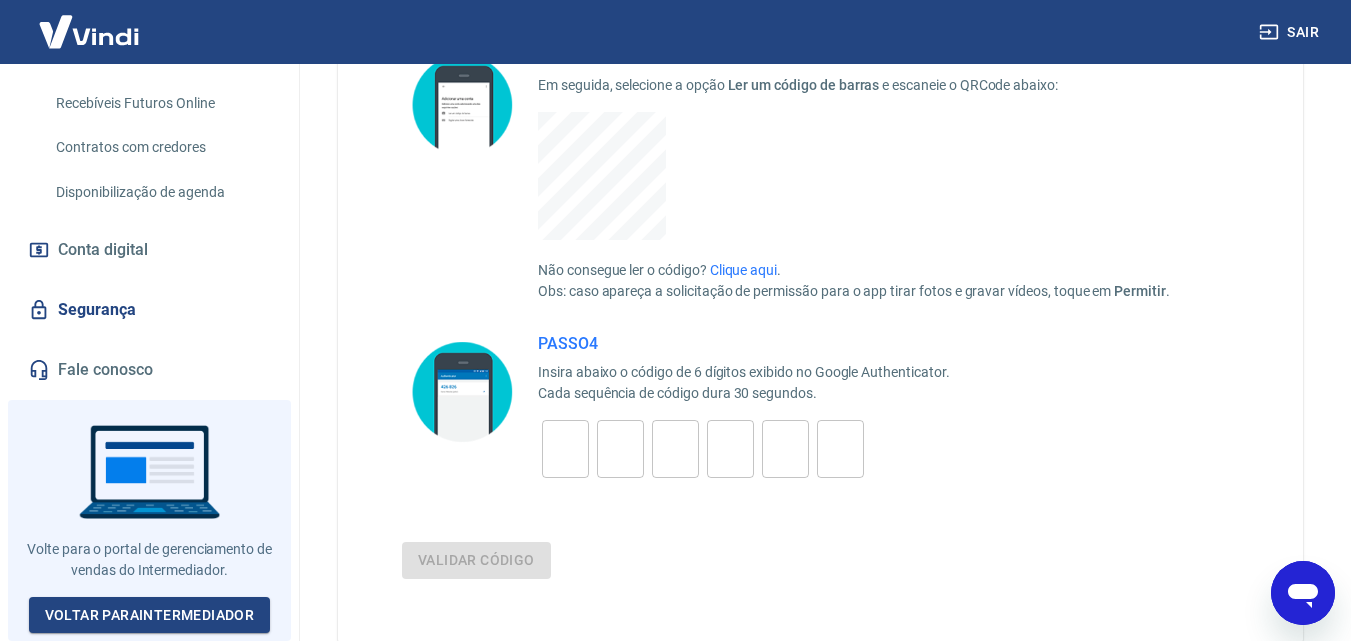 click at bounding box center [565, 449] 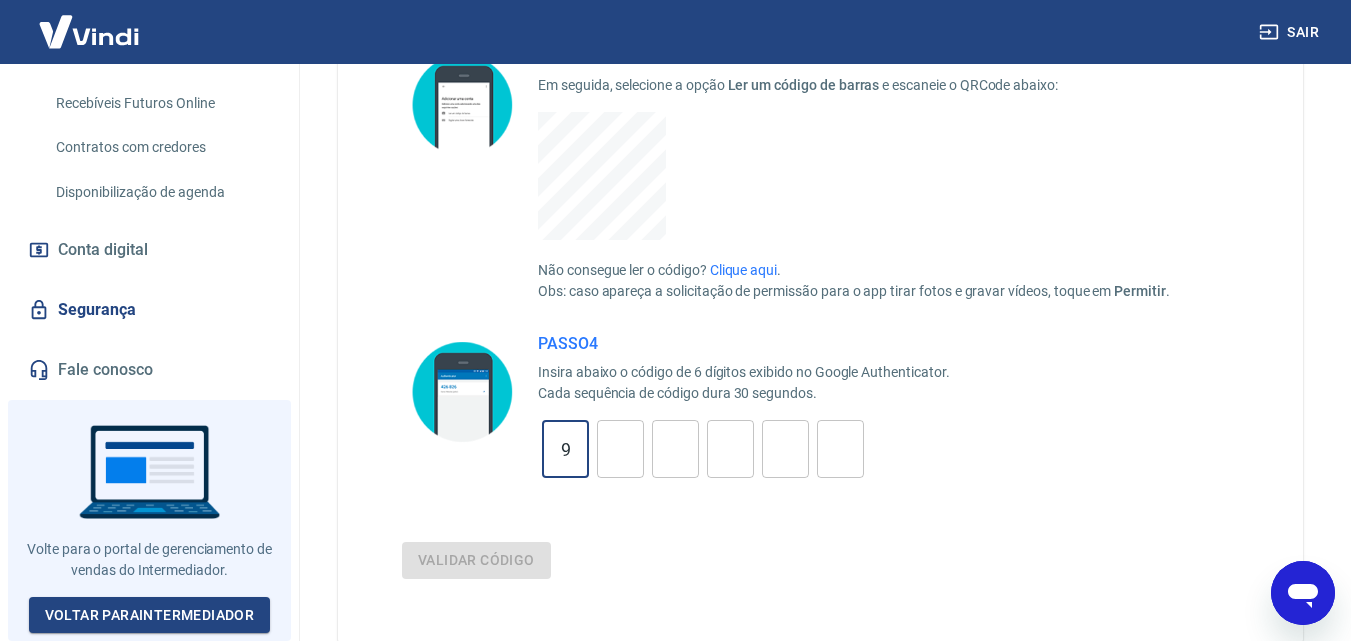 type on "9" 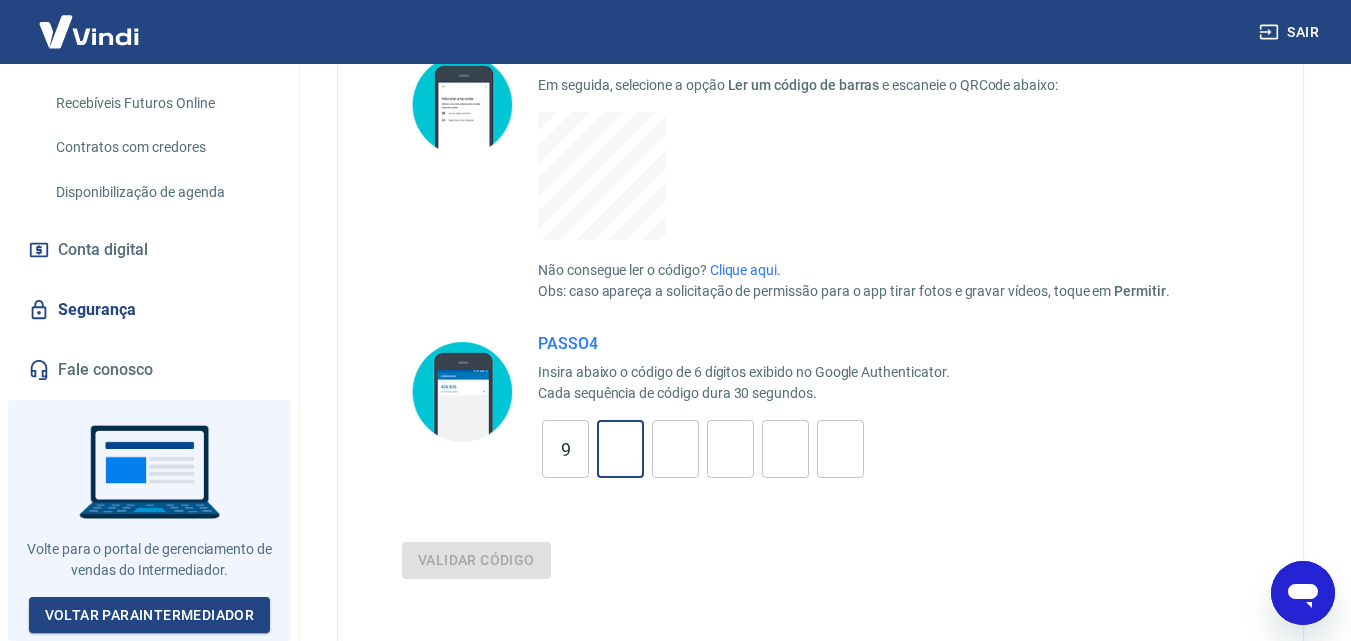 type on "7" 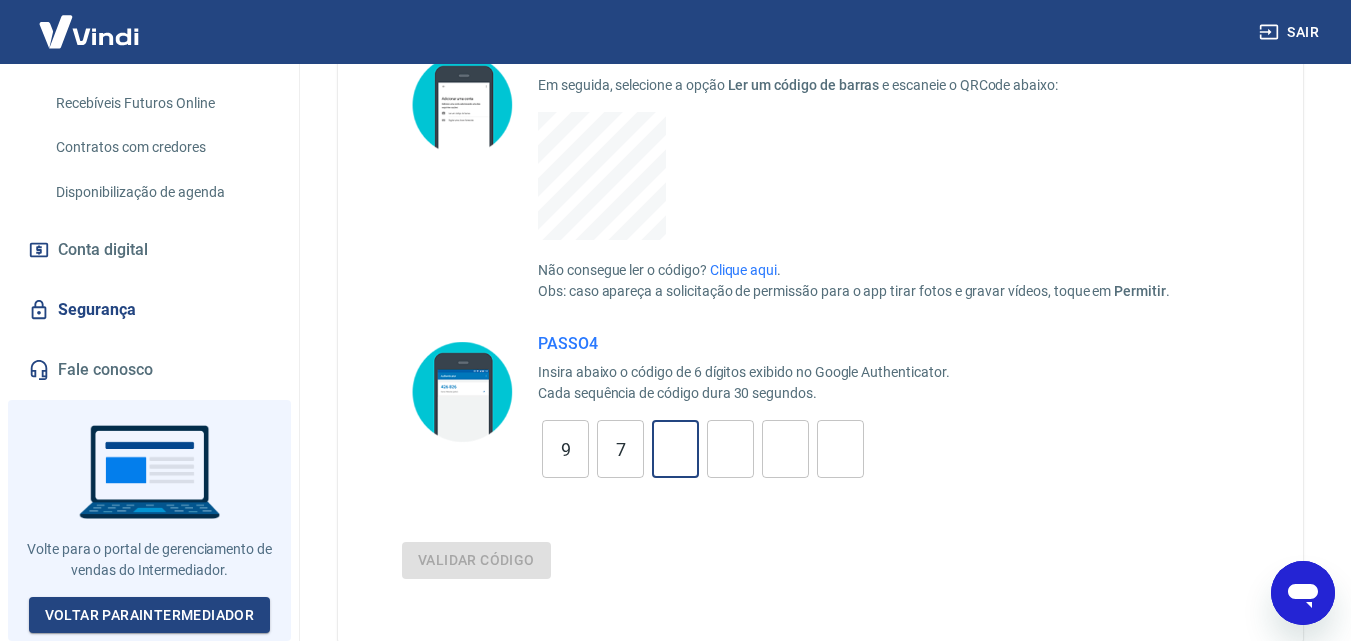 type on "9" 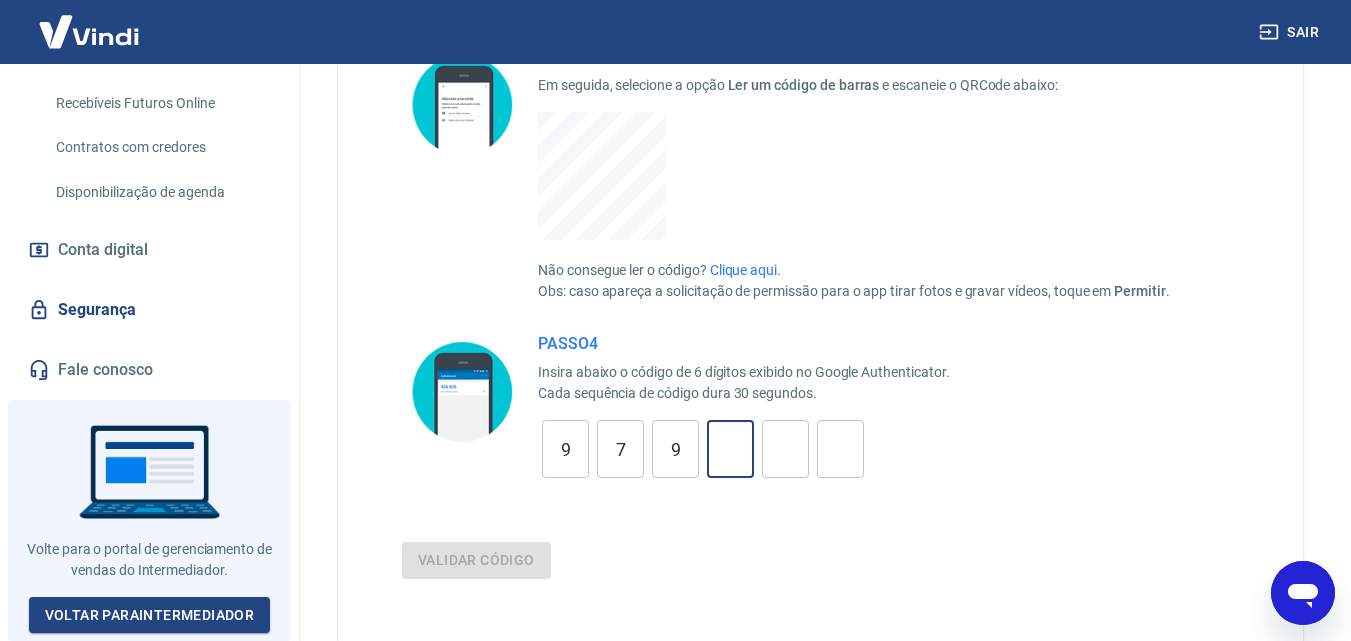 type on "2" 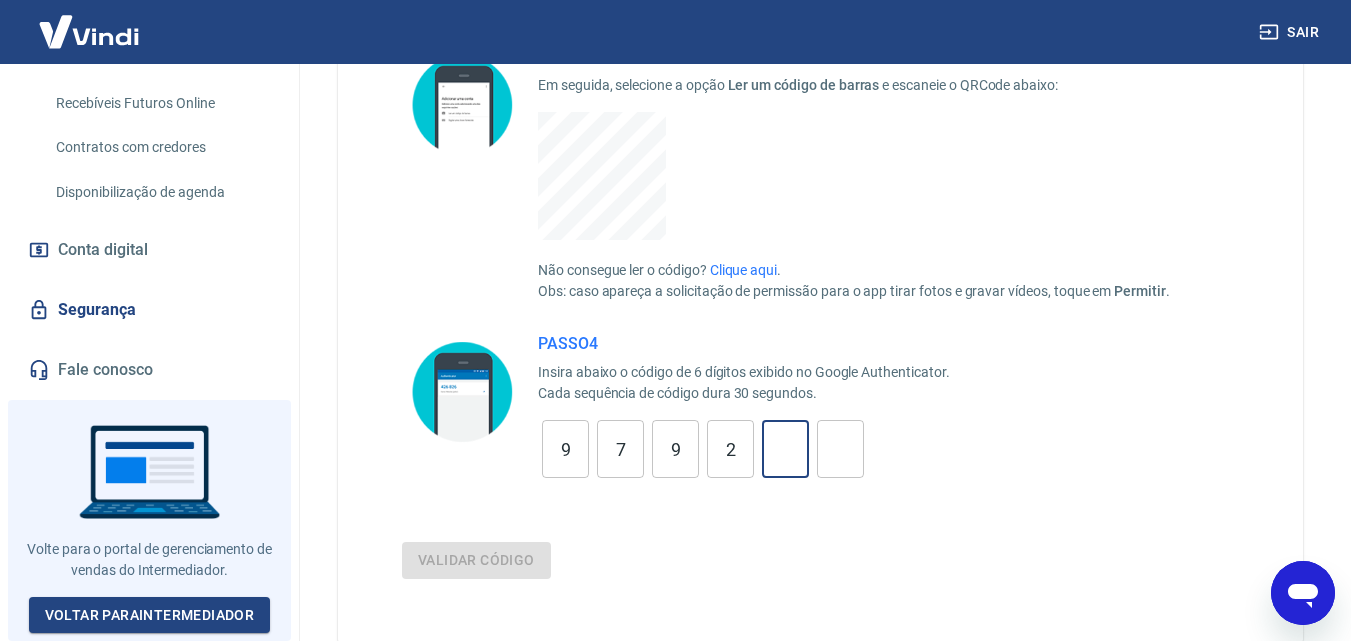 type on "0" 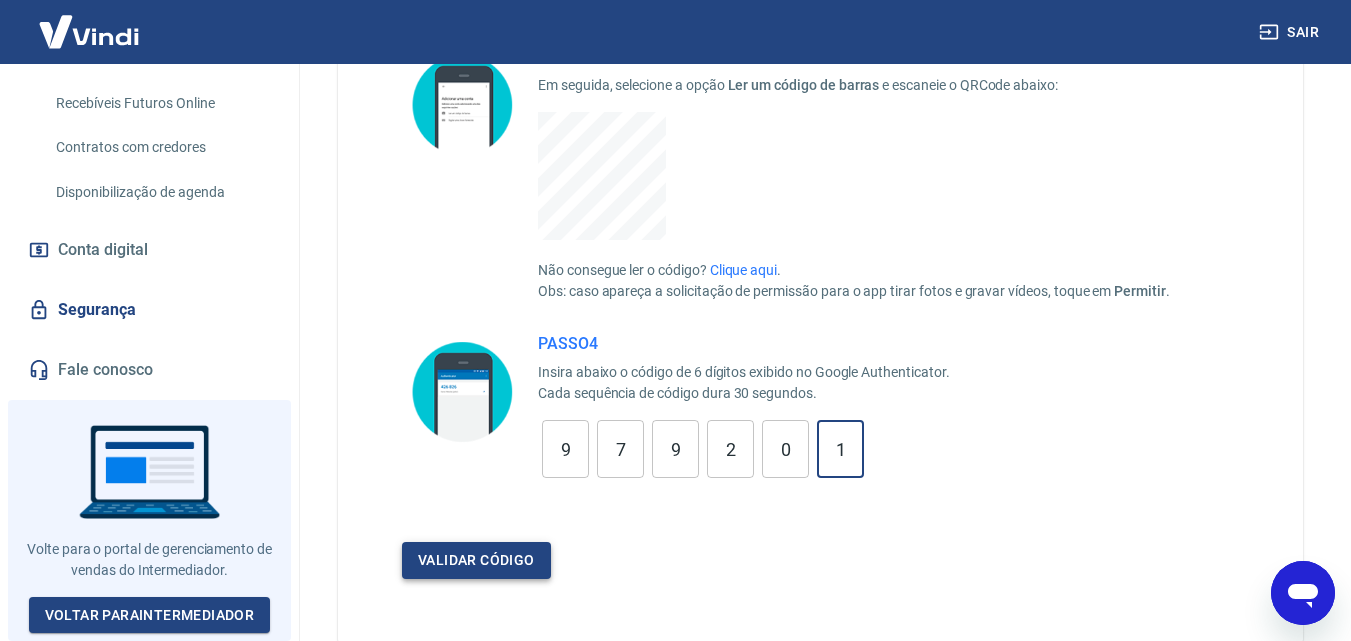 type on "1" 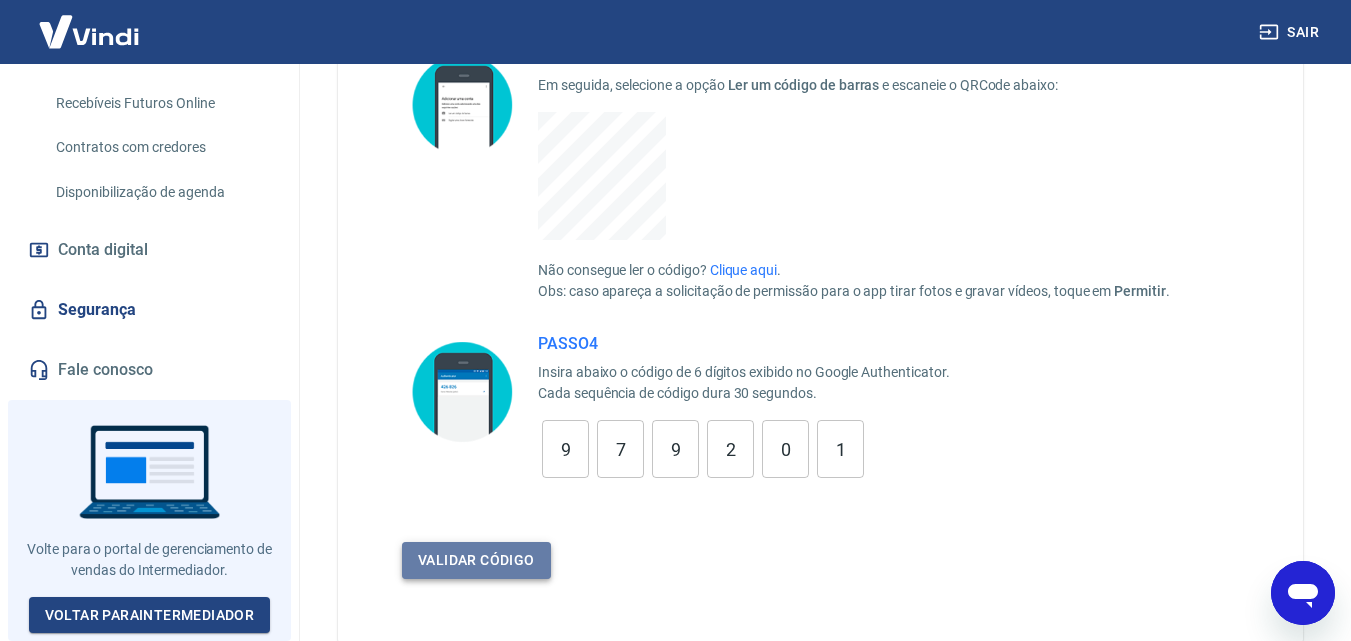 click on "Validar código" at bounding box center [476, 560] 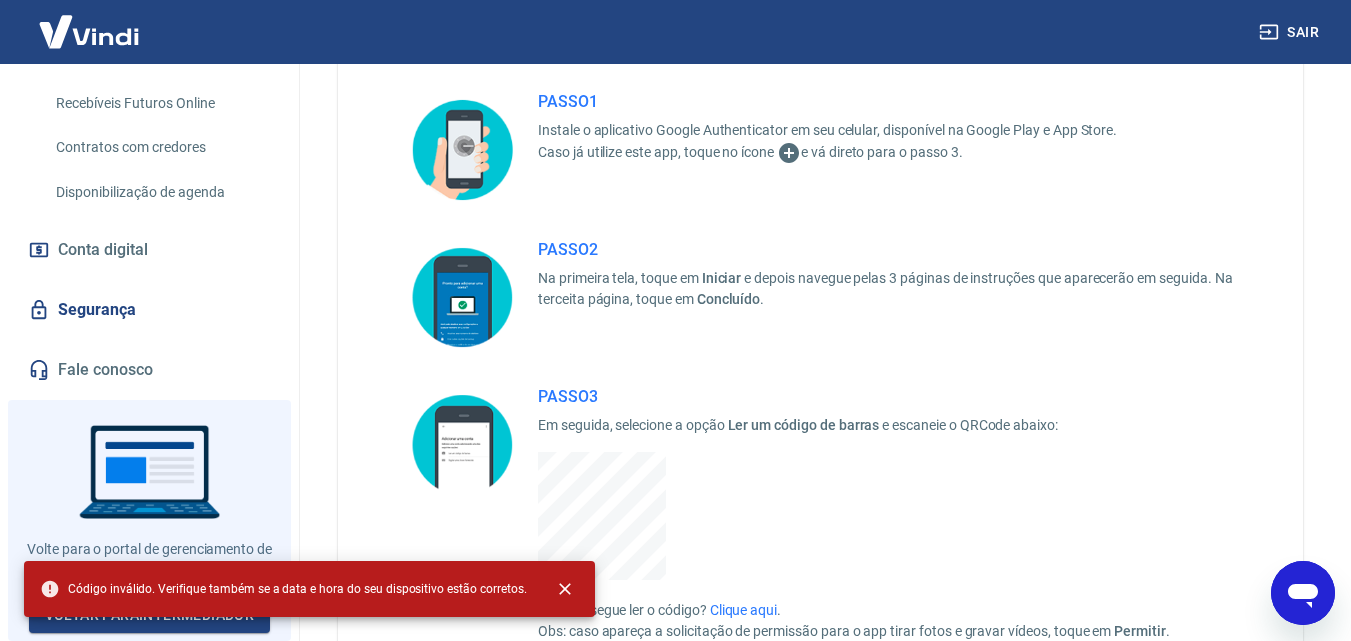 scroll, scrollTop: 100, scrollLeft: 0, axis: vertical 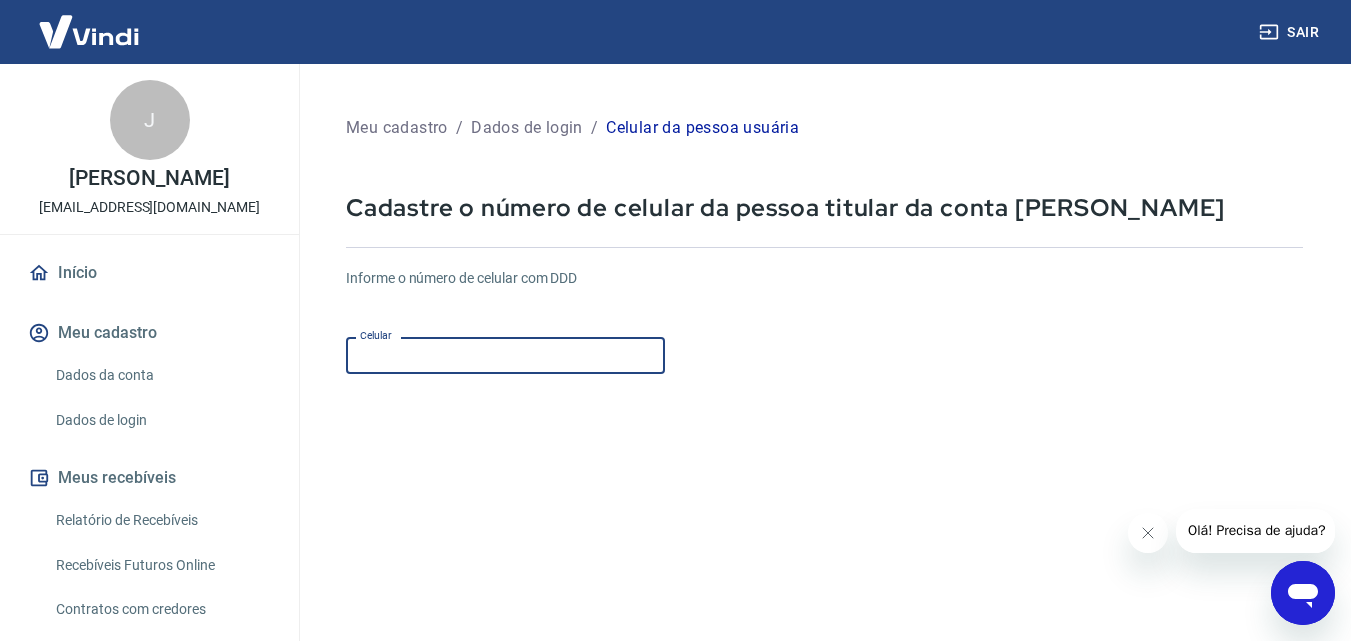click on "Celular" at bounding box center [505, 355] 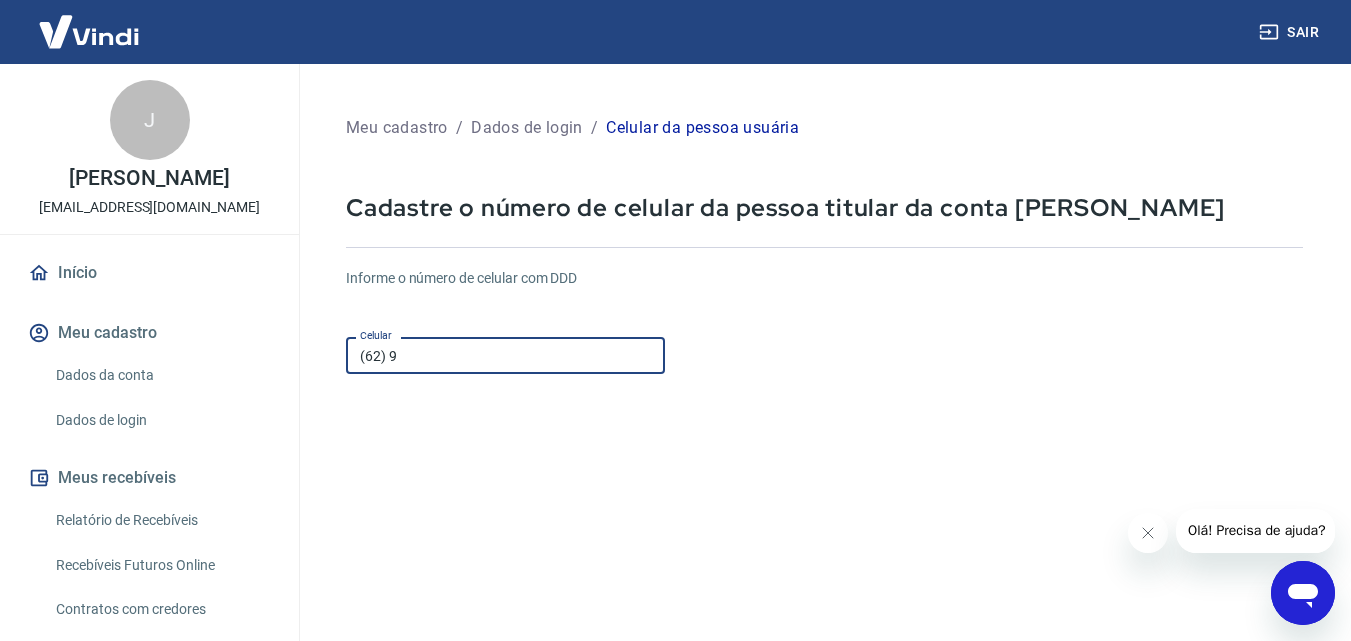 scroll, scrollTop: 0, scrollLeft: 0, axis: both 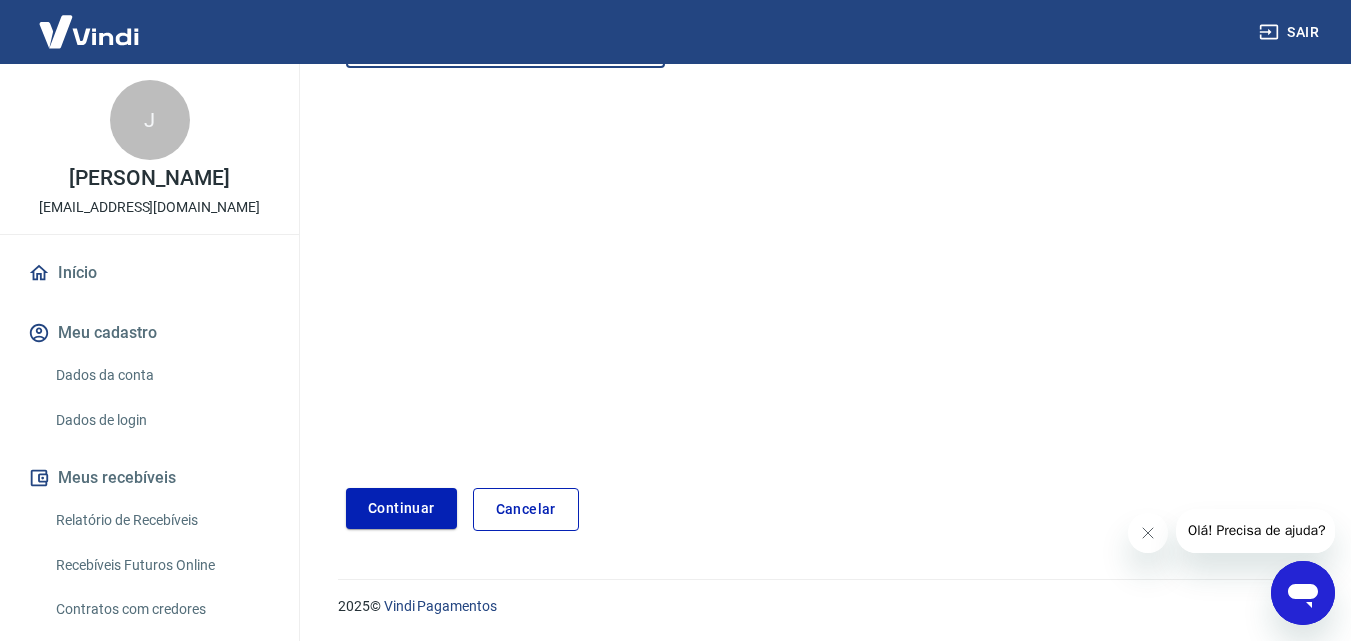 type on "(62) 99867-6581" 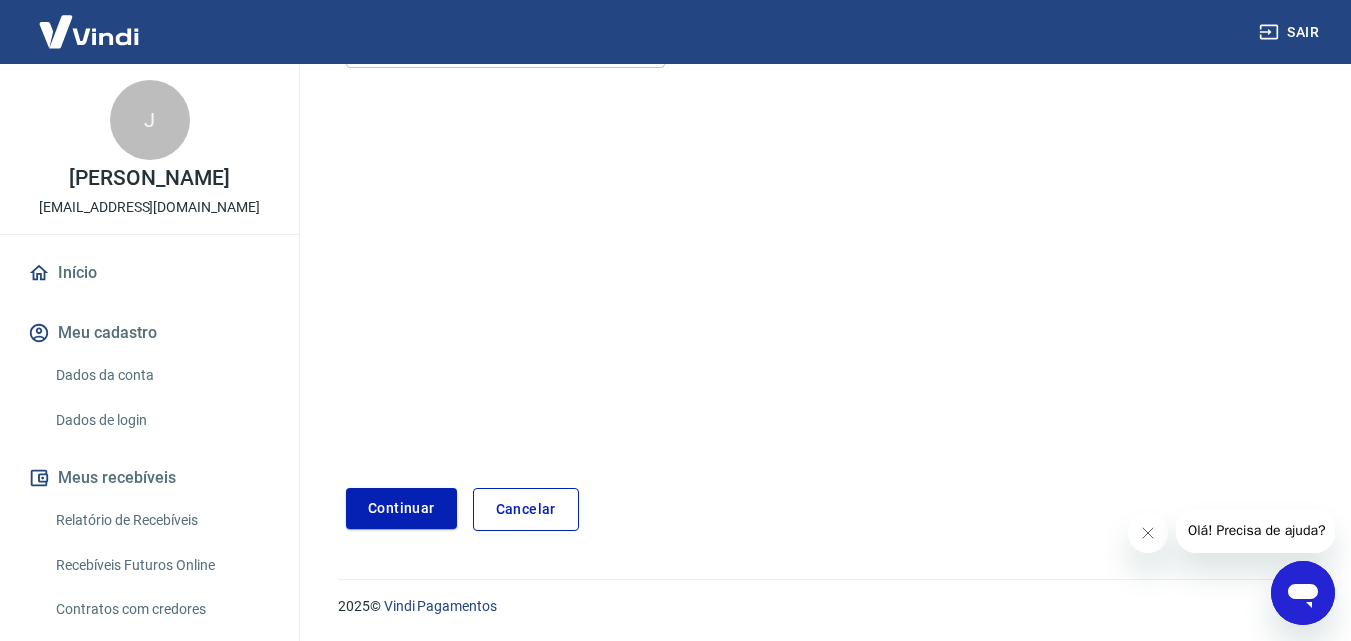 drag, startPoint x: 981, startPoint y: 453, endPoint x: 820, endPoint y: 453, distance: 161 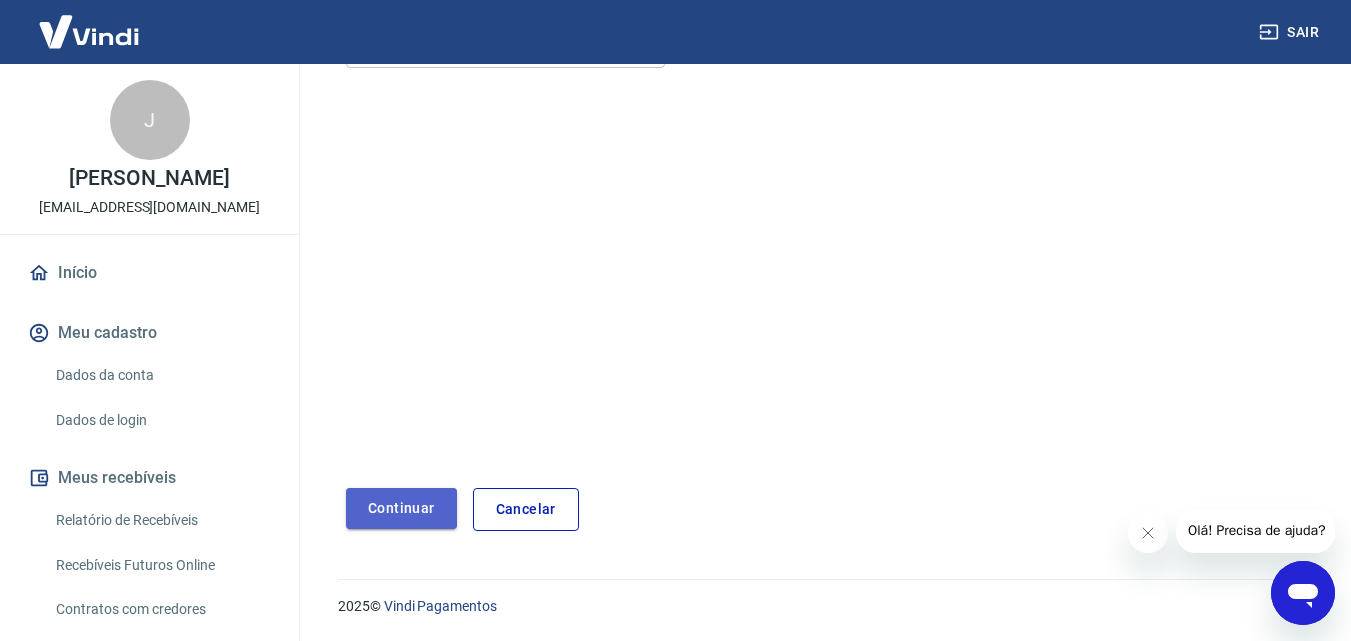 click on "Continuar" at bounding box center [401, 508] 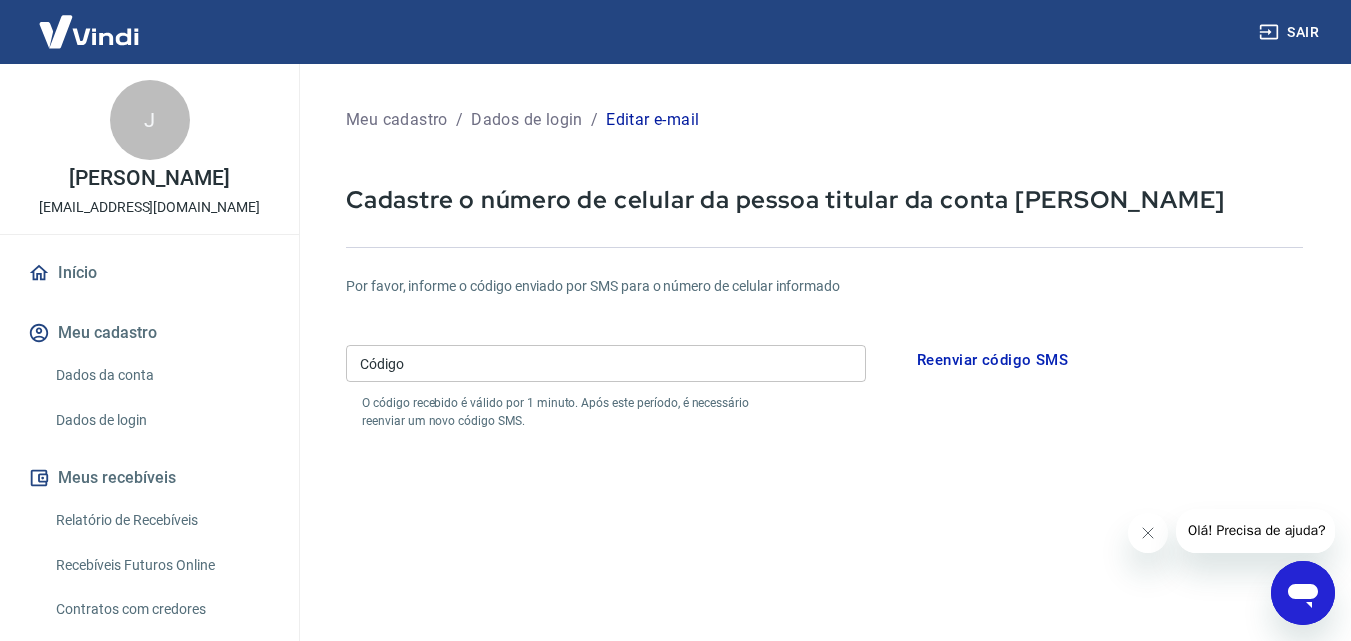 scroll, scrollTop: 6, scrollLeft: 0, axis: vertical 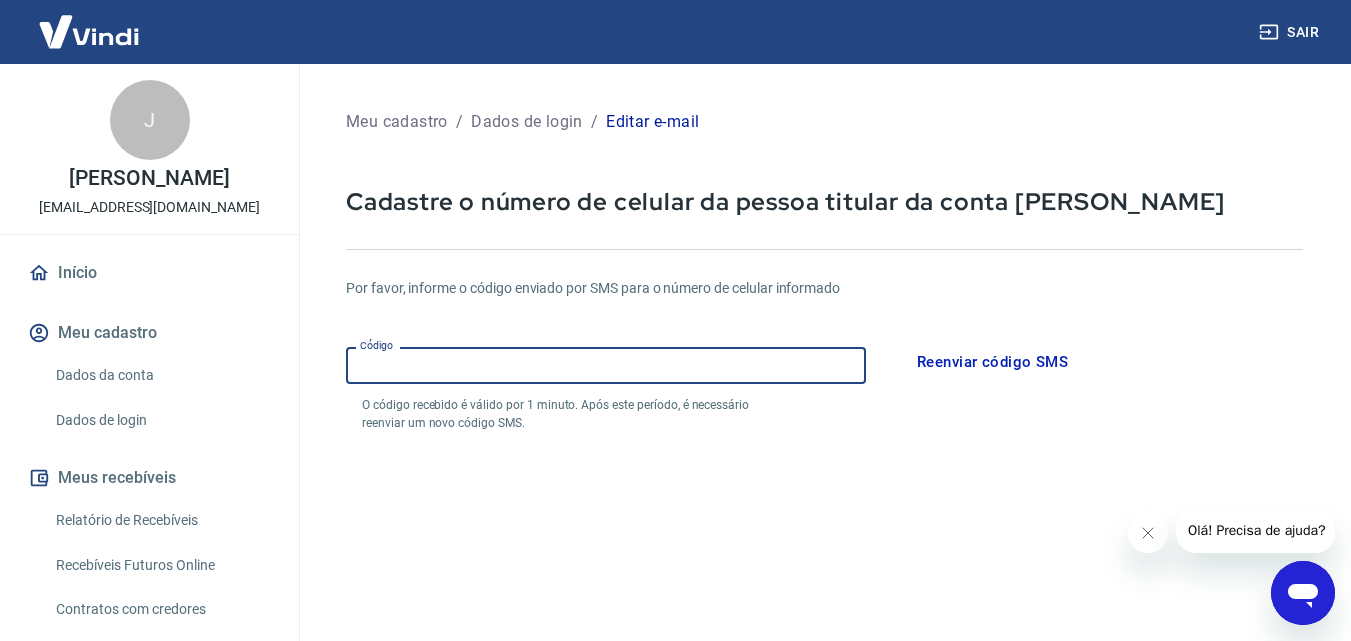 click on "Código" at bounding box center (606, 365) 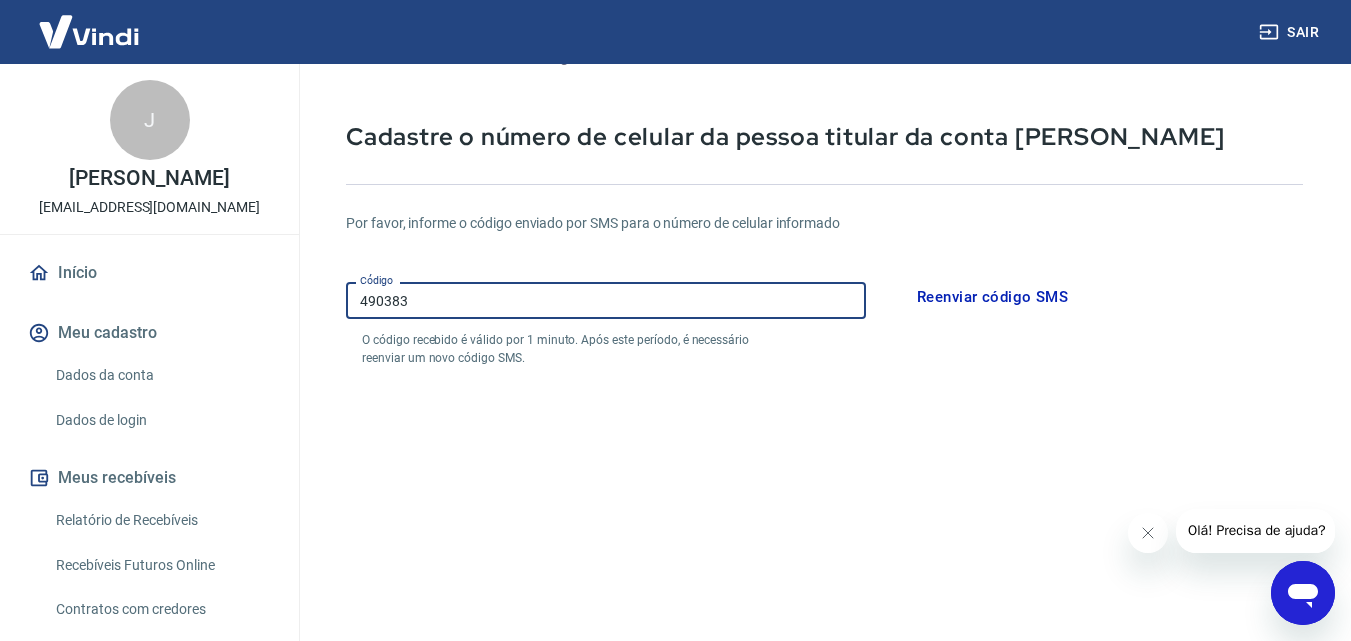 scroll, scrollTop: 106, scrollLeft: 0, axis: vertical 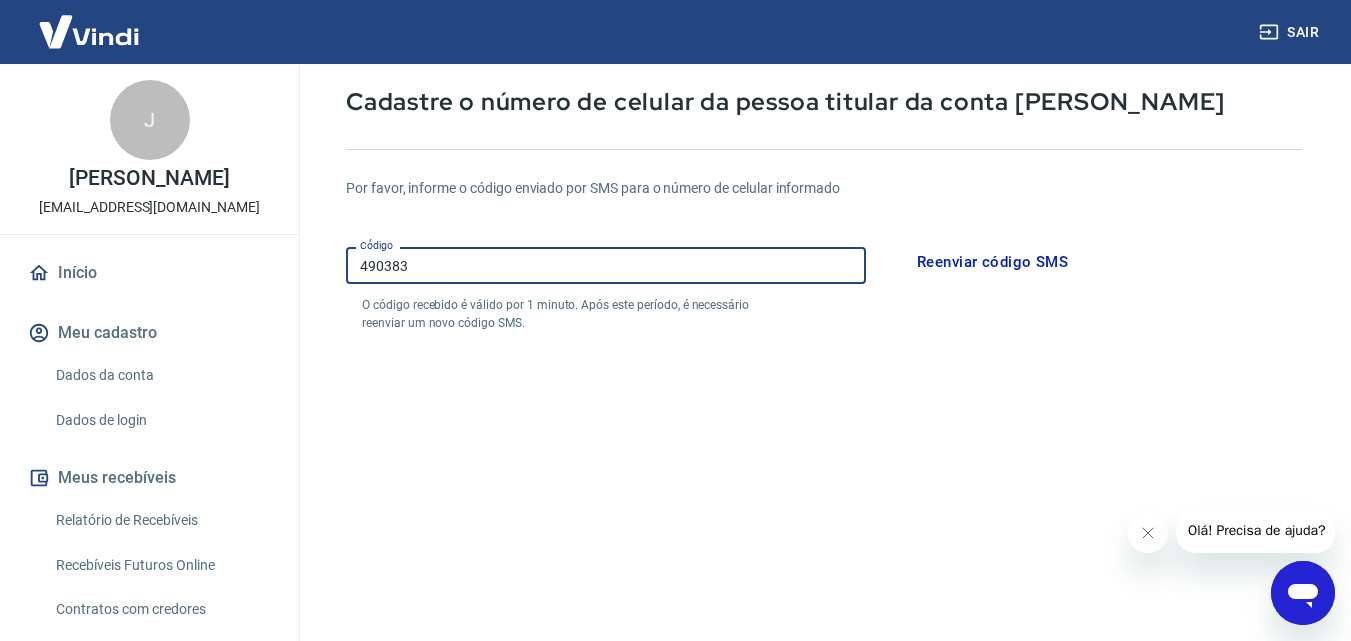type on "490383" 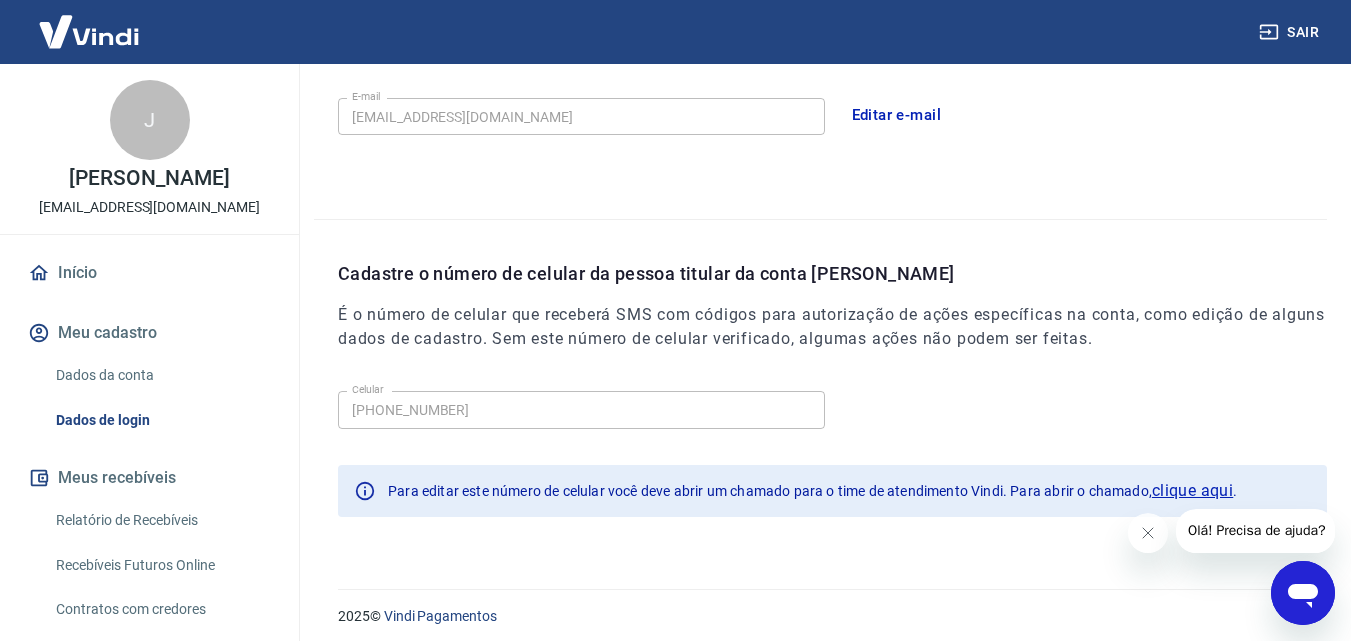 scroll, scrollTop: 624, scrollLeft: 0, axis: vertical 